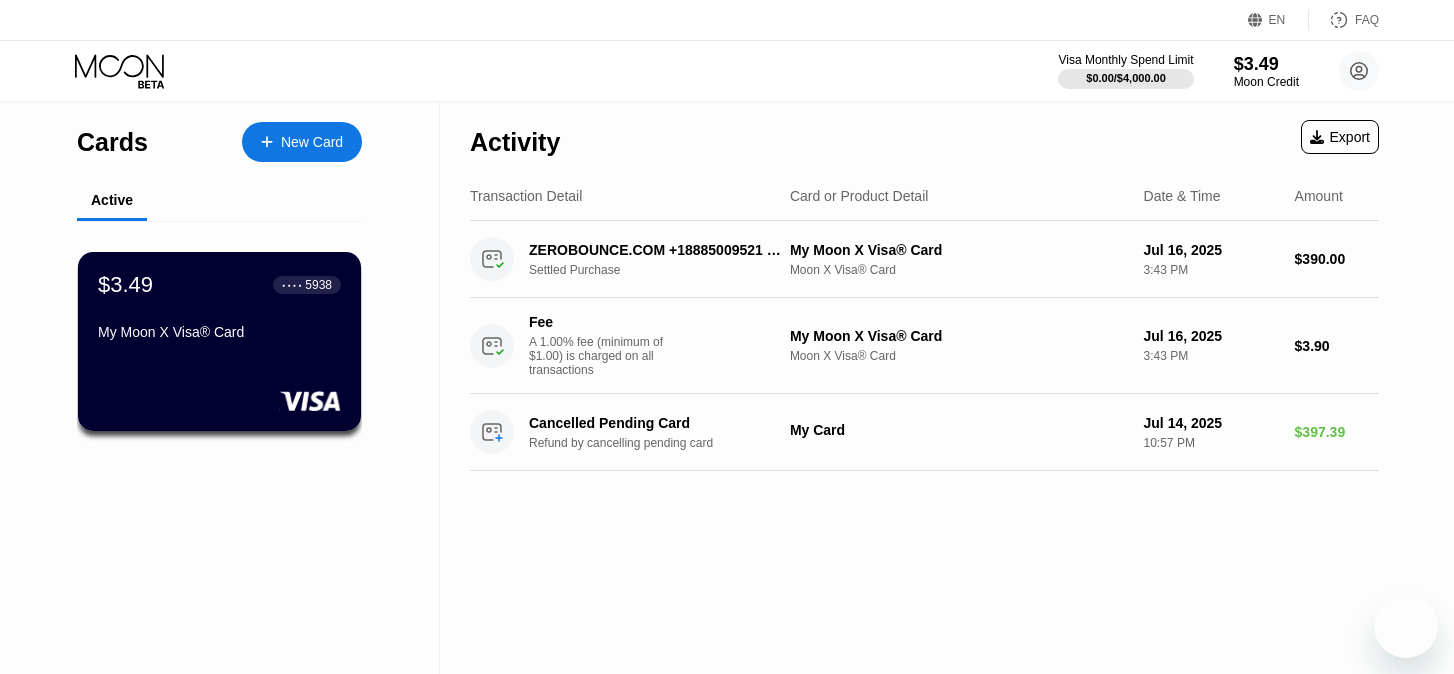scroll, scrollTop: 0, scrollLeft: 0, axis: both 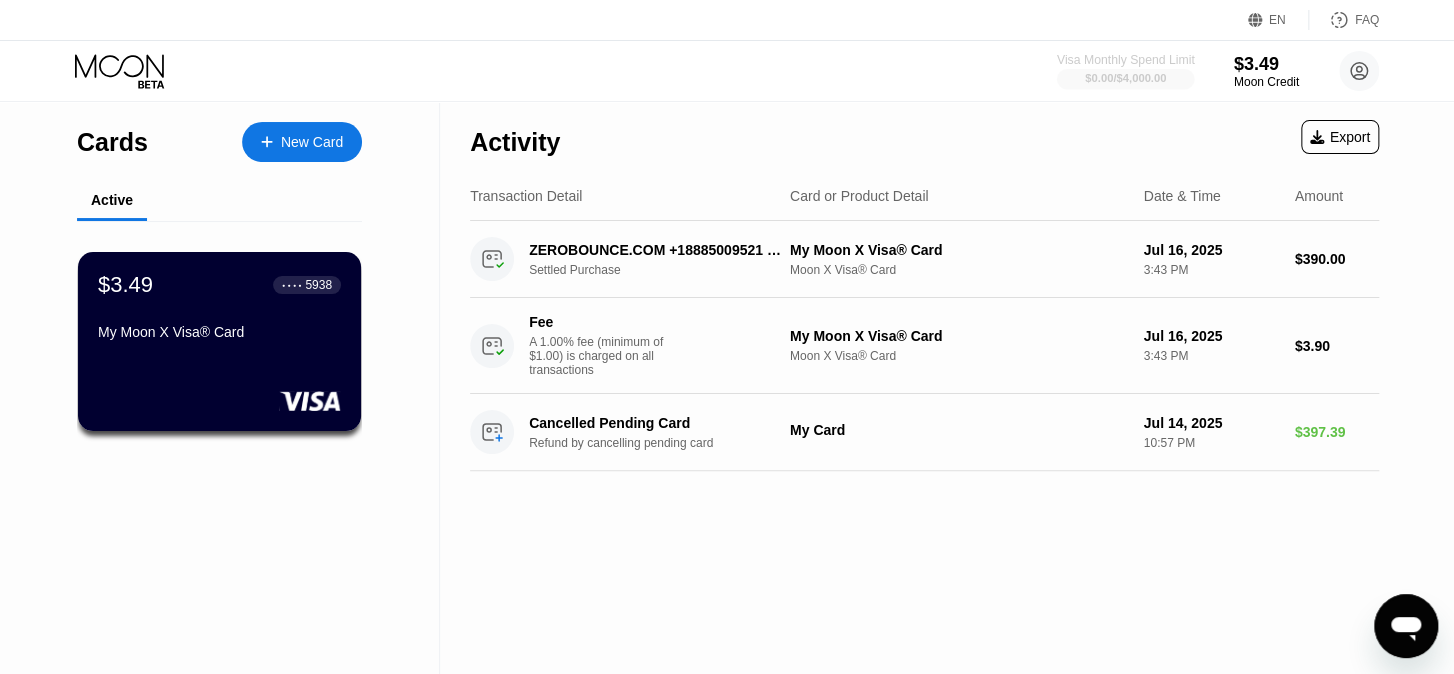 click on "$0.00 / $4,000.00" at bounding box center [1125, 78] 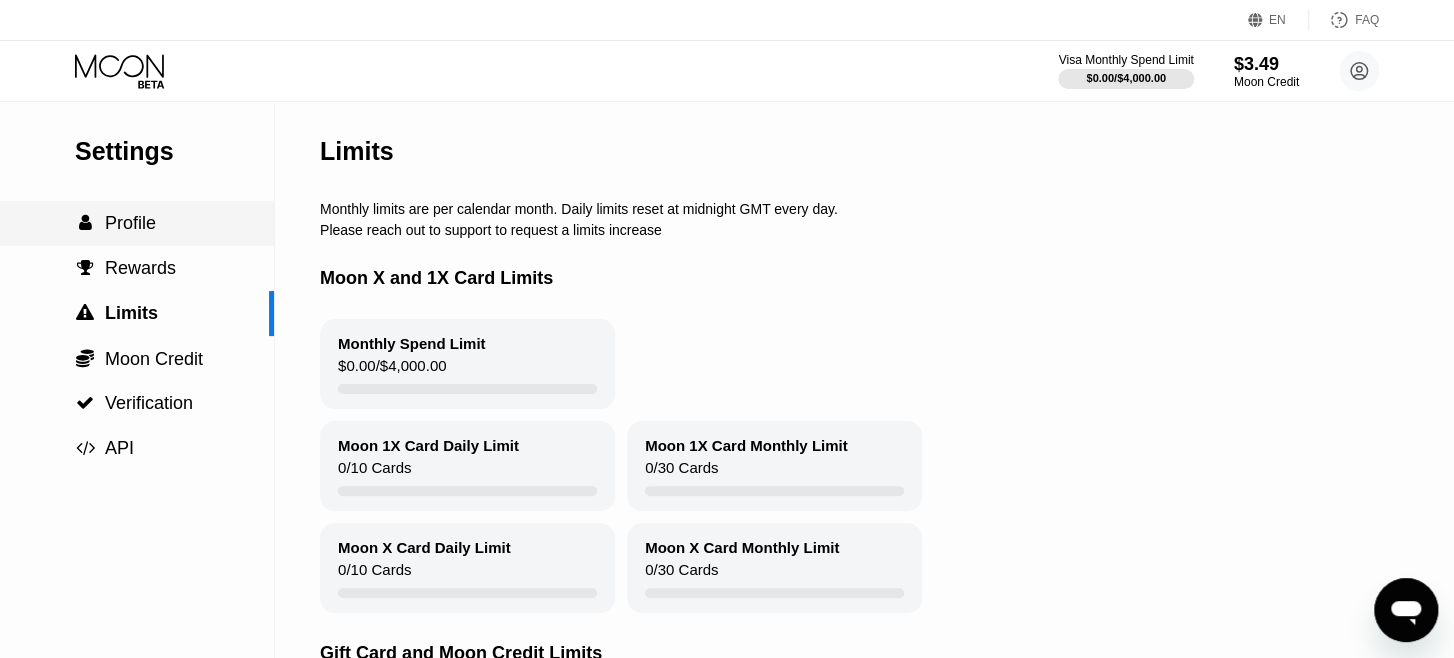 click on " Profile" at bounding box center (137, 223) 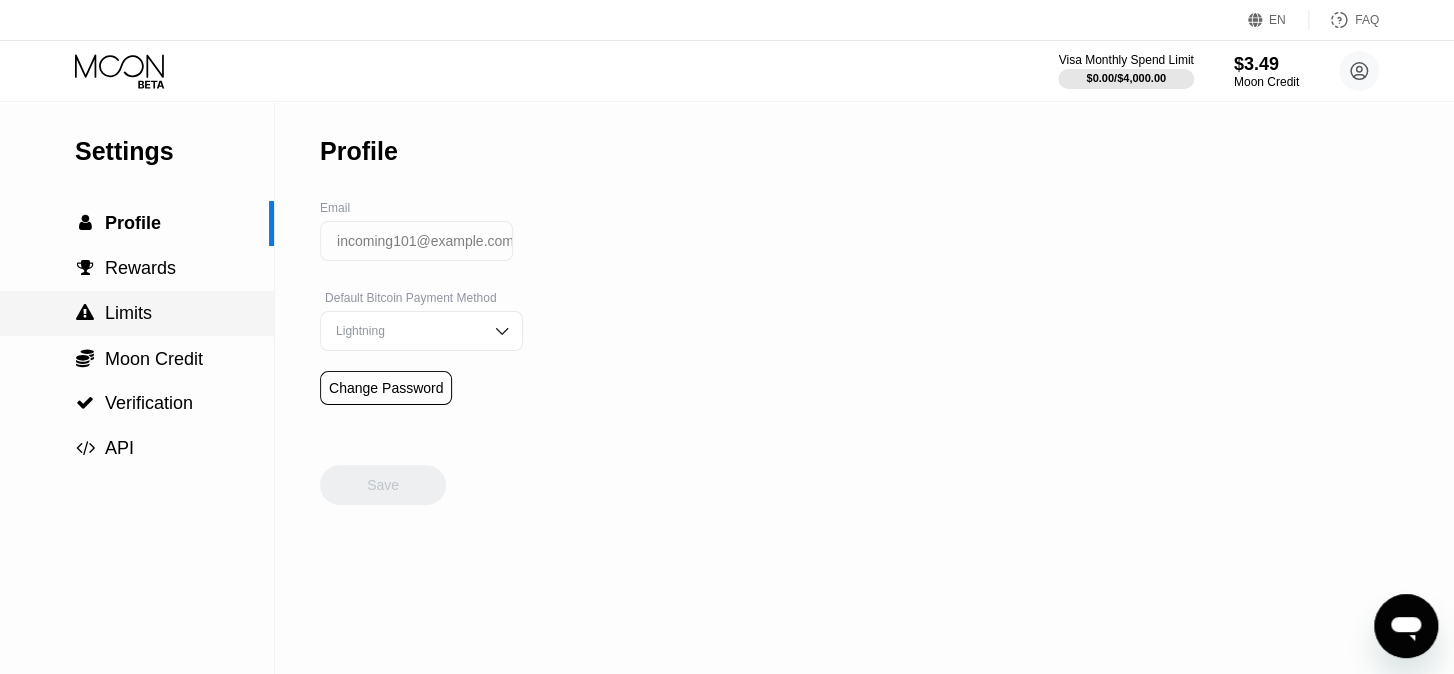 click on "Limits" at bounding box center [128, 313] 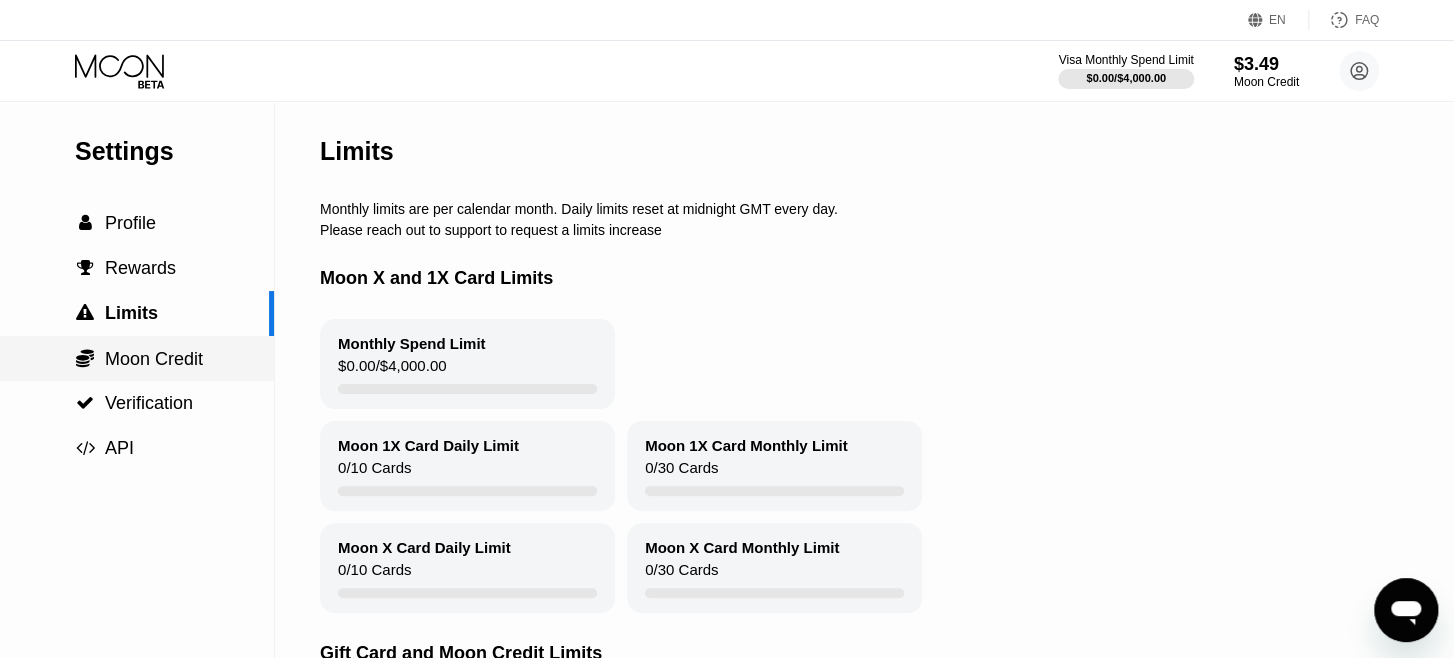 click on "Moon Credit" at bounding box center [154, 359] 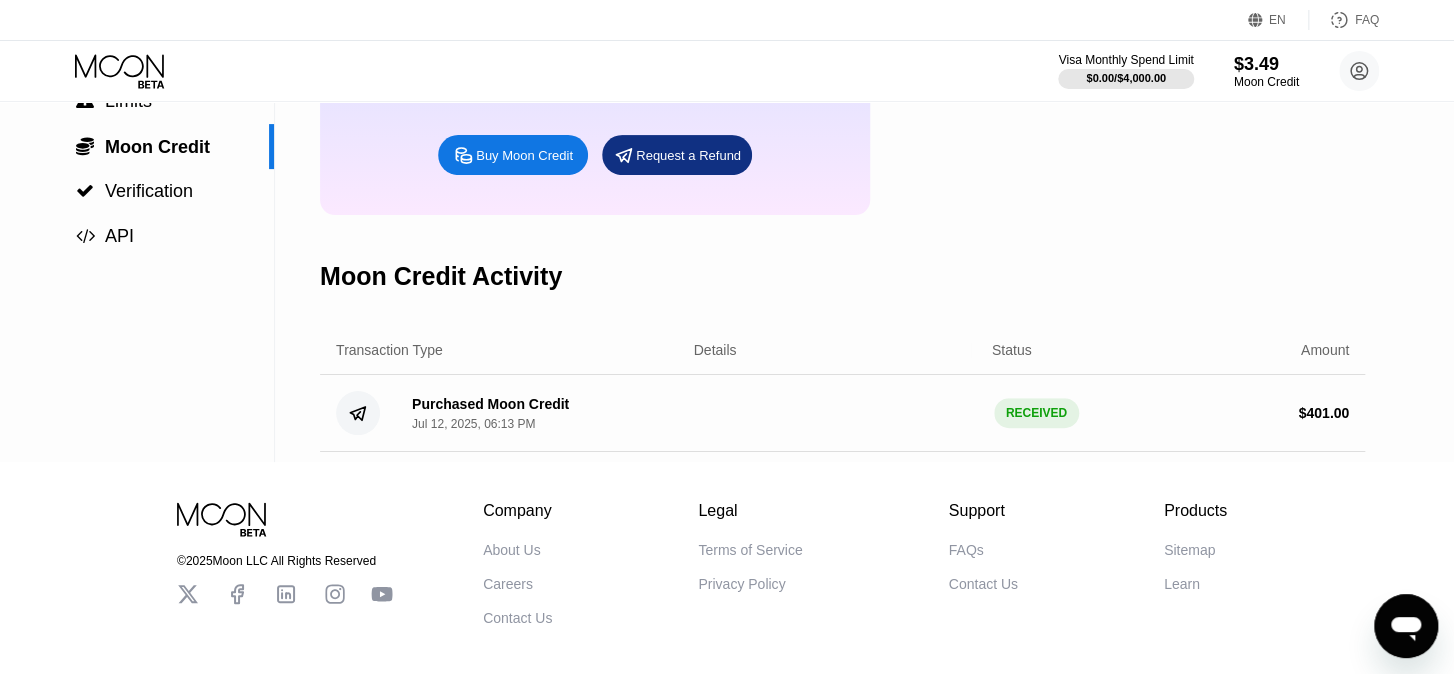 scroll, scrollTop: 107, scrollLeft: 0, axis: vertical 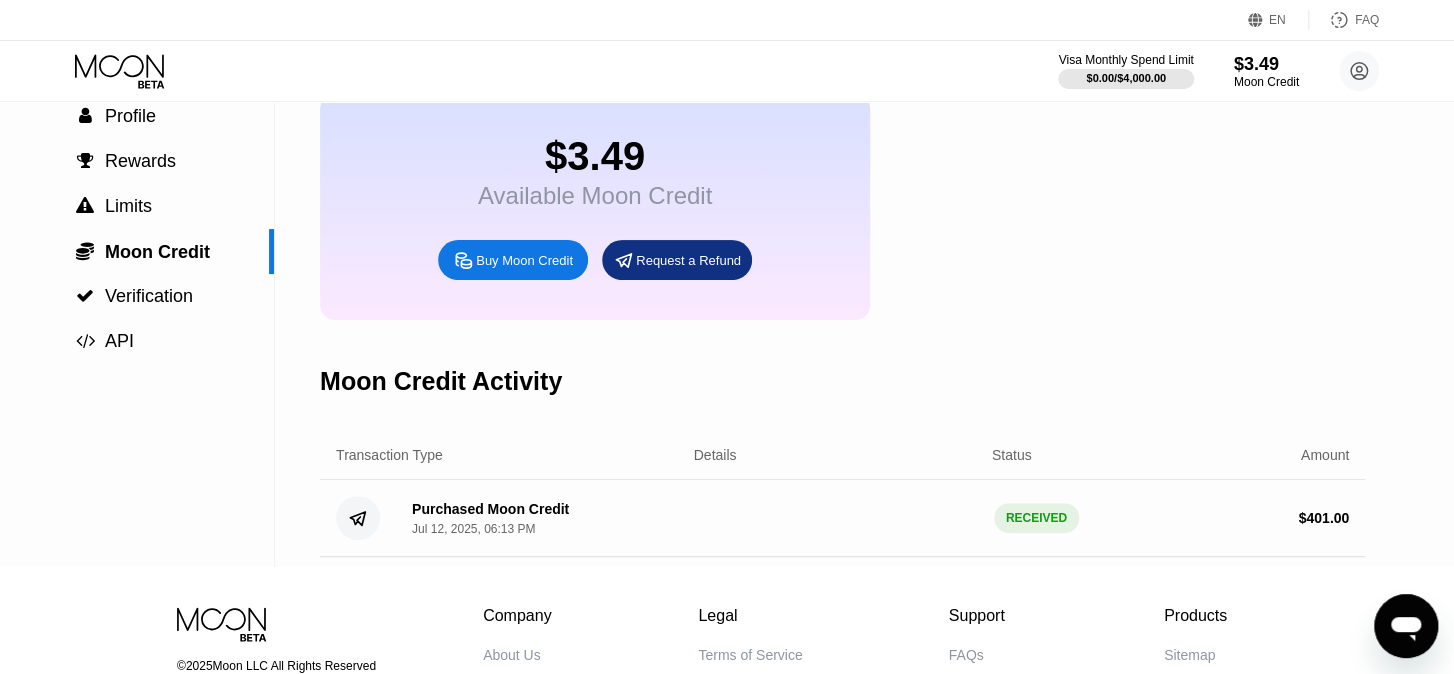 click on "Buy Moon Credit" at bounding box center [524, 260] 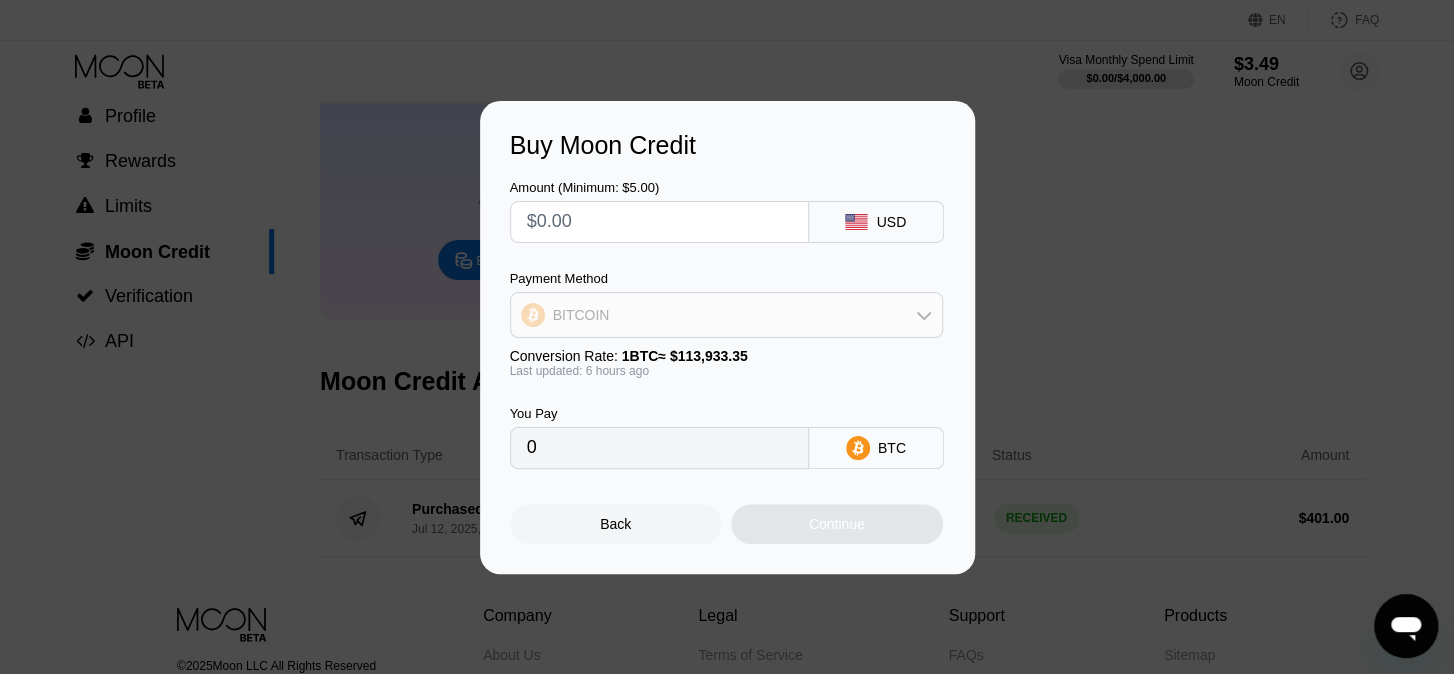 click 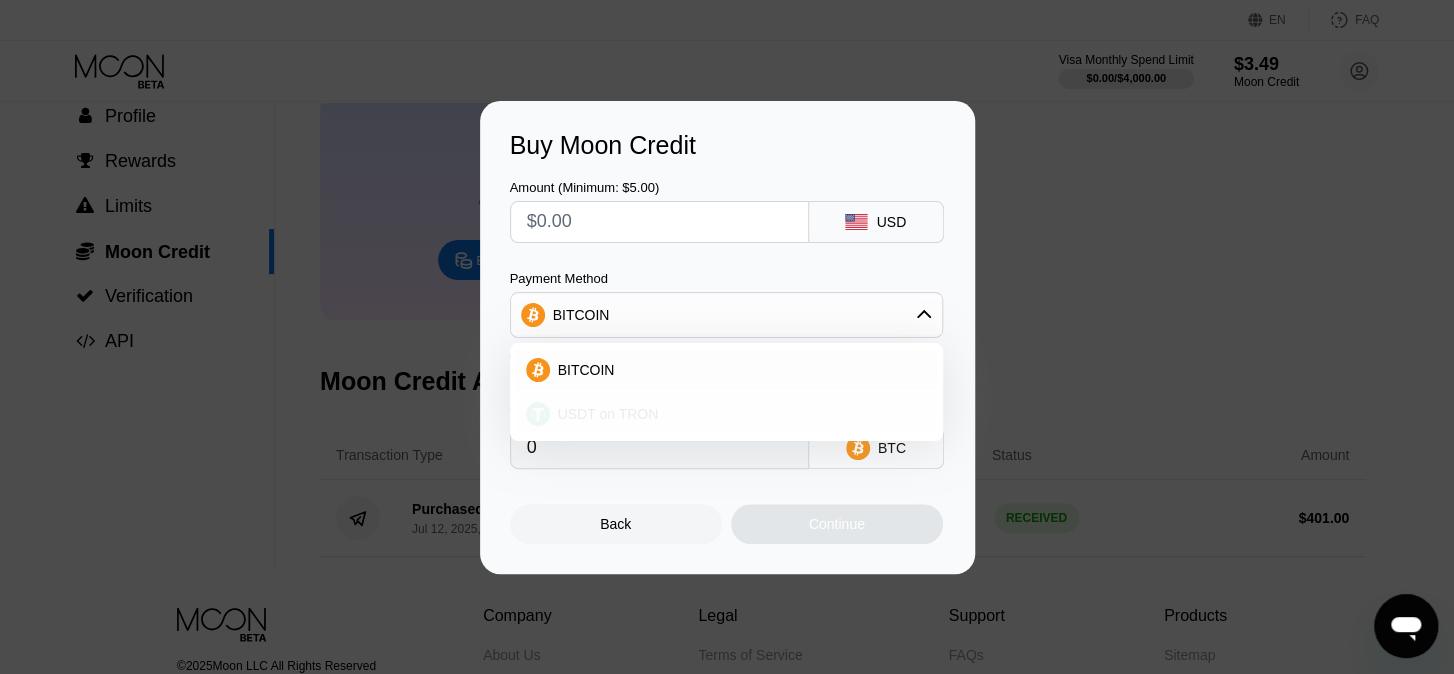 click on "USDT on TRON" at bounding box center (738, 414) 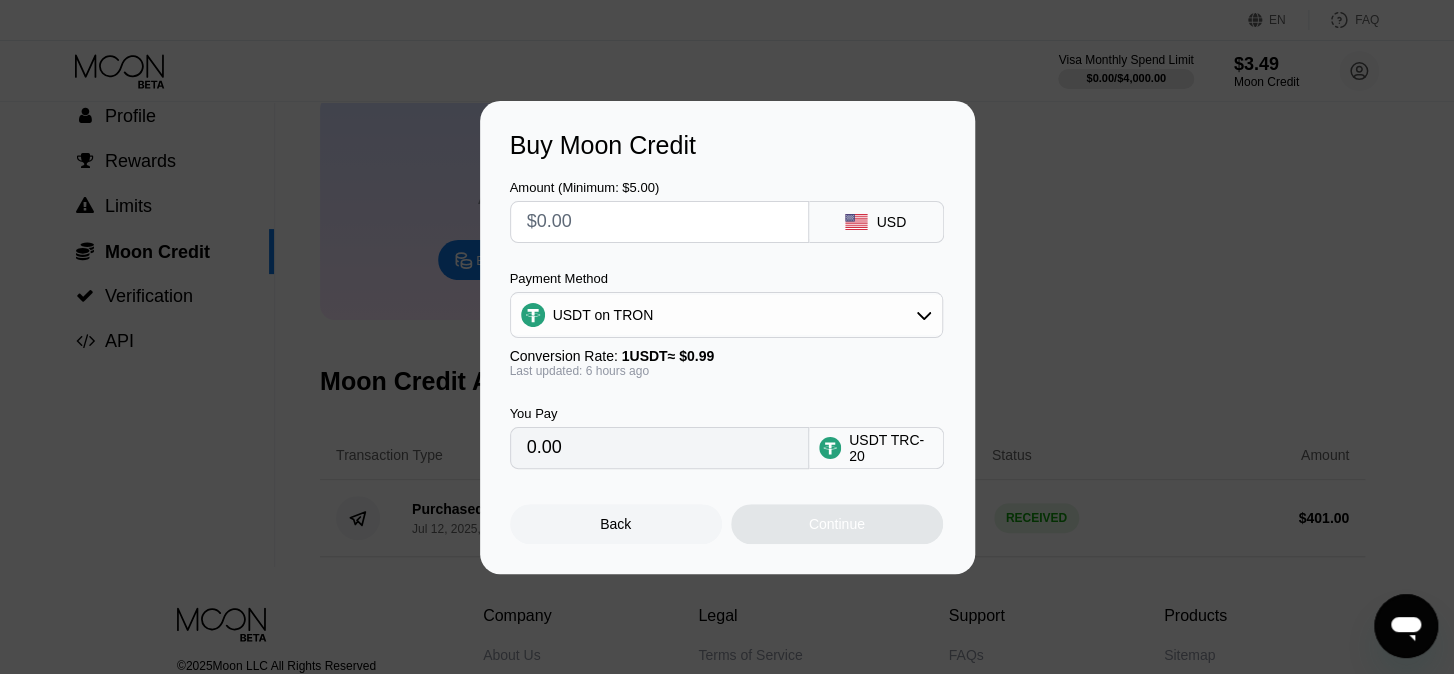 click on "0.00" at bounding box center [659, 448] 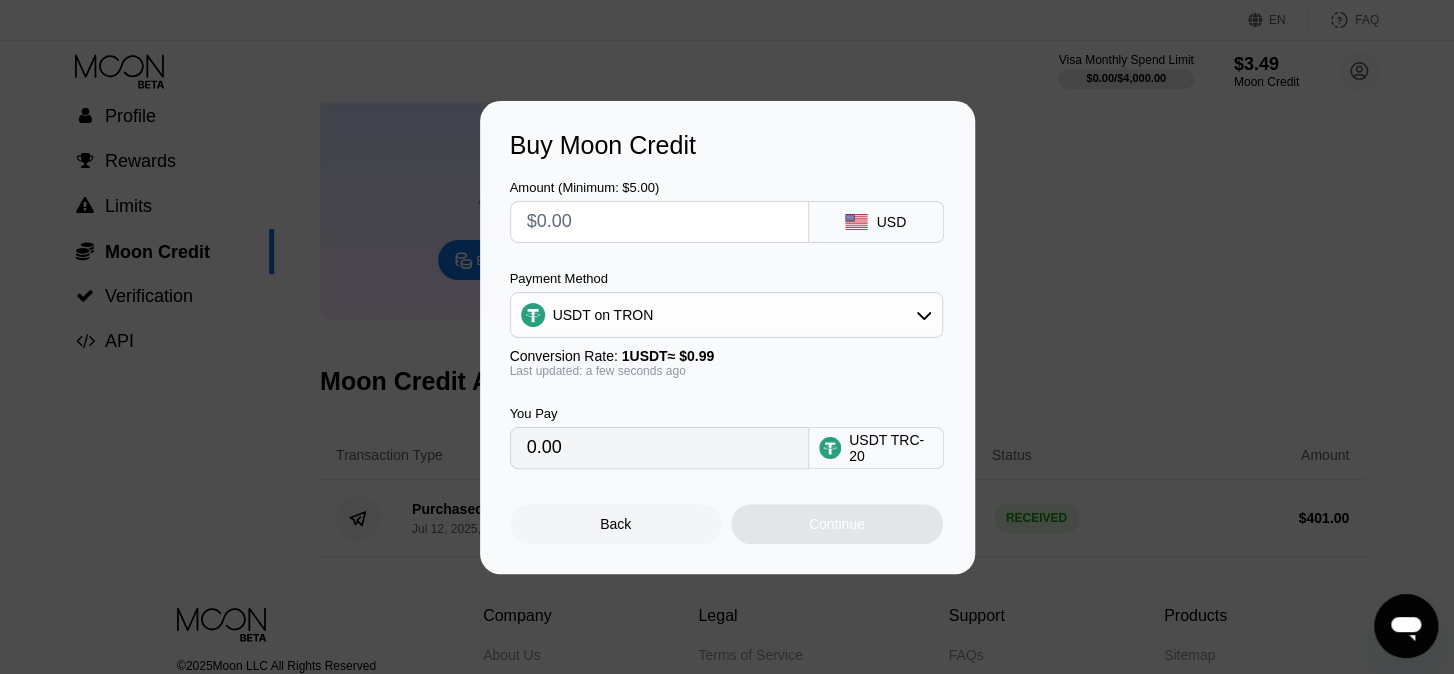 click on "0.00" at bounding box center (659, 448) 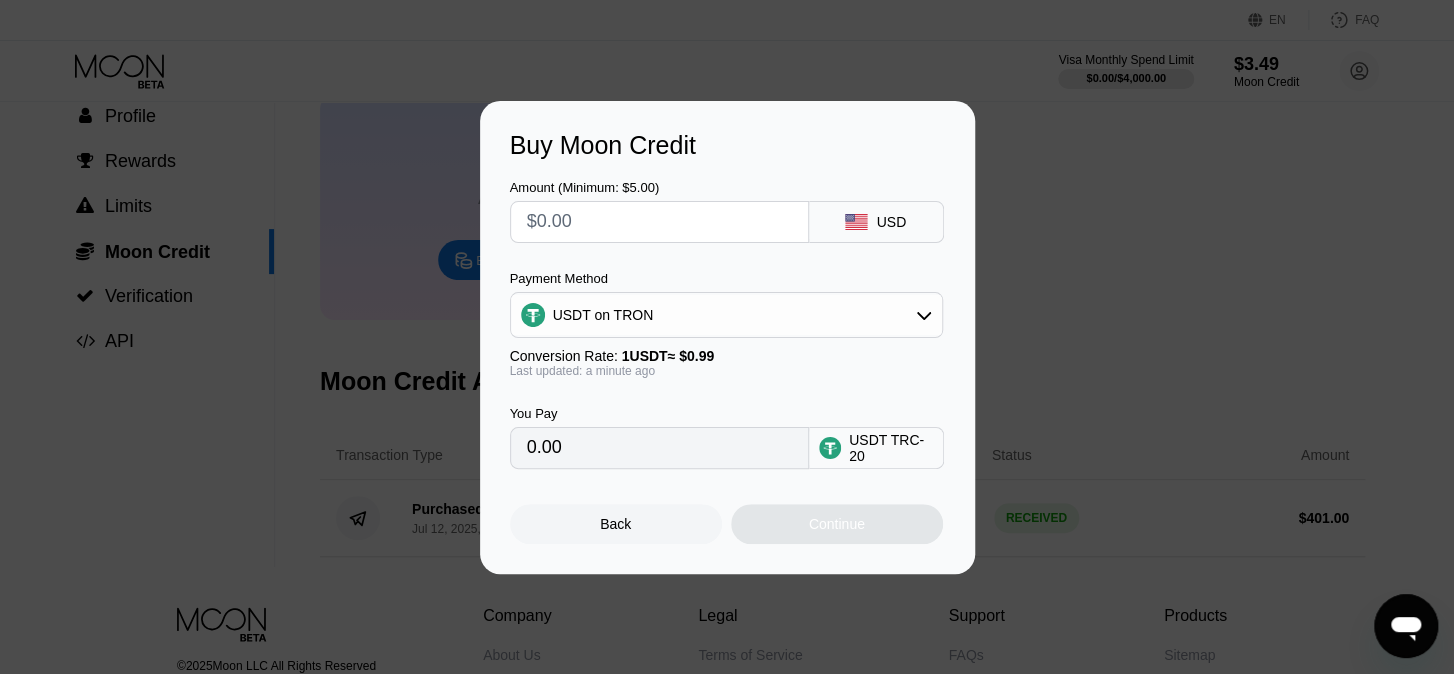 click on "0.00" at bounding box center (659, 448) 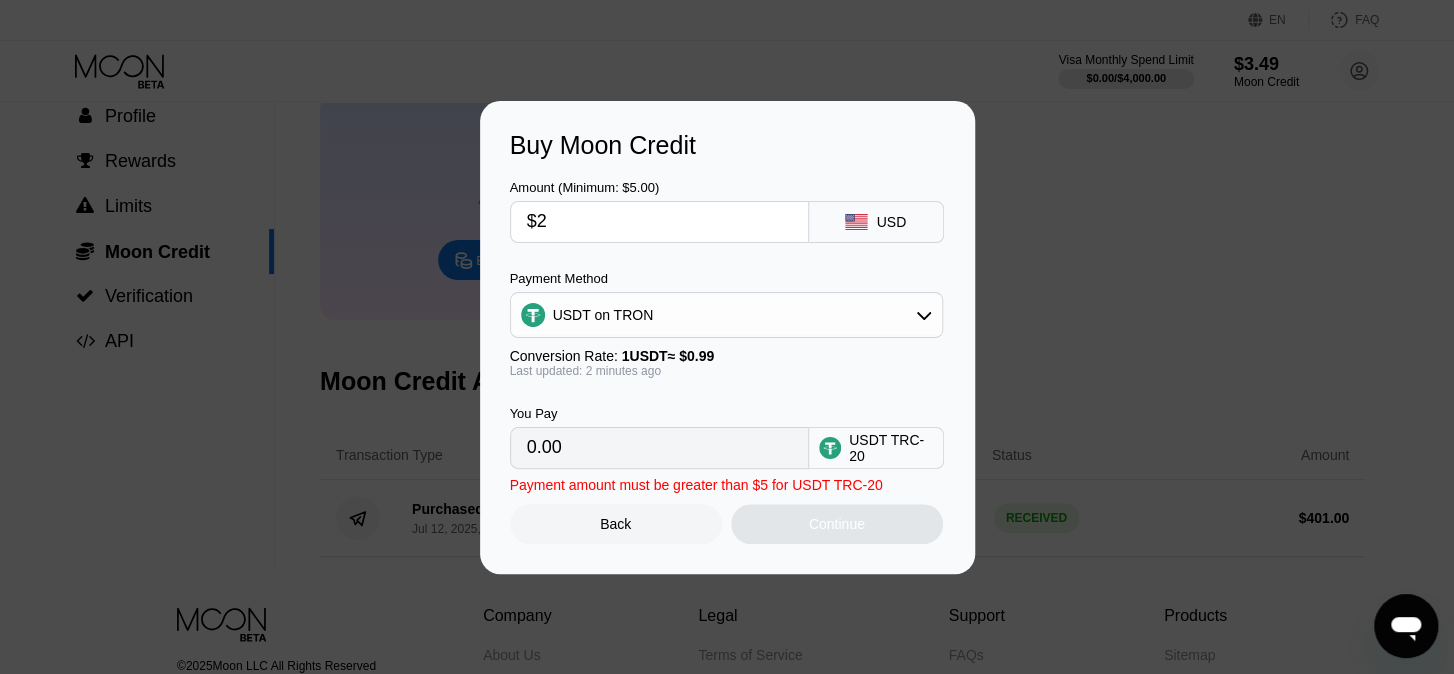 type on "$20" 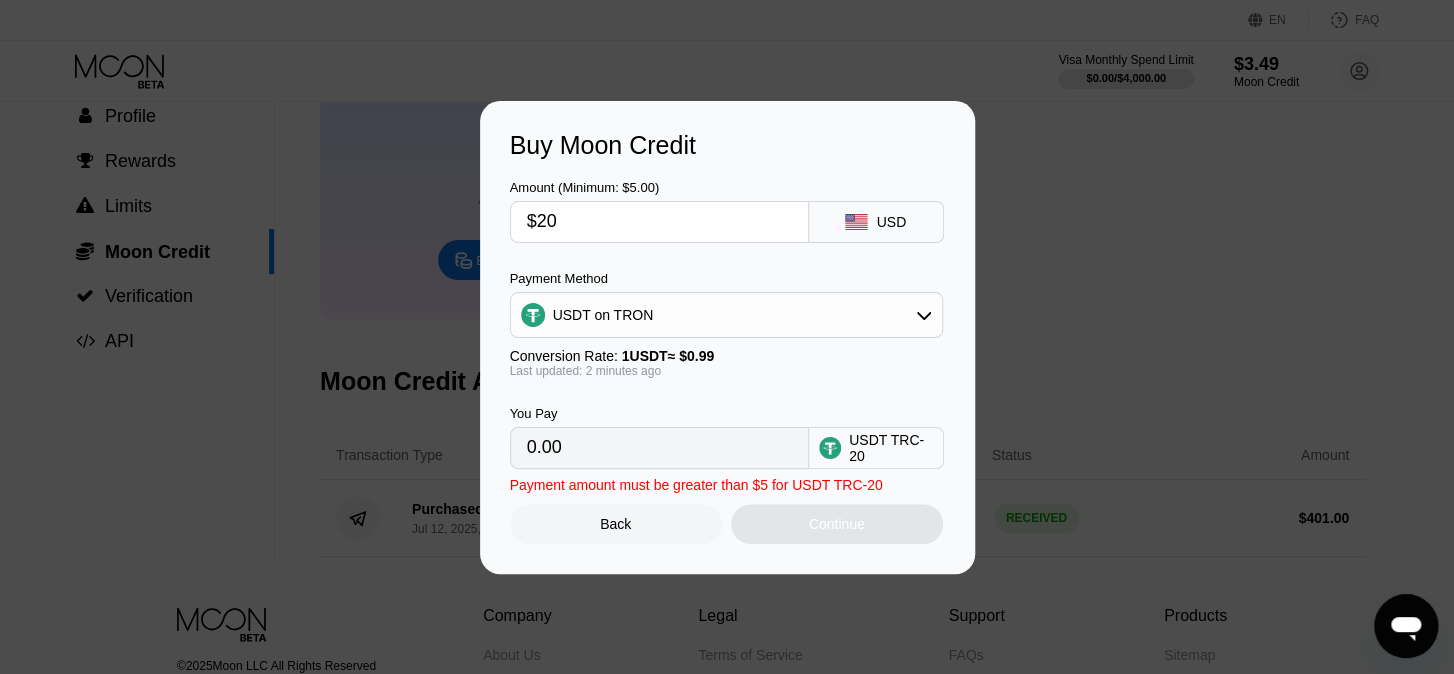type on "20.20" 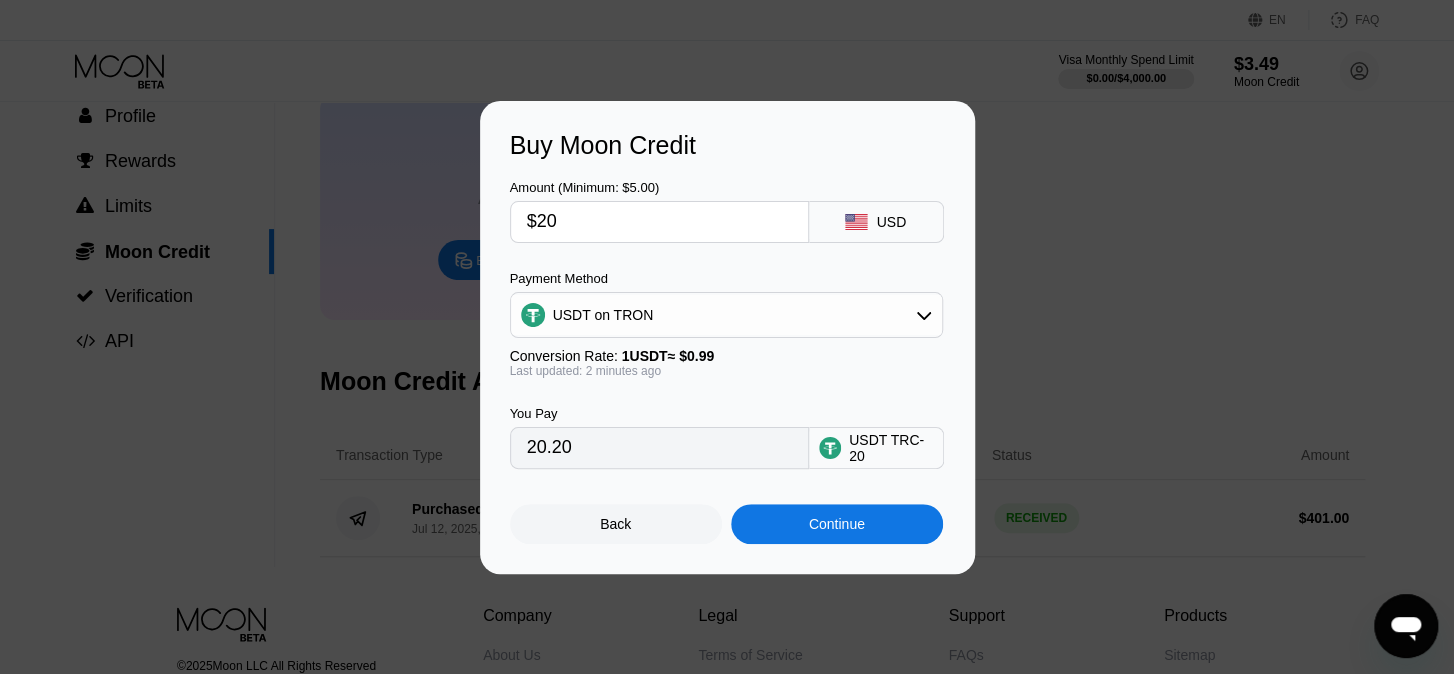 type on "$200" 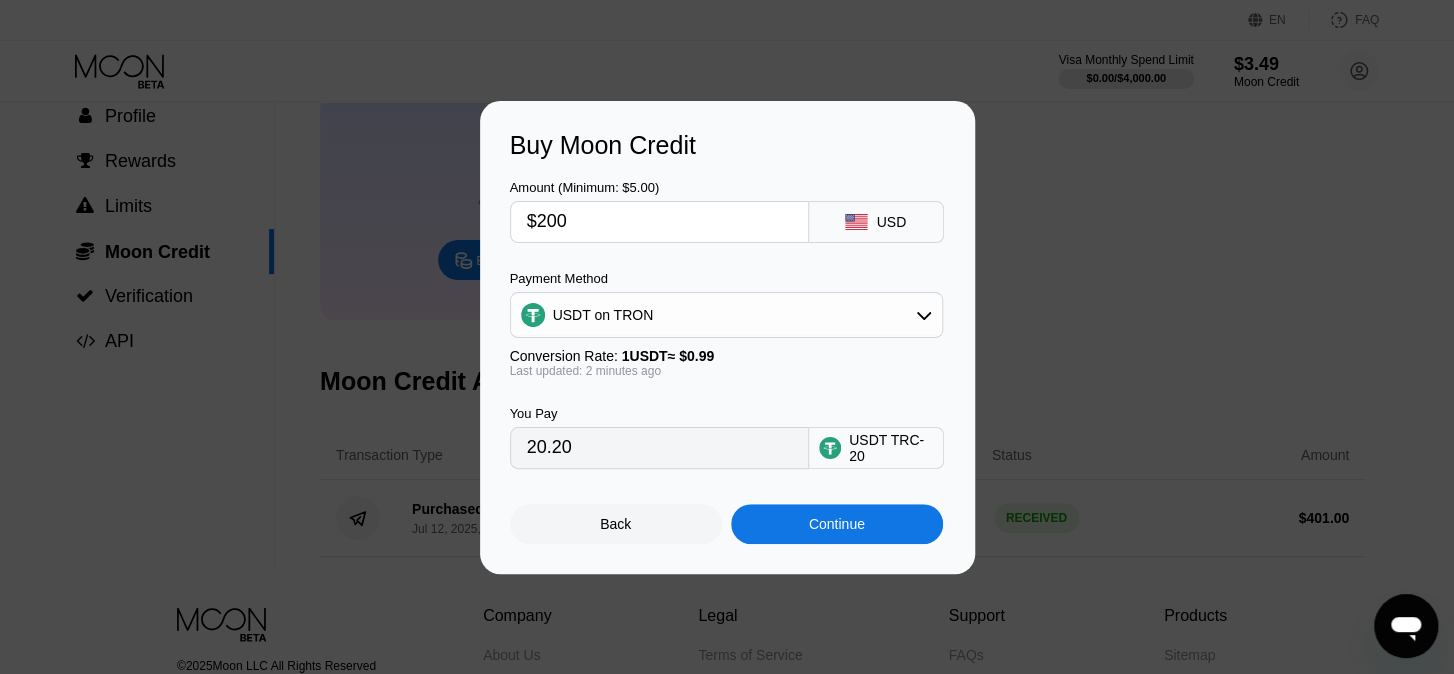 type on "202.02" 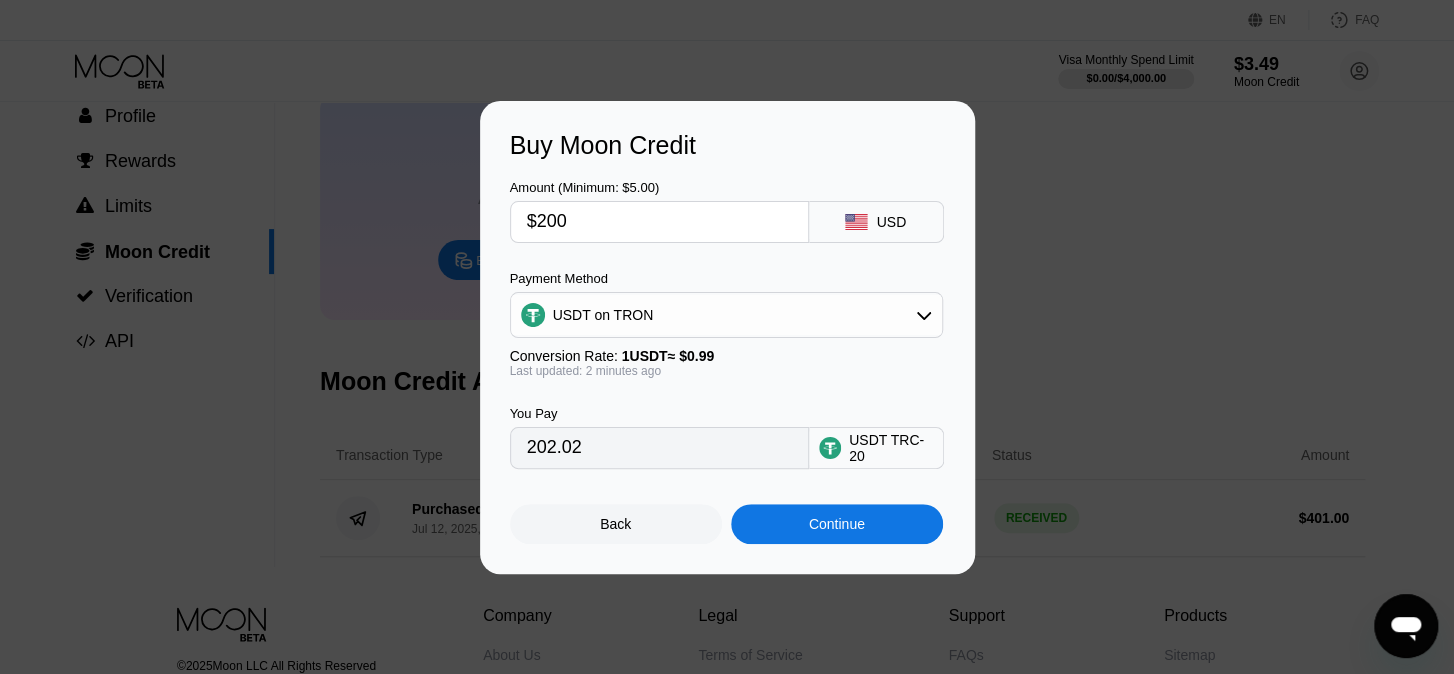 click on "Continue" at bounding box center (837, 524) 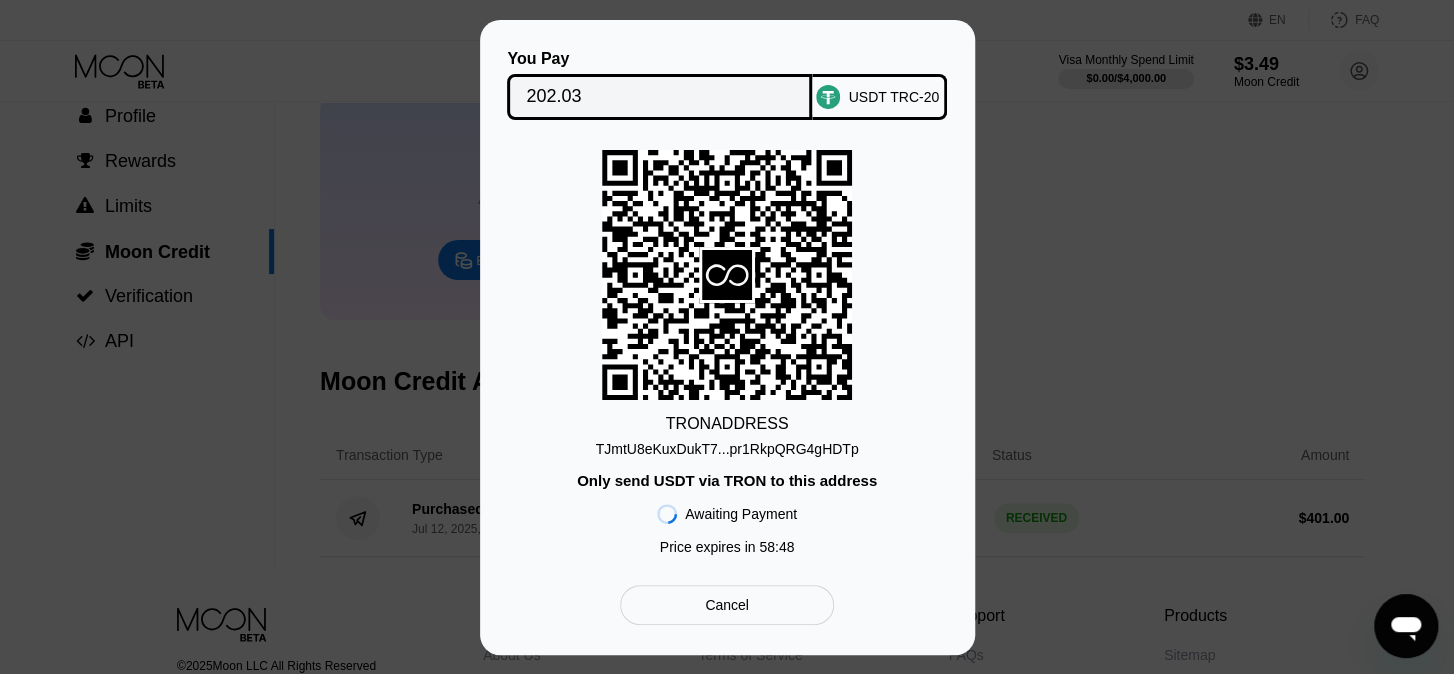 click on "TJmtU8eKuxDukT7...pr1RkpQRG4gHDTp" at bounding box center (727, 449) 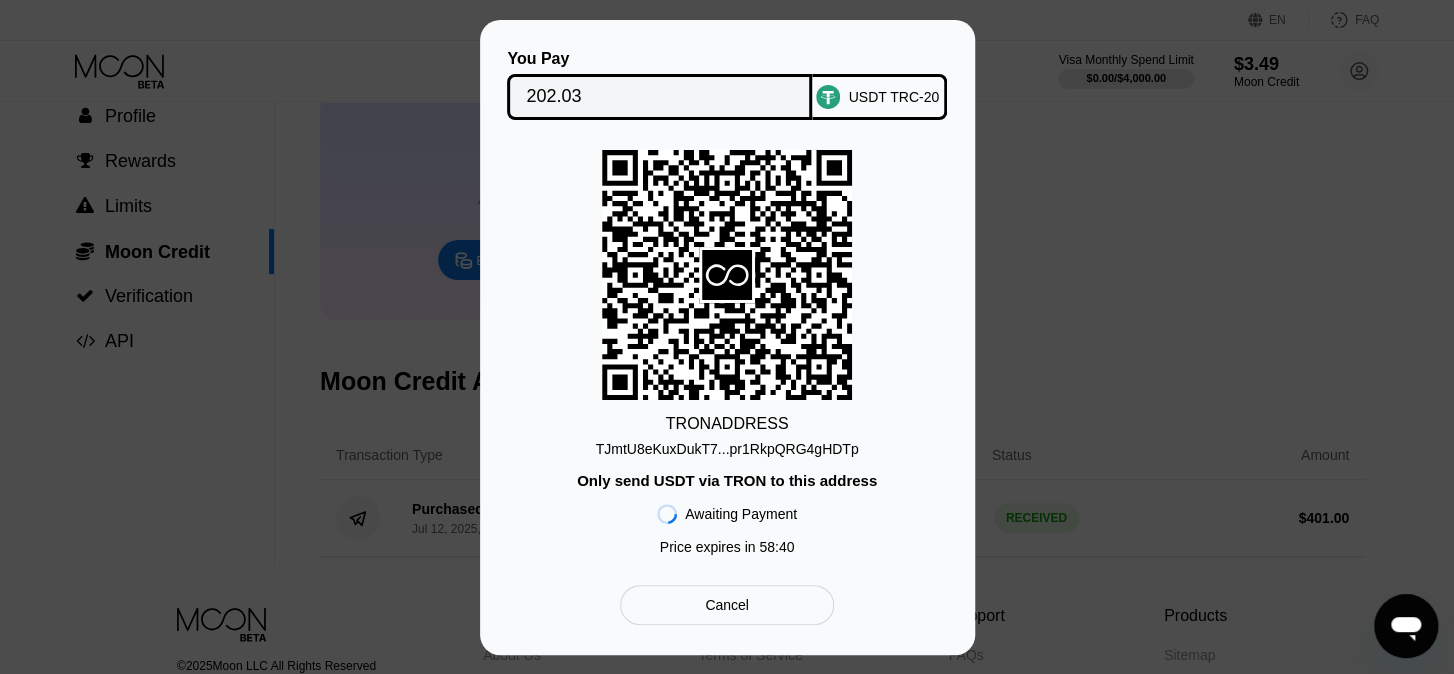 click 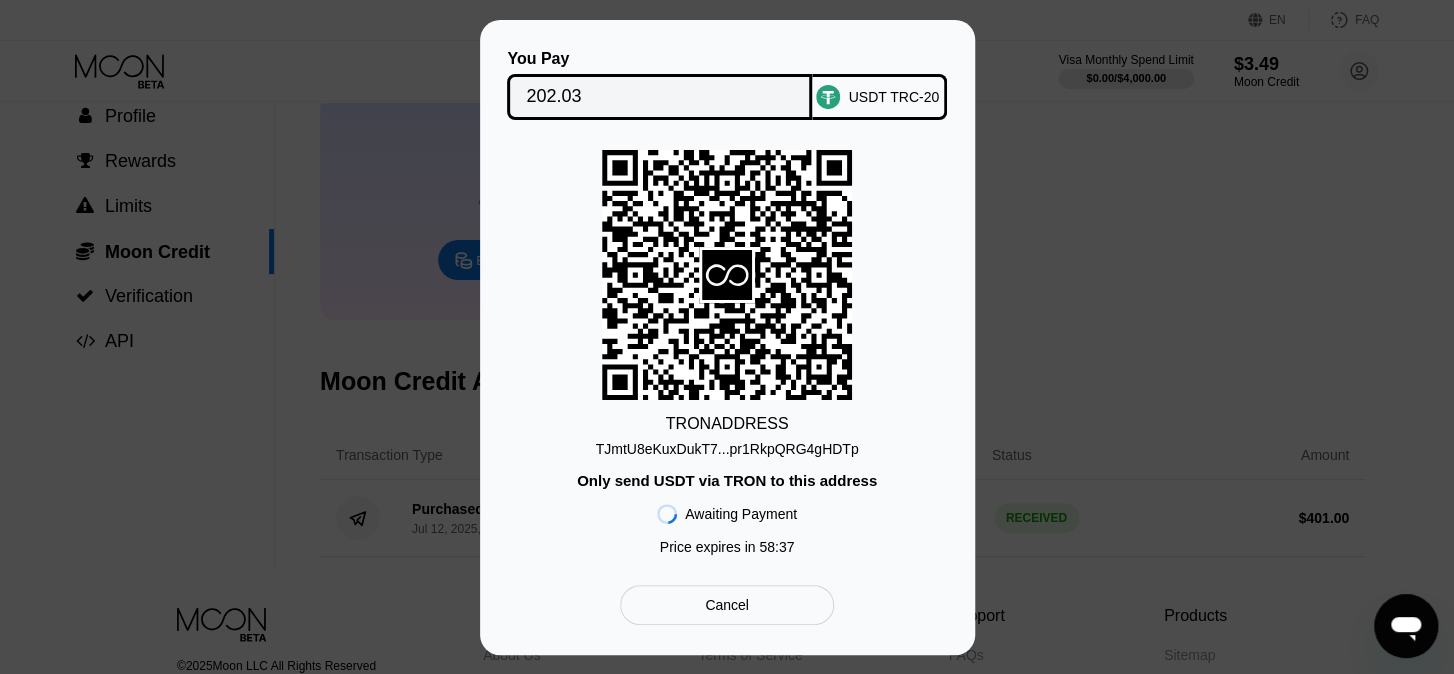 click on "202.03" at bounding box center (659, 97) 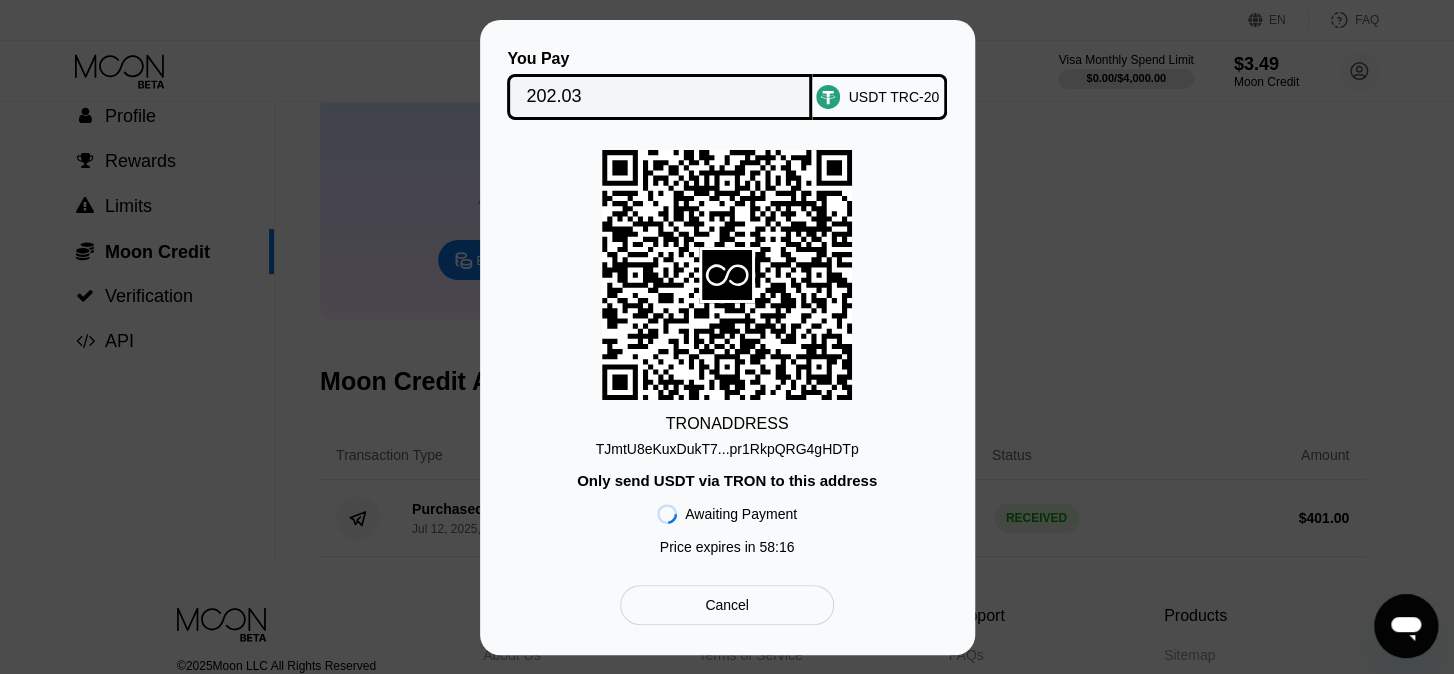 click on "TRON  ADDRESS TJmtU8eKuxDukT7...pr1RkpQRG4gHDTp Only send USDT via TRON to this address Awaiting Payment Price expires in   58 : 16" at bounding box center [727, 357] 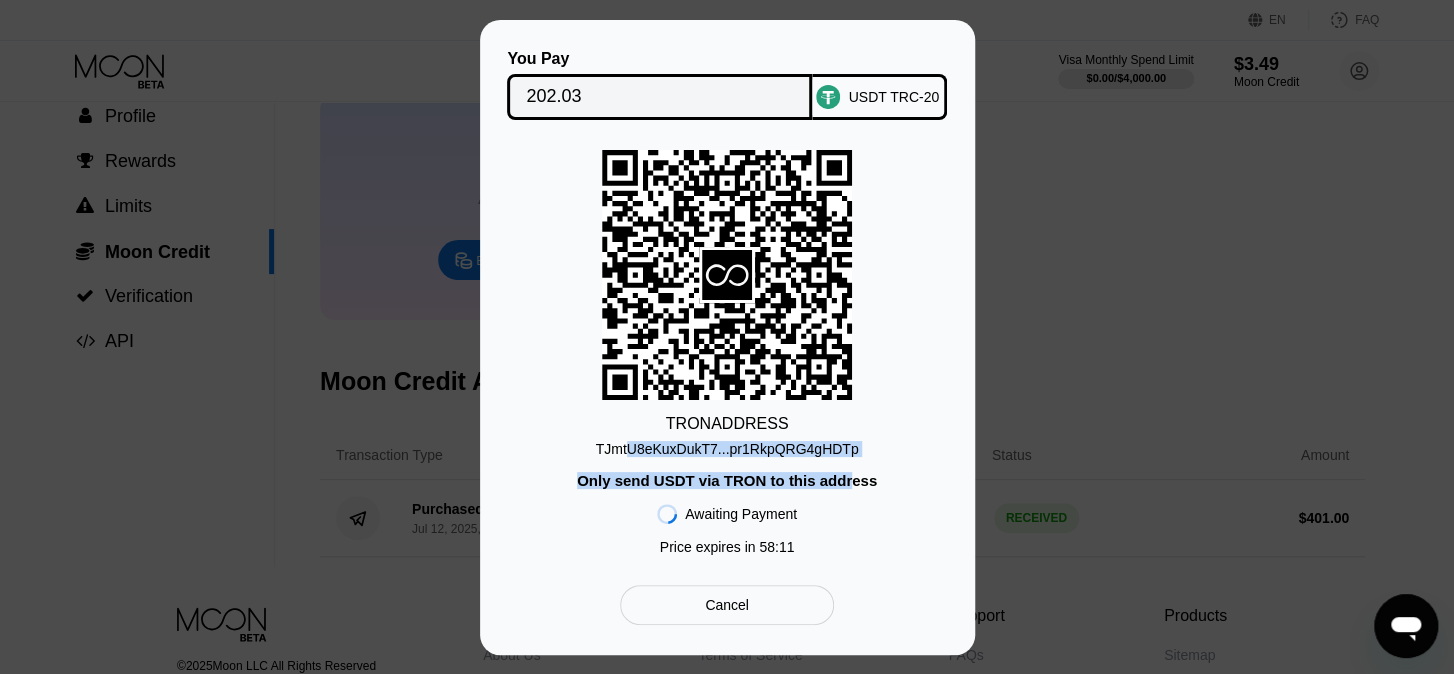 drag, startPoint x: 854, startPoint y: 450, endPoint x: 633, endPoint y: 443, distance: 221.11082 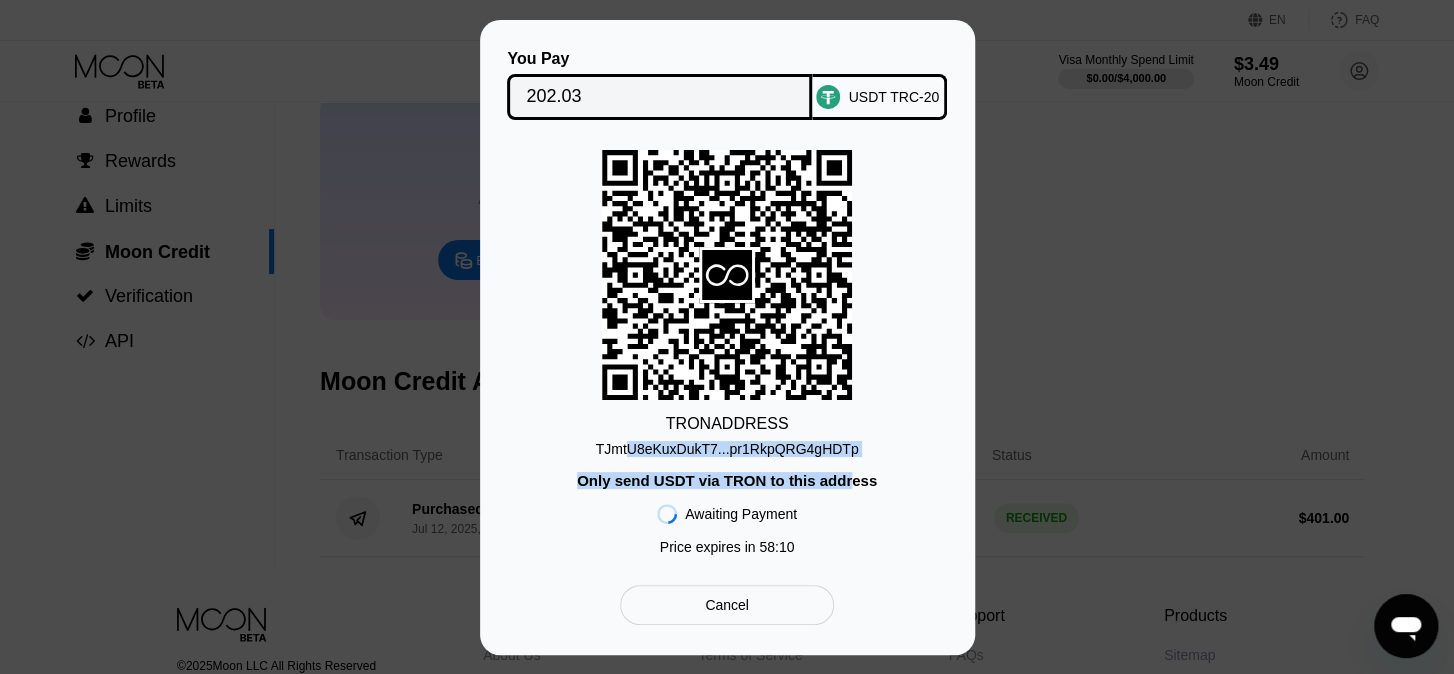 click on "TRON  ADDRESS TJmtU8eKuxDukT7...pr1RkpQRG4gHDTp Only send USDT via TRON to this address Awaiting Payment Price expires in   58 : 10" at bounding box center [727, 357] 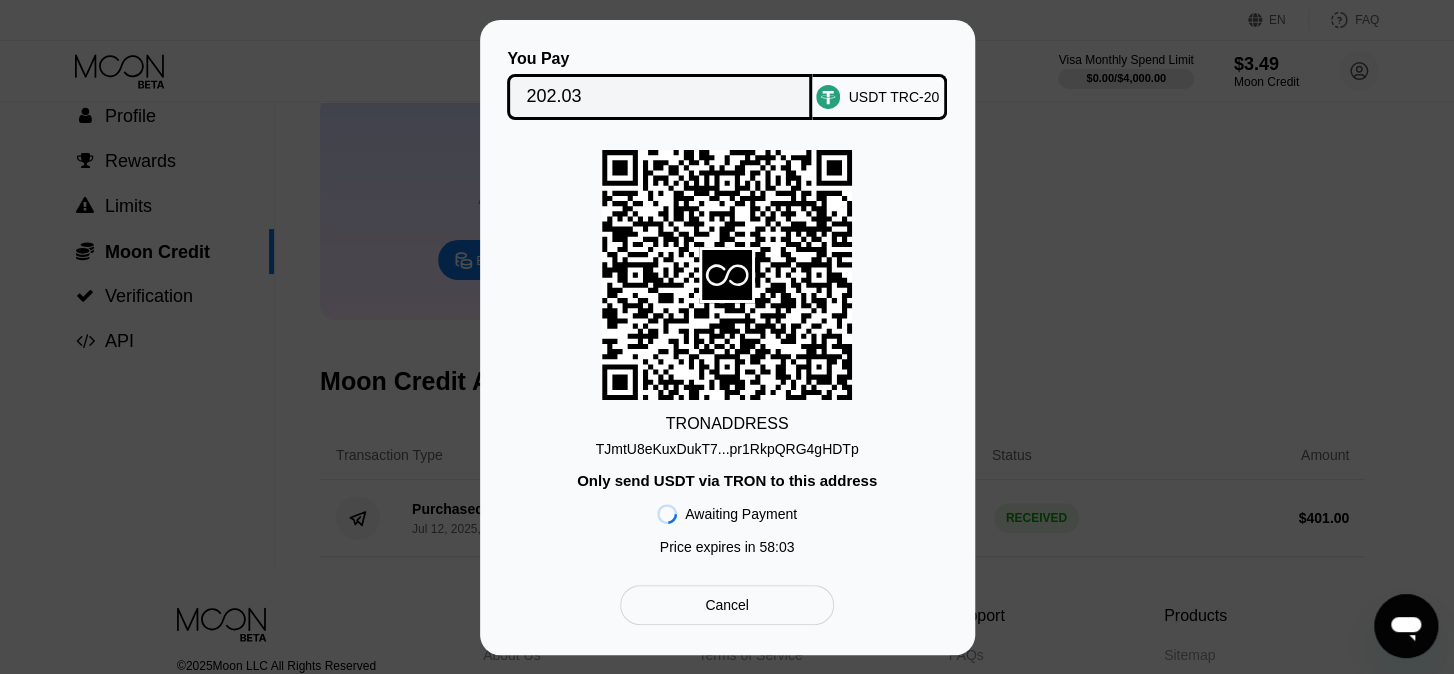 click 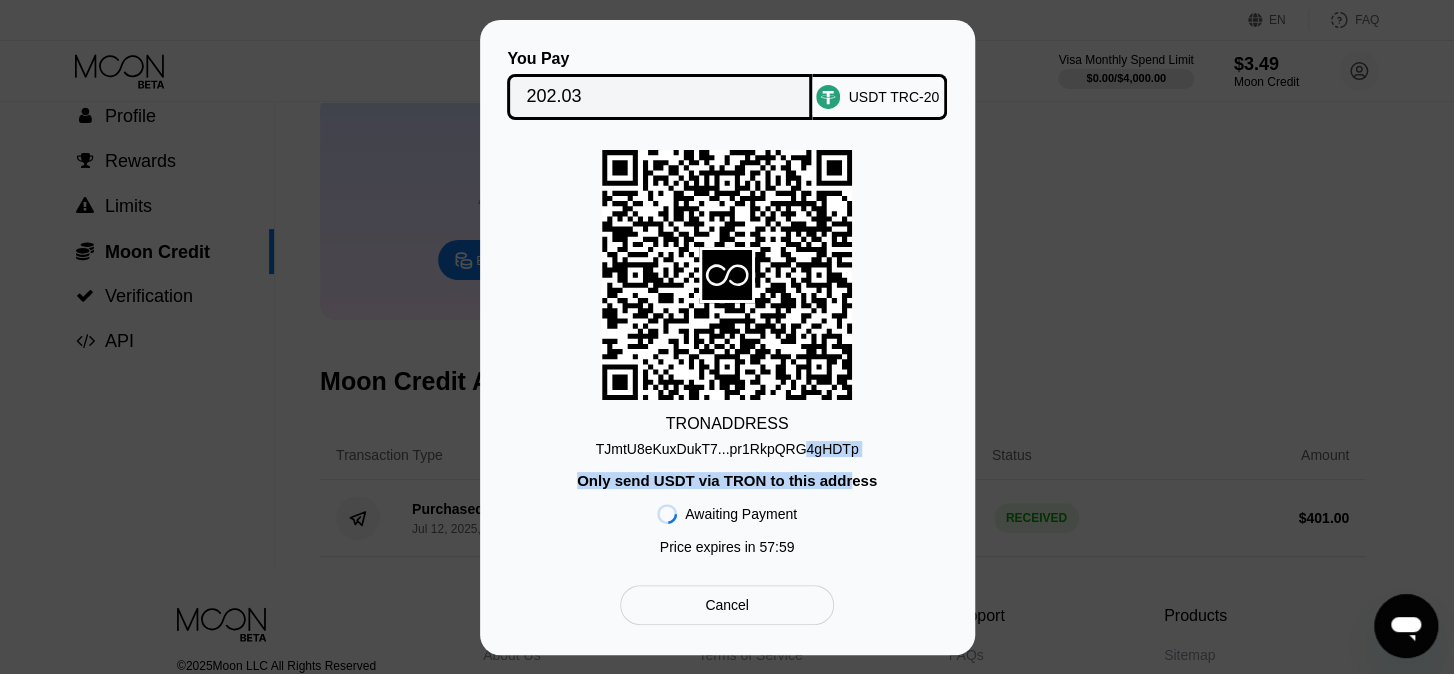 drag, startPoint x: 853, startPoint y: 452, endPoint x: 804, endPoint y: 450, distance: 49.0408 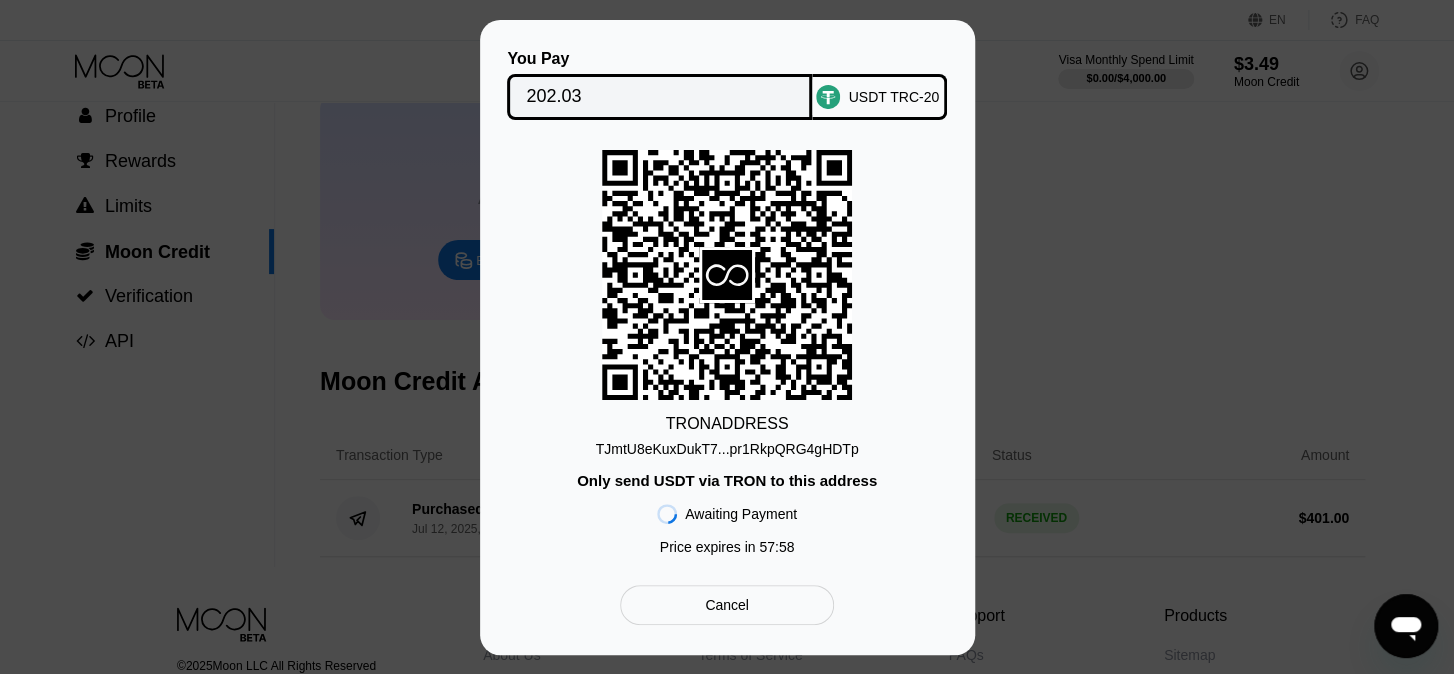 click on "TRON  ADDRESS TJmtU8eKuxDukT7...pr1RkpQRG4gHDTp Only send USDT via TRON to this address Awaiting Payment Price expires in   57 : 58" at bounding box center (727, 357) 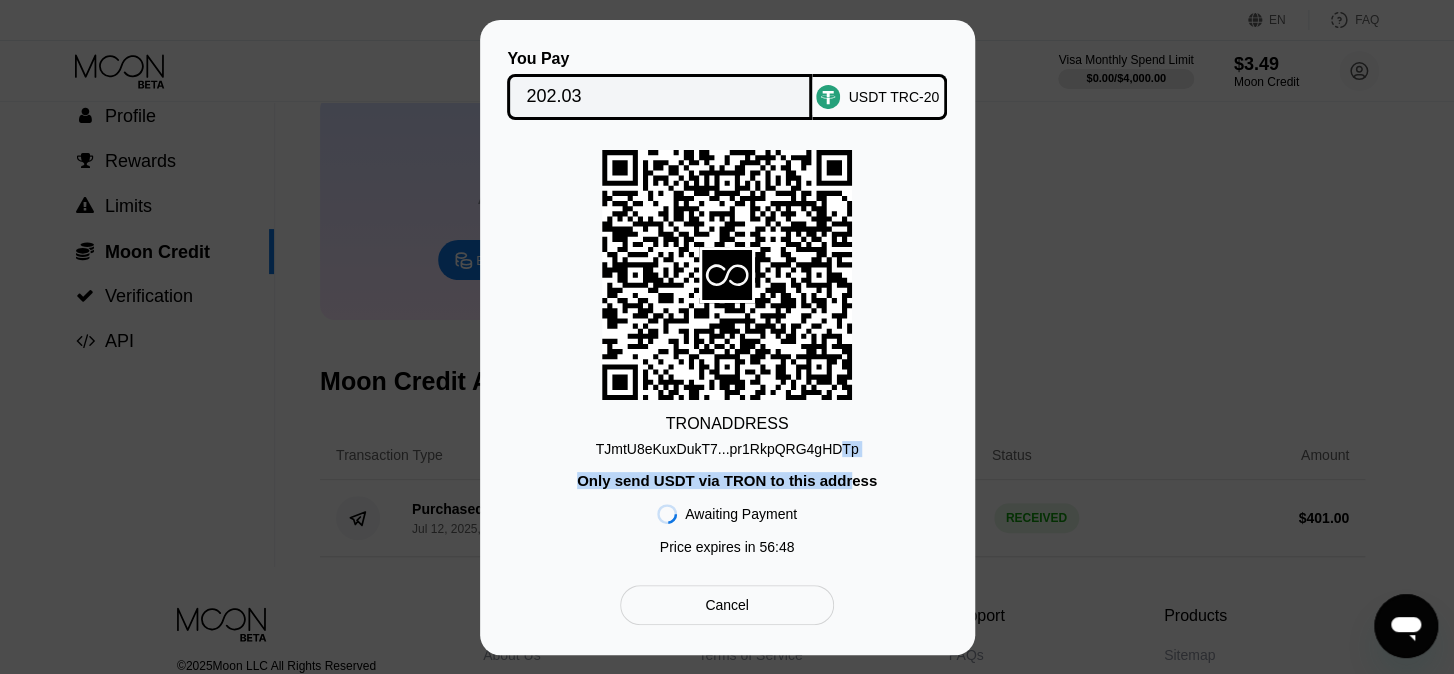 drag, startPoint x: 852, startPoint y: 446, endPoint x: 838, endPoint y: 455, distance: 16.643316 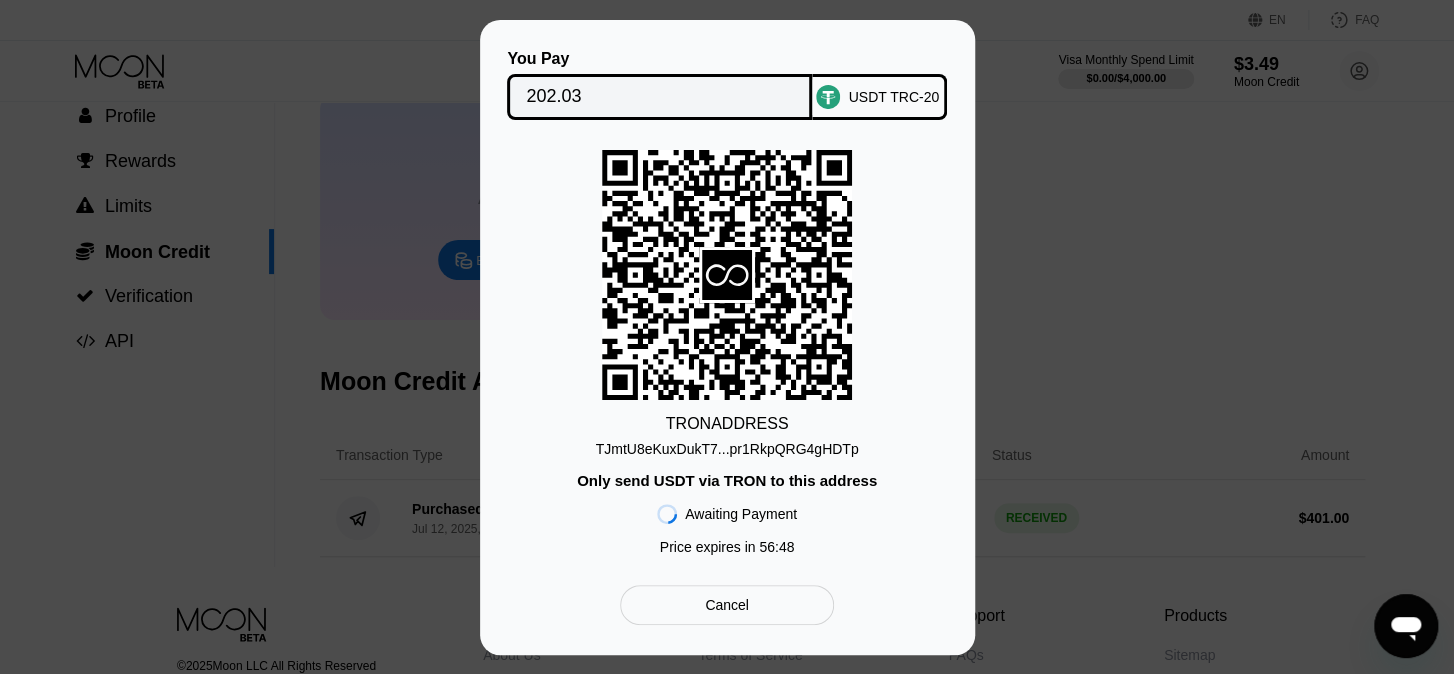 click on "TJmtU8eKuxDukT7...pr1RkpQRG4gHDTp" at bounding box center [727, 449] 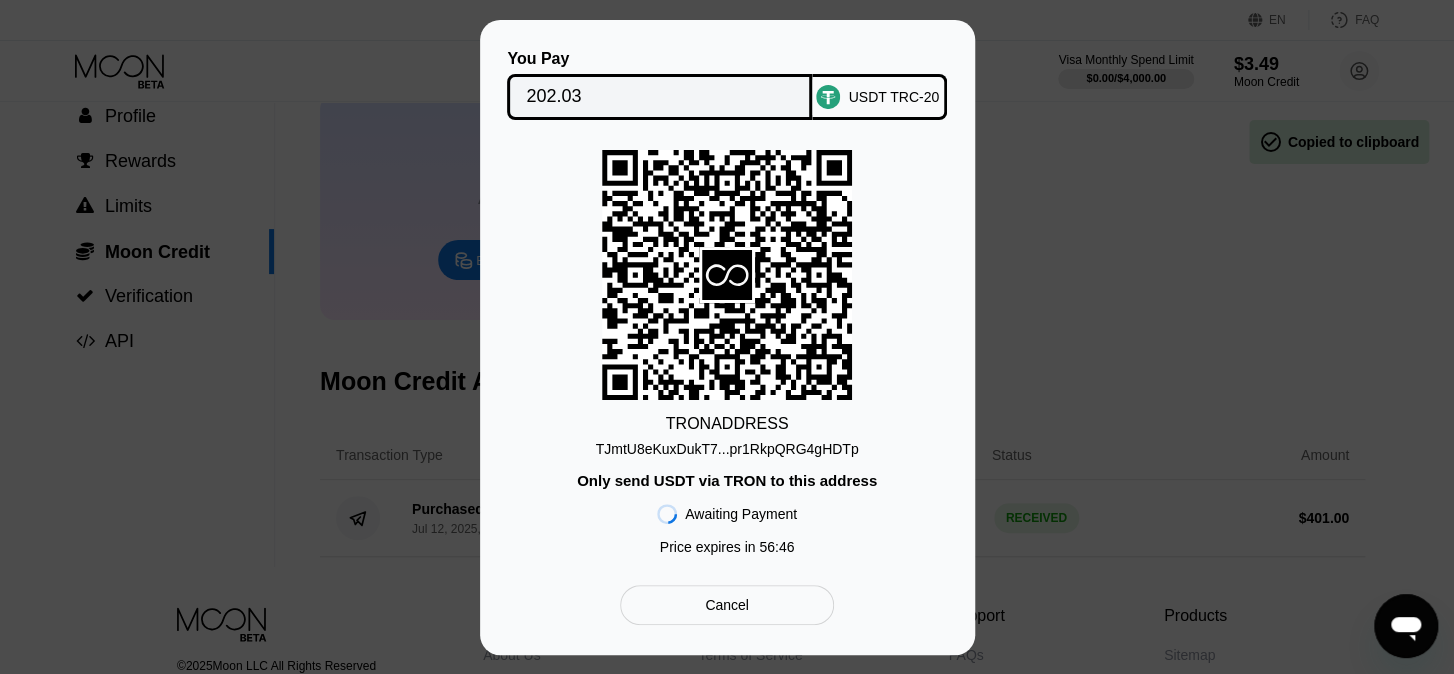 click on "TJmtU8eKuxDukT7...pr1RkpQRG4gHDTp" at bounding box center (727, 449) 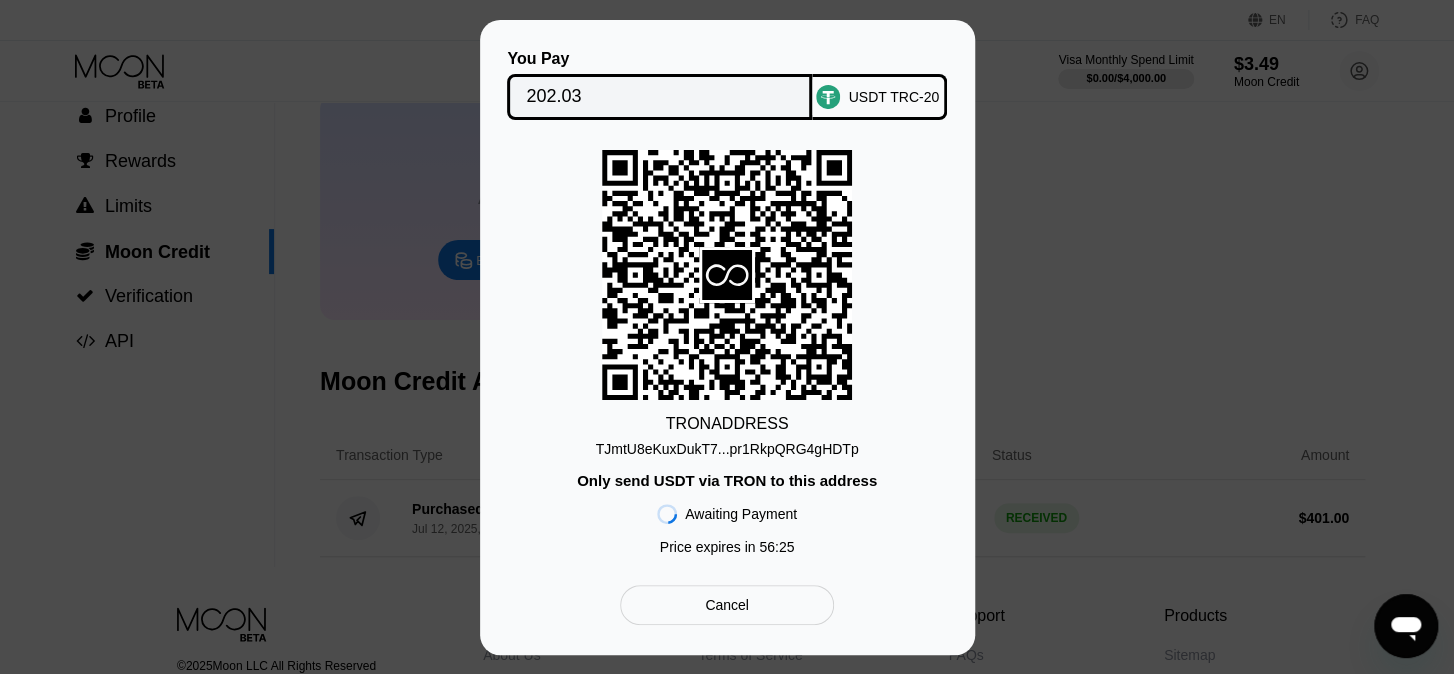 click on "TRON ADDRESS [ADDRESS] Only send USDT via TRON to this address Awaiting Payment Price expires in 56 : 25" at bounding box center (727, 357) 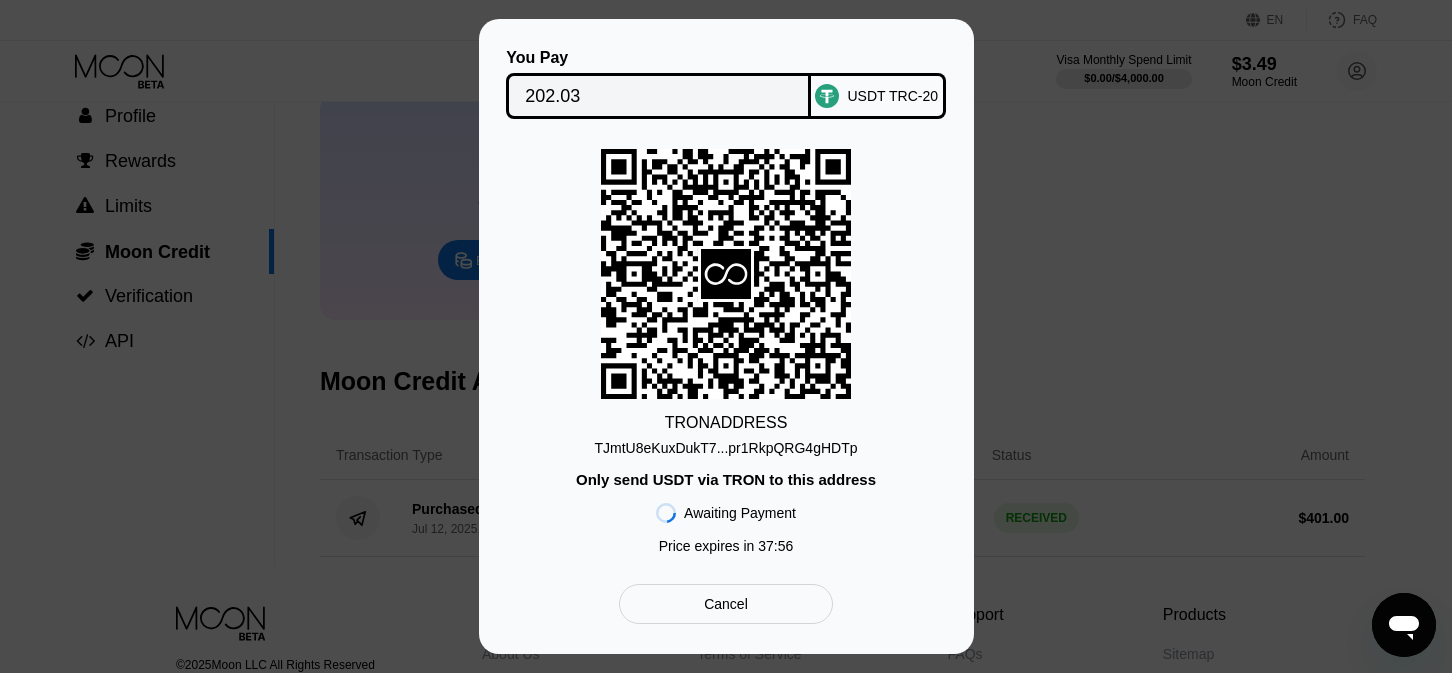 click on "TRON ADDRESS [ADDRESS] Only send USDT via TRON to this address Awaiting Payment Price expires in 37 : 56" at bounding box center [726, 356] 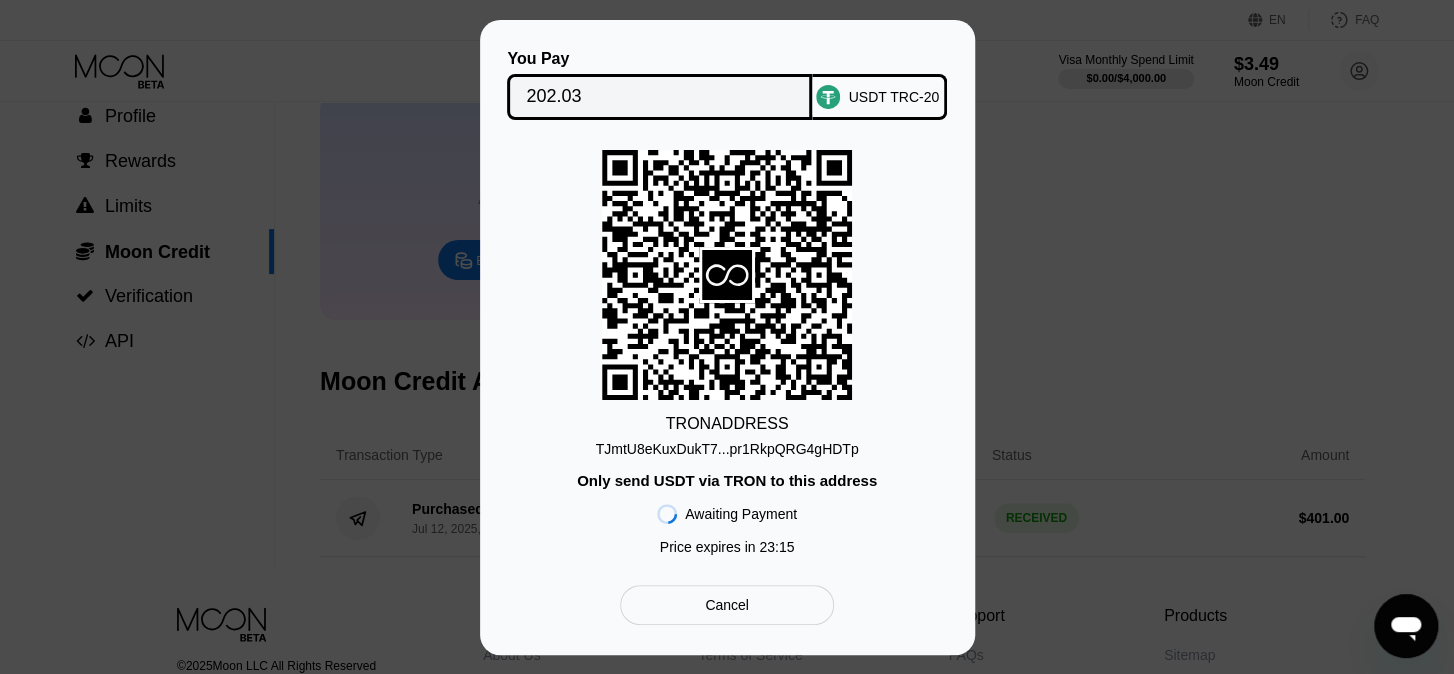 click on "TRON  ADDRESS TJmtU8eKuxDukT7...pr1RkpQRG4gHDTp Only send USDT via TRON to this address Awaiting Payment Price expires in   23 : 15" at bounding box center (727, 357) 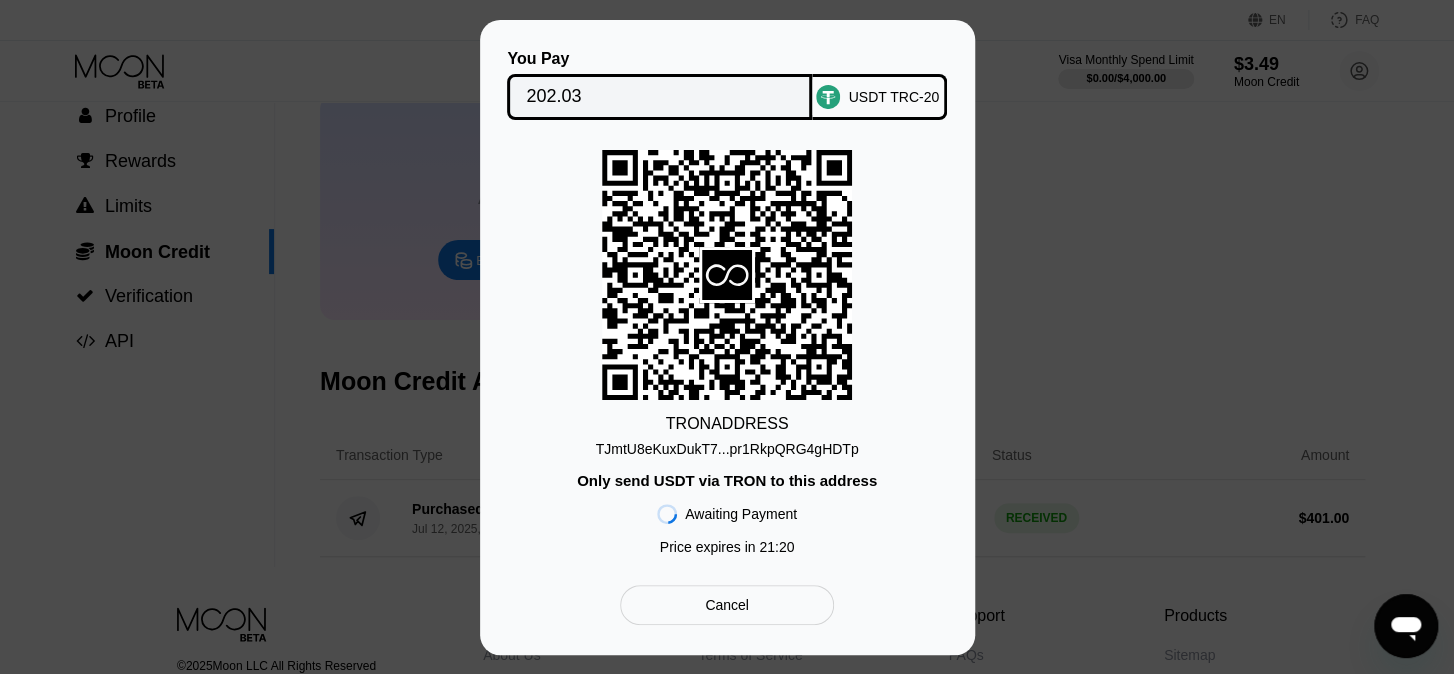 click on "You Pay 202.03 USDT TRC-20 TRON ADDRESS [ADDRESS] Only send USDT via TRON to this address Awaiting Payment Price expires in 21 : 20 Cancel" at bounding box center [727, 337] 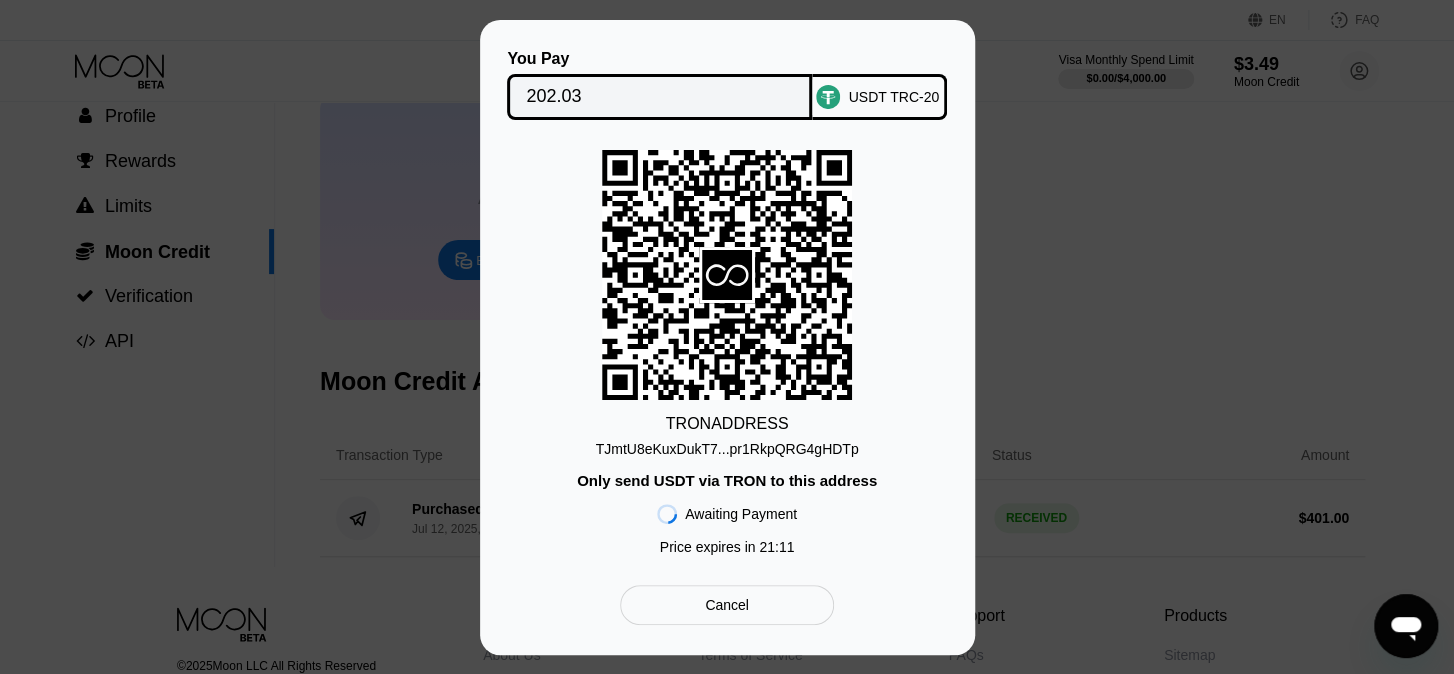 click 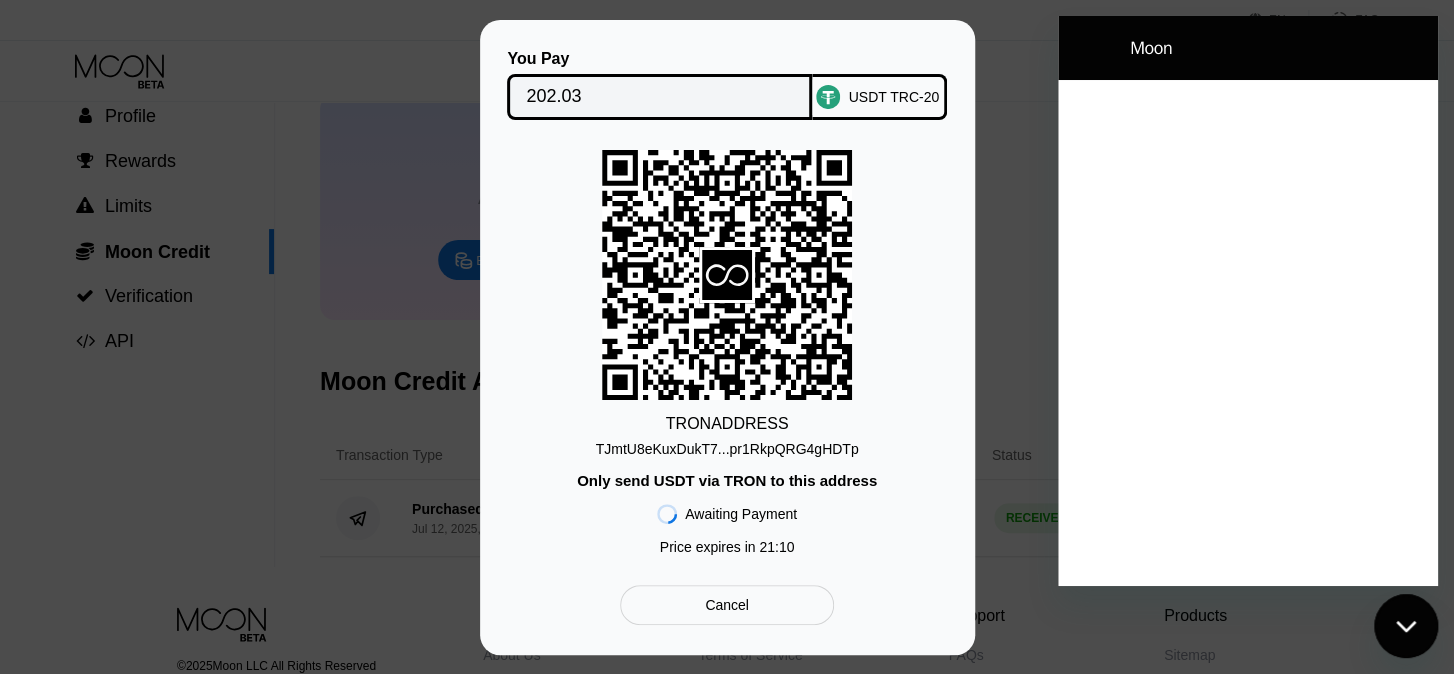 scroll, scrollTop: 0, scrollLeft: 0, axis: both 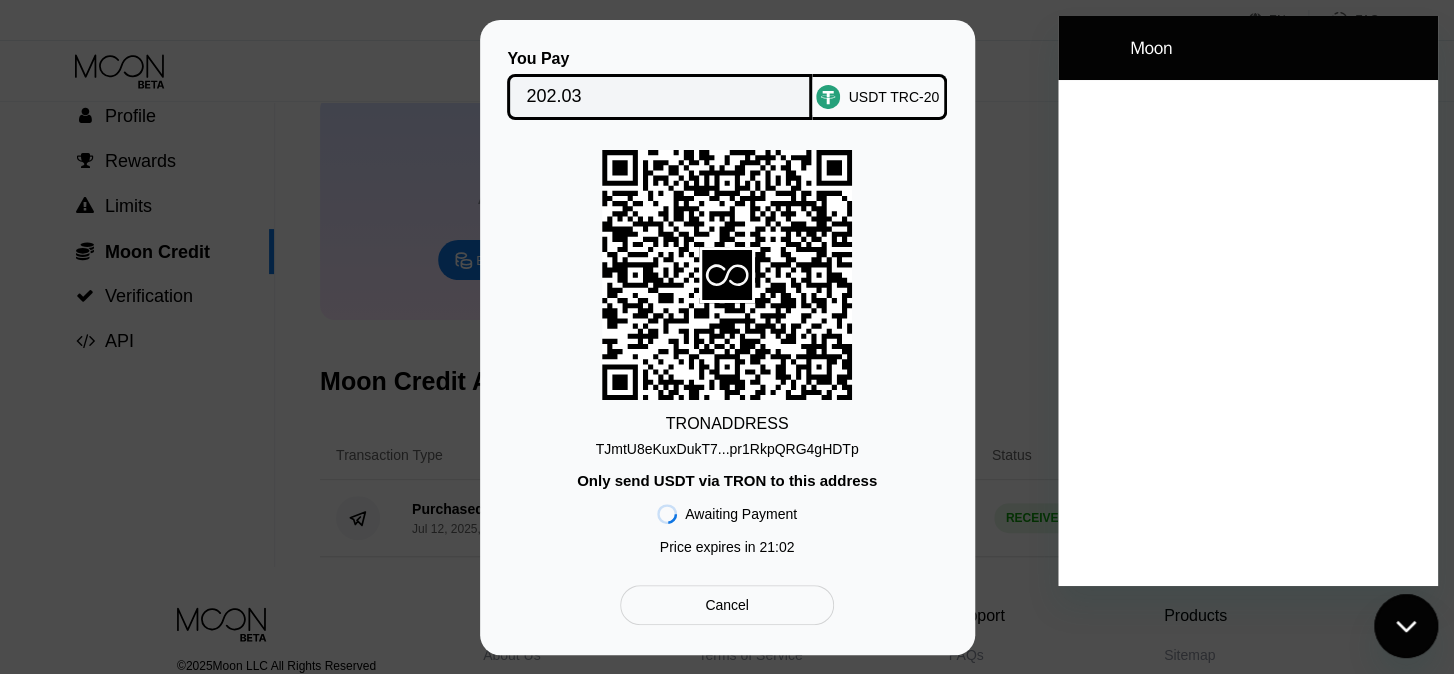 click at bounding box center (1248, 333) 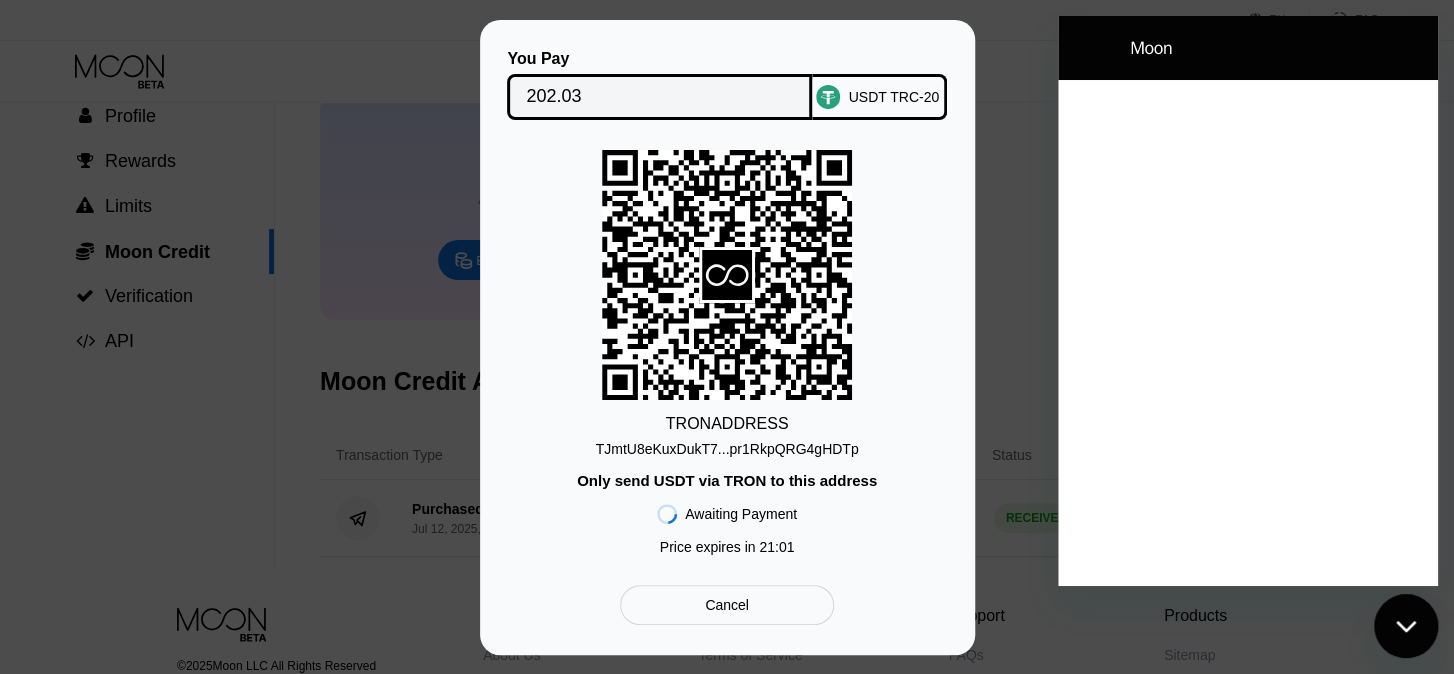 click at bounding box center [1406, 626] 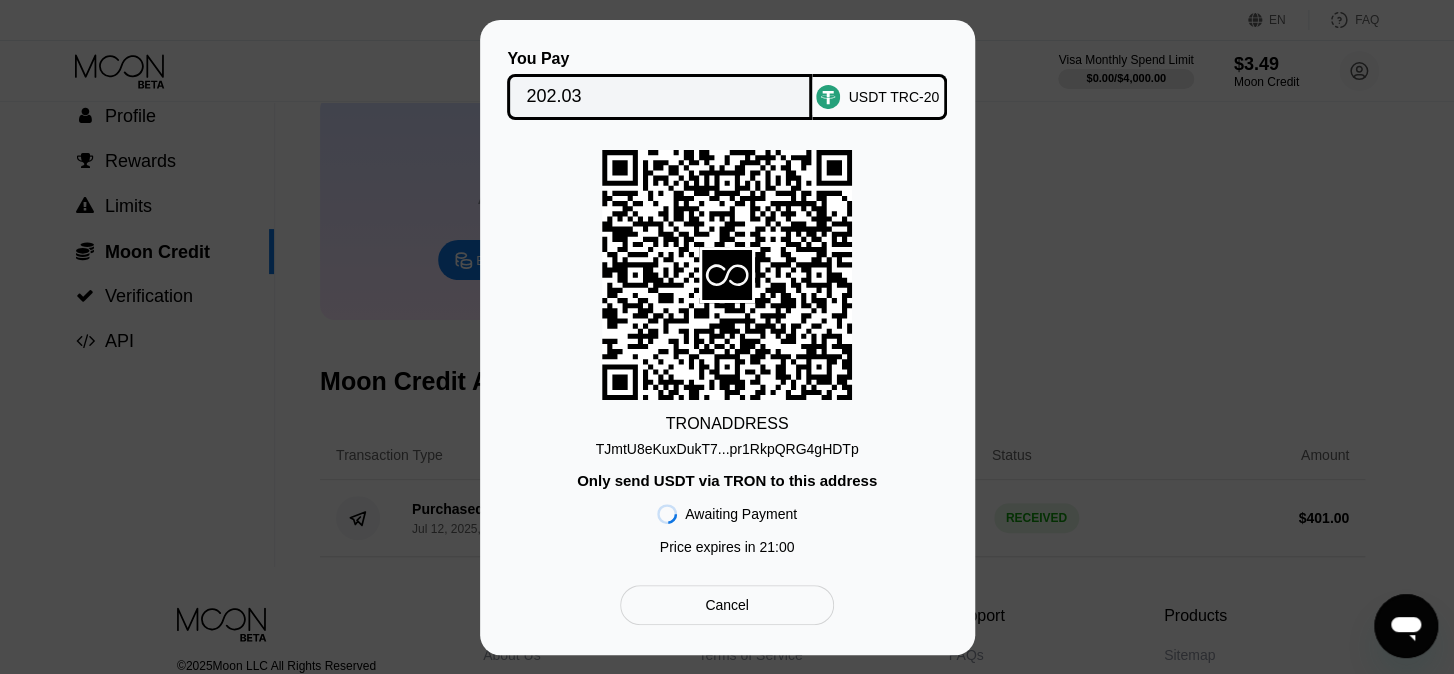 click 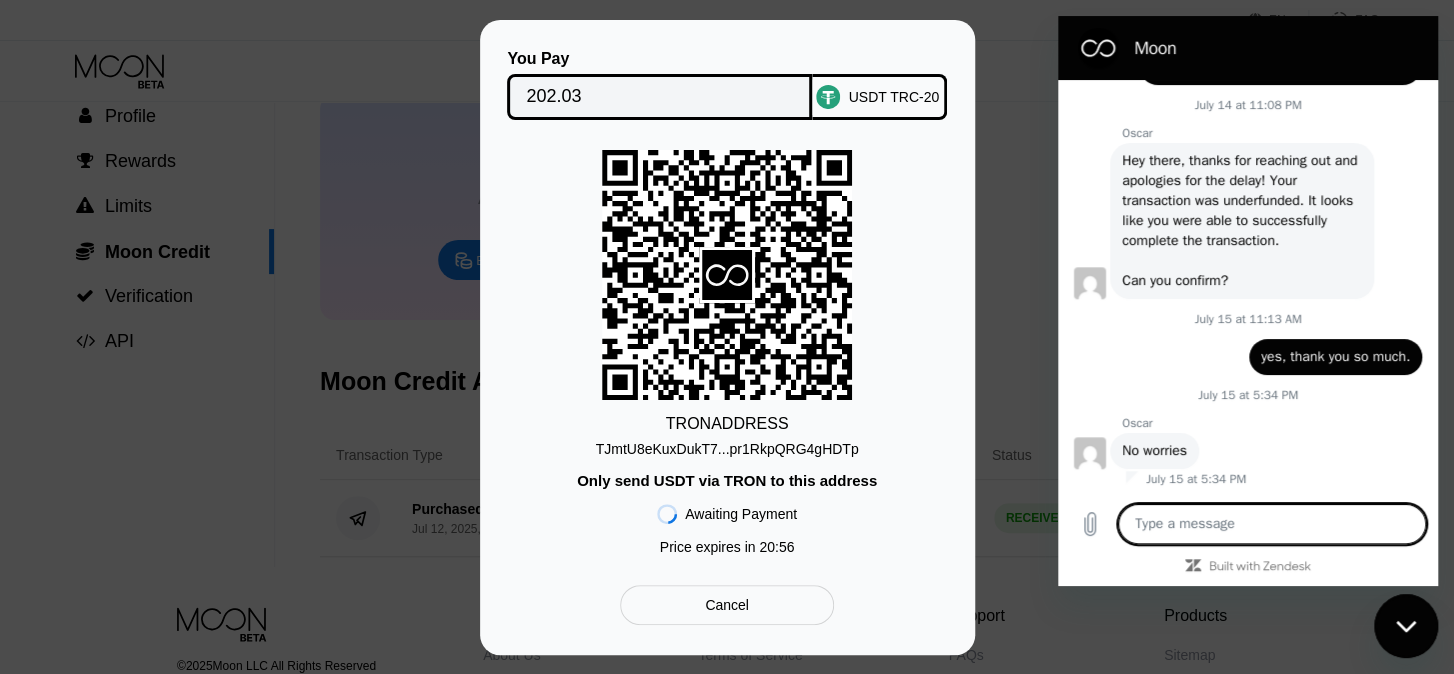 type on "x" 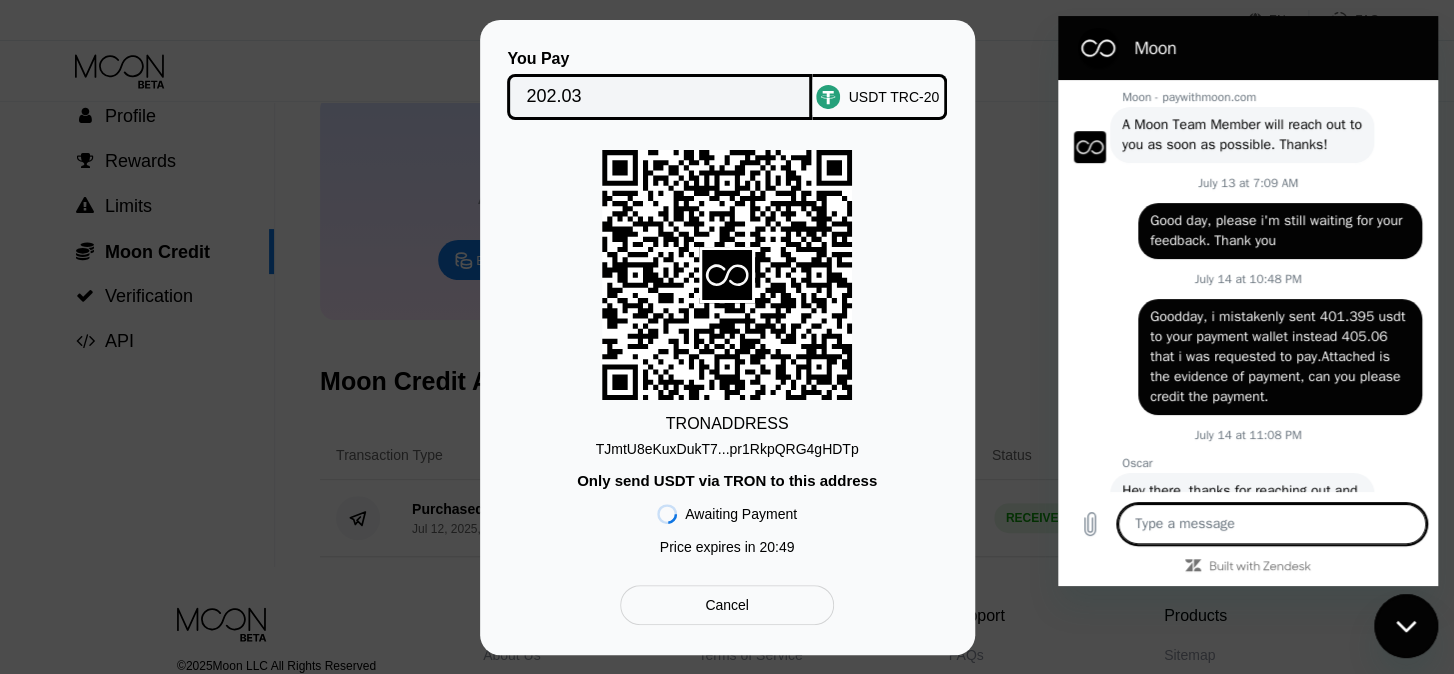 scroll, scrollTop: 874, scrollLeft: 0, axis: vertical 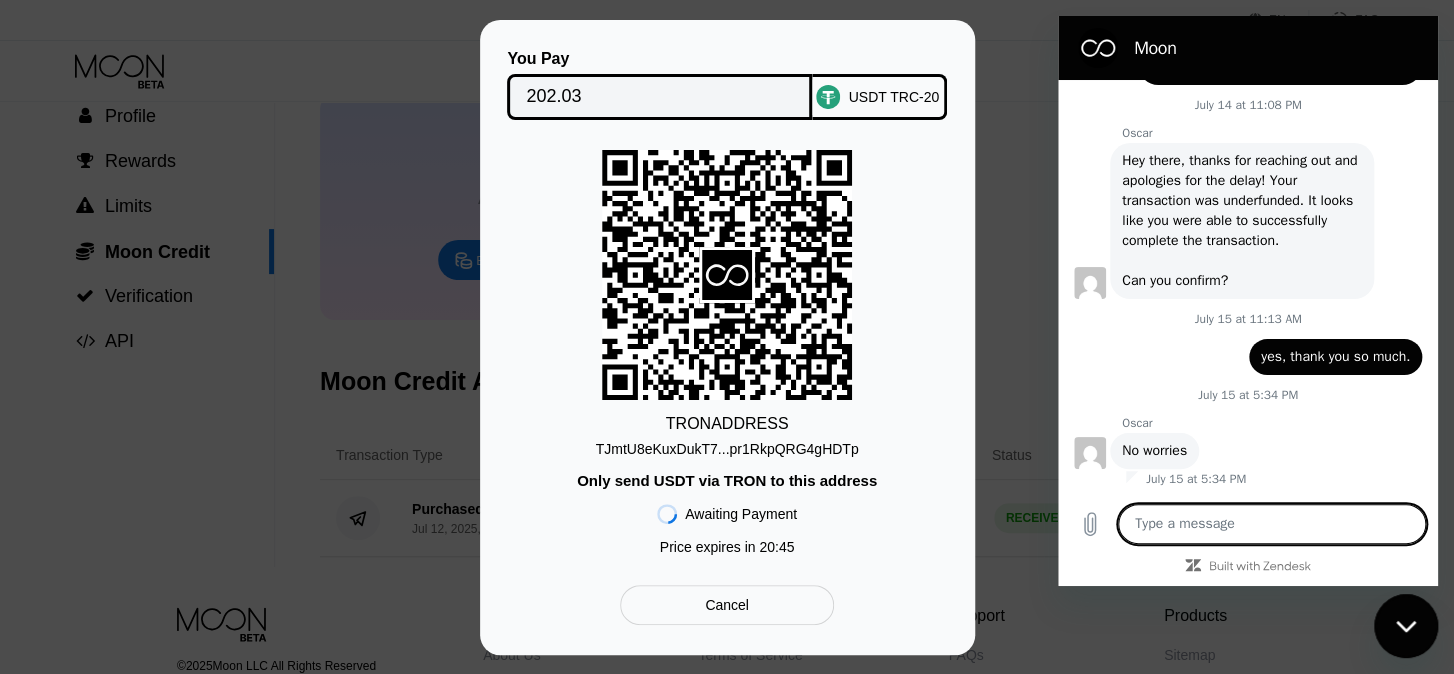type on "g" 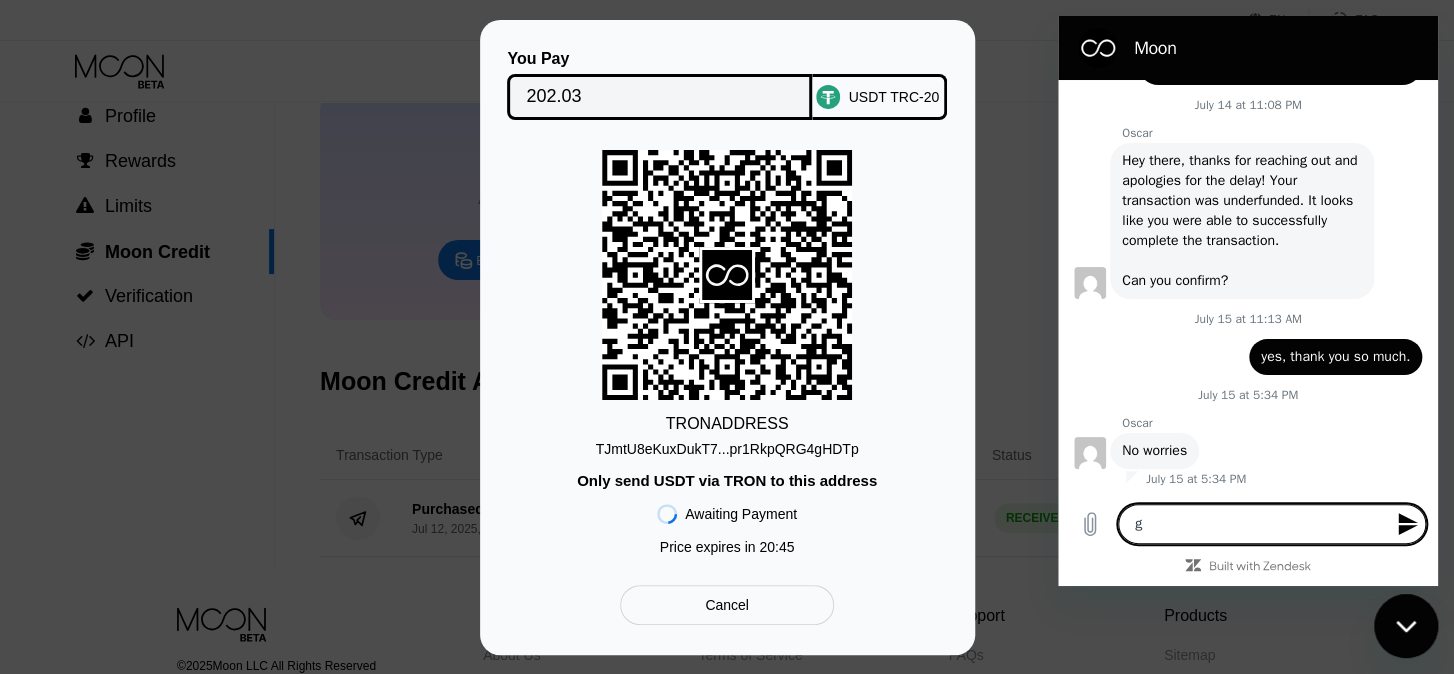 type on "go" 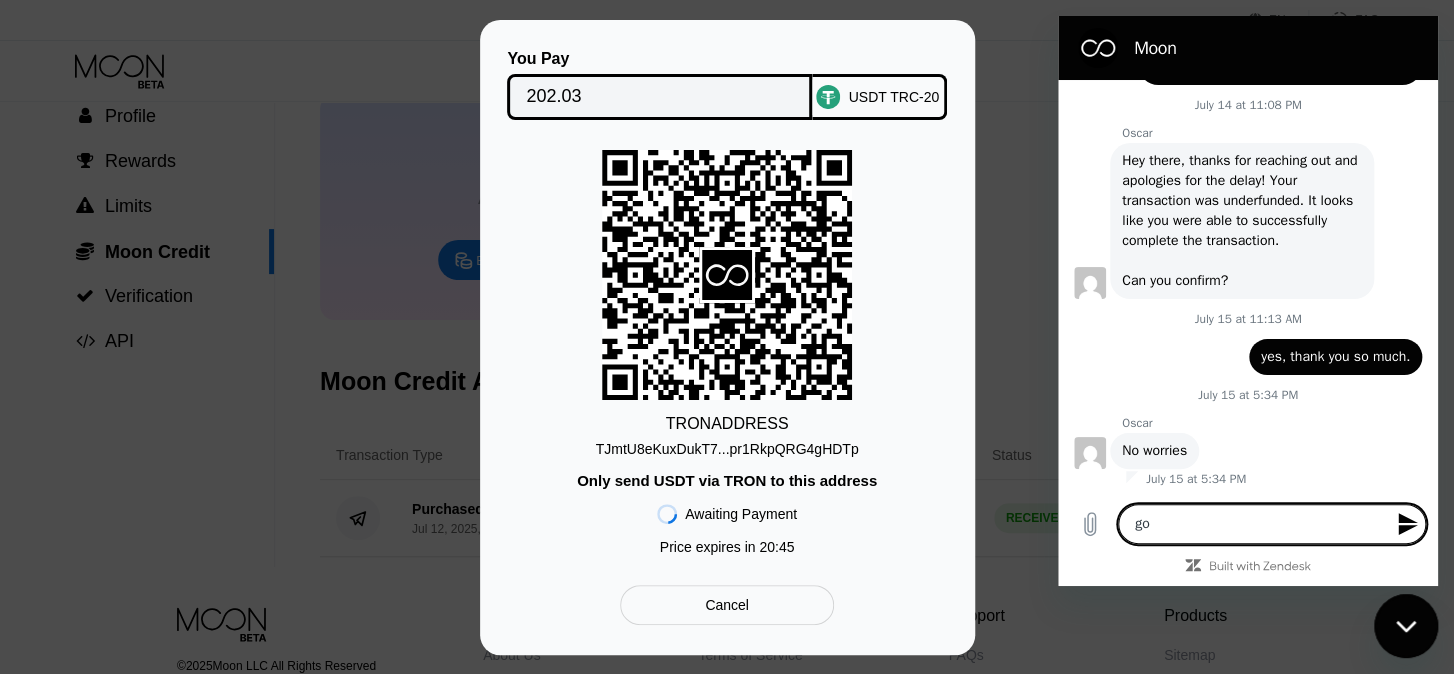 type on "goo" 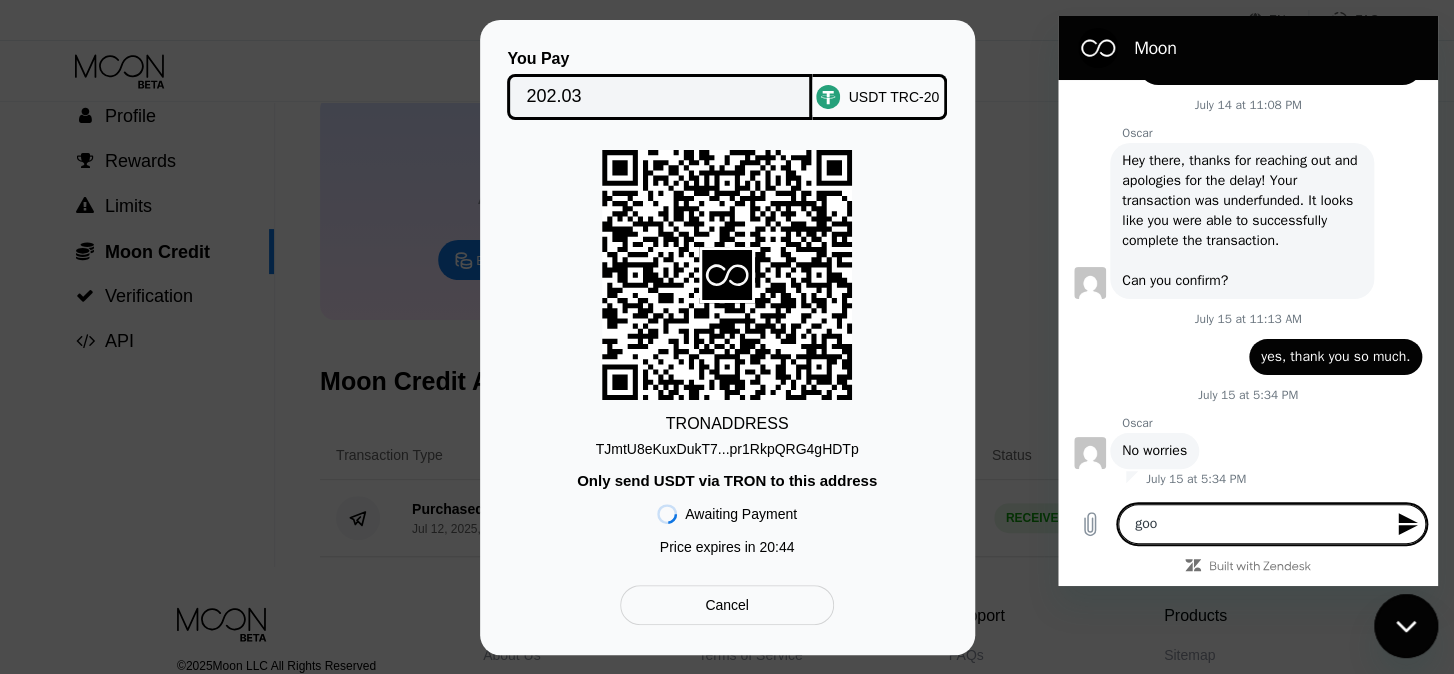 type on "good" 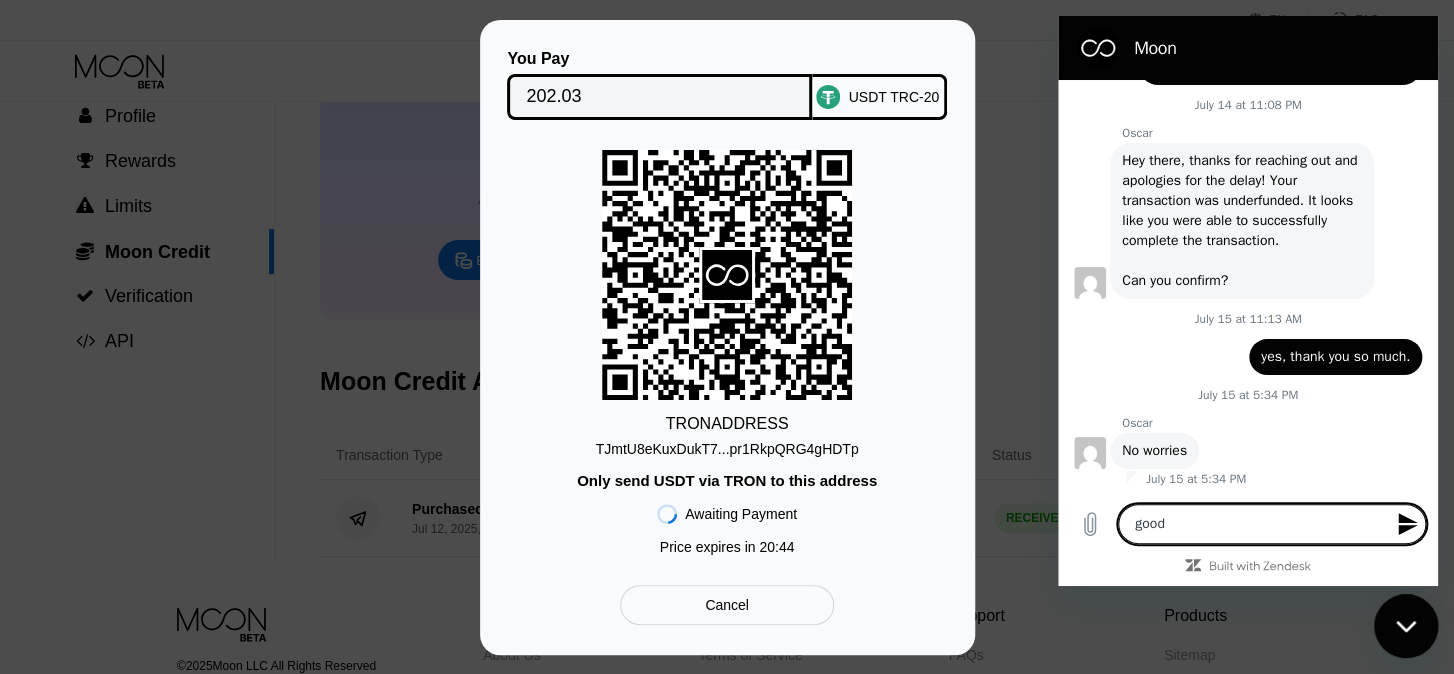 type on "x" 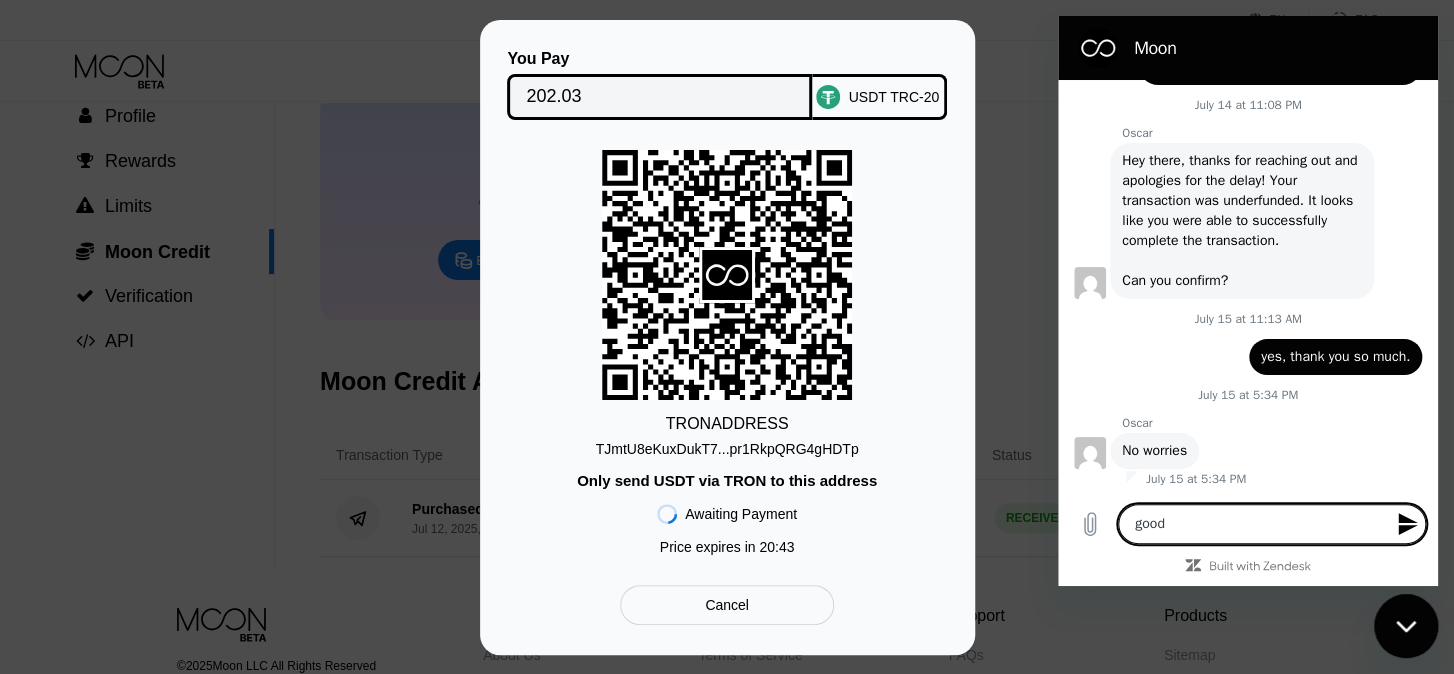 type on "good d" 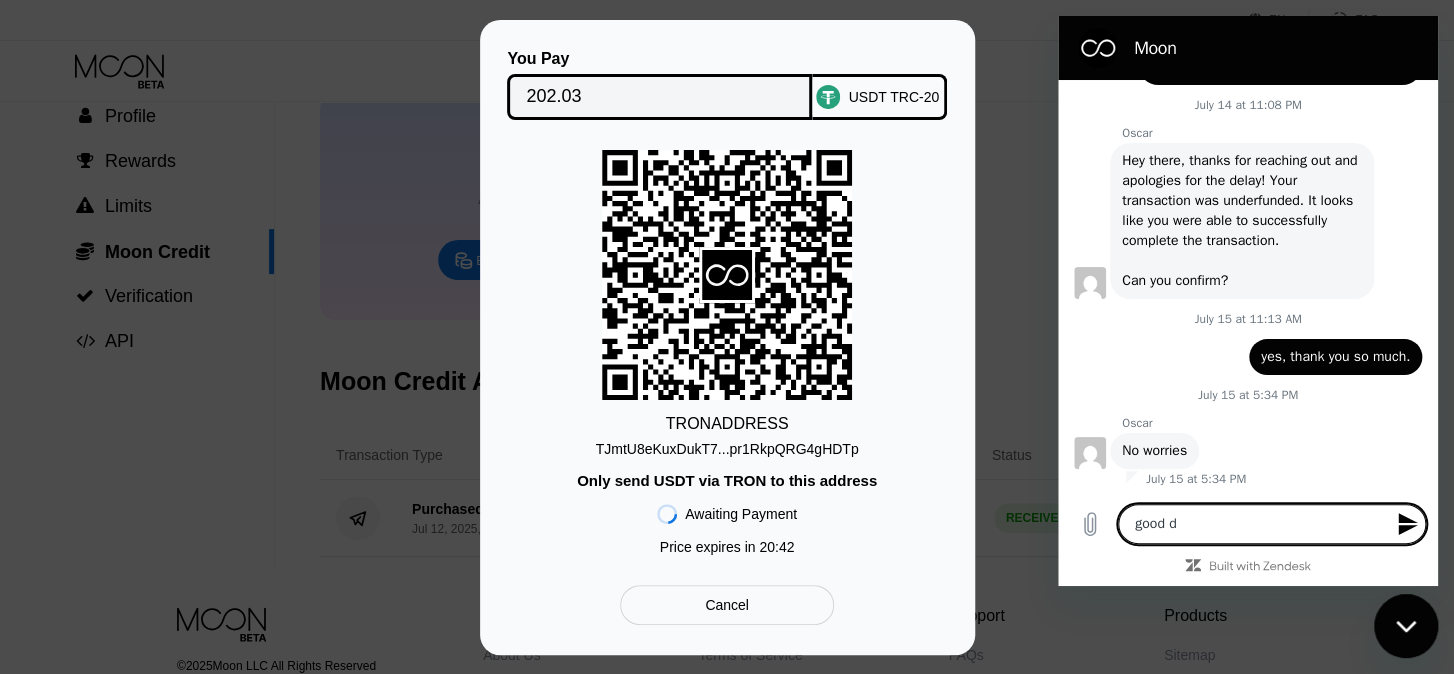 type on "good da" 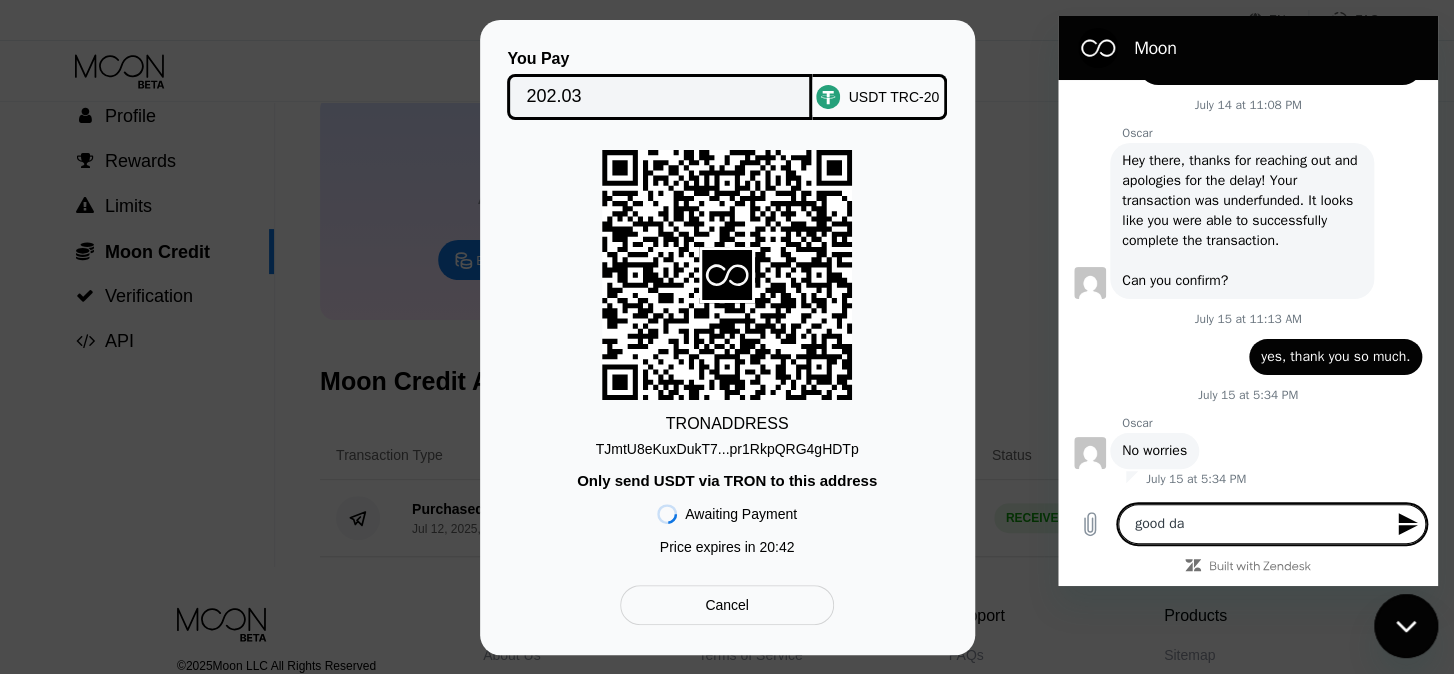 type on "good day" 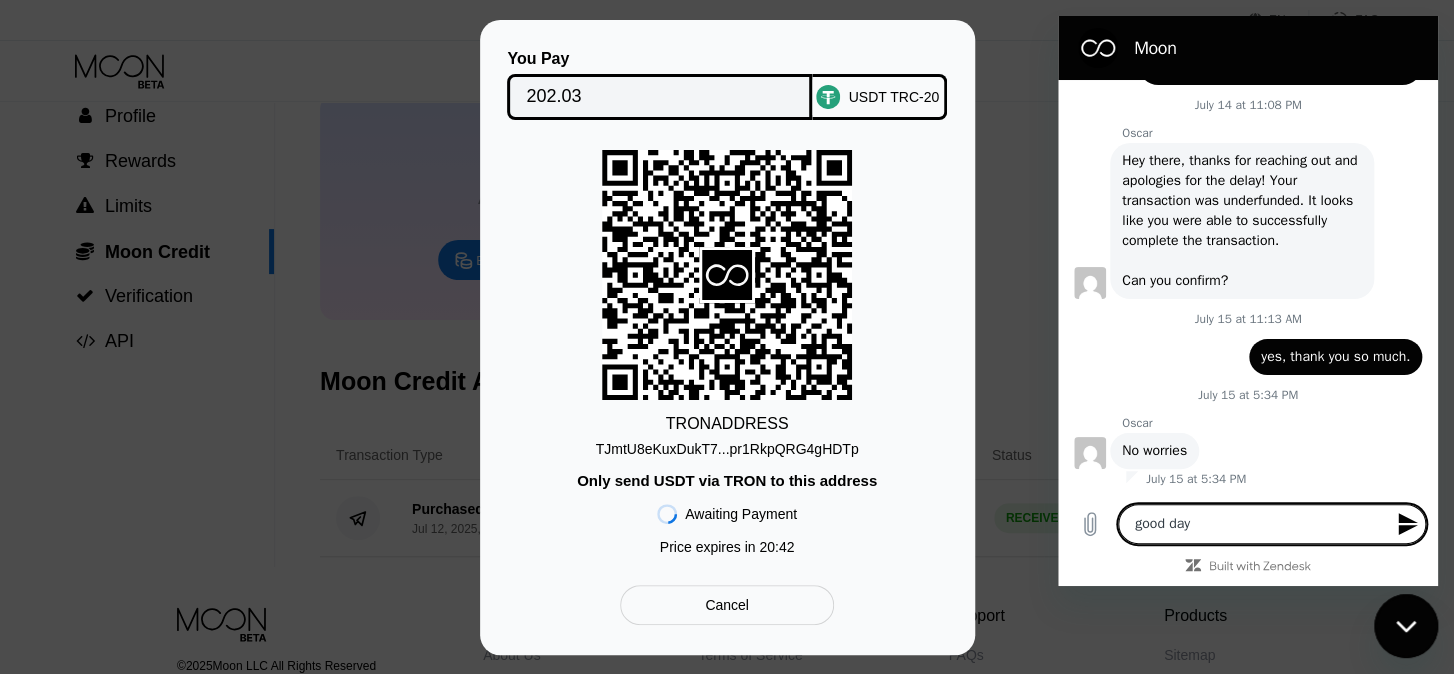 type on "x" 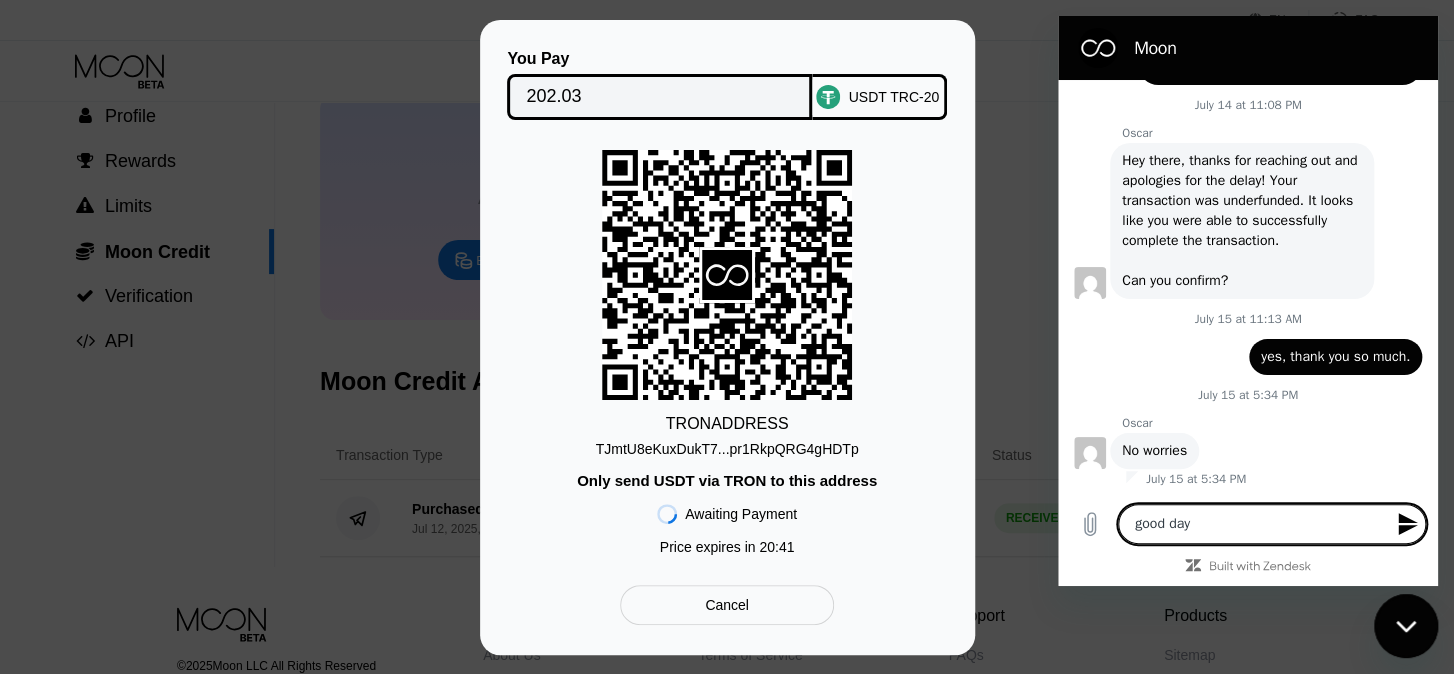 type 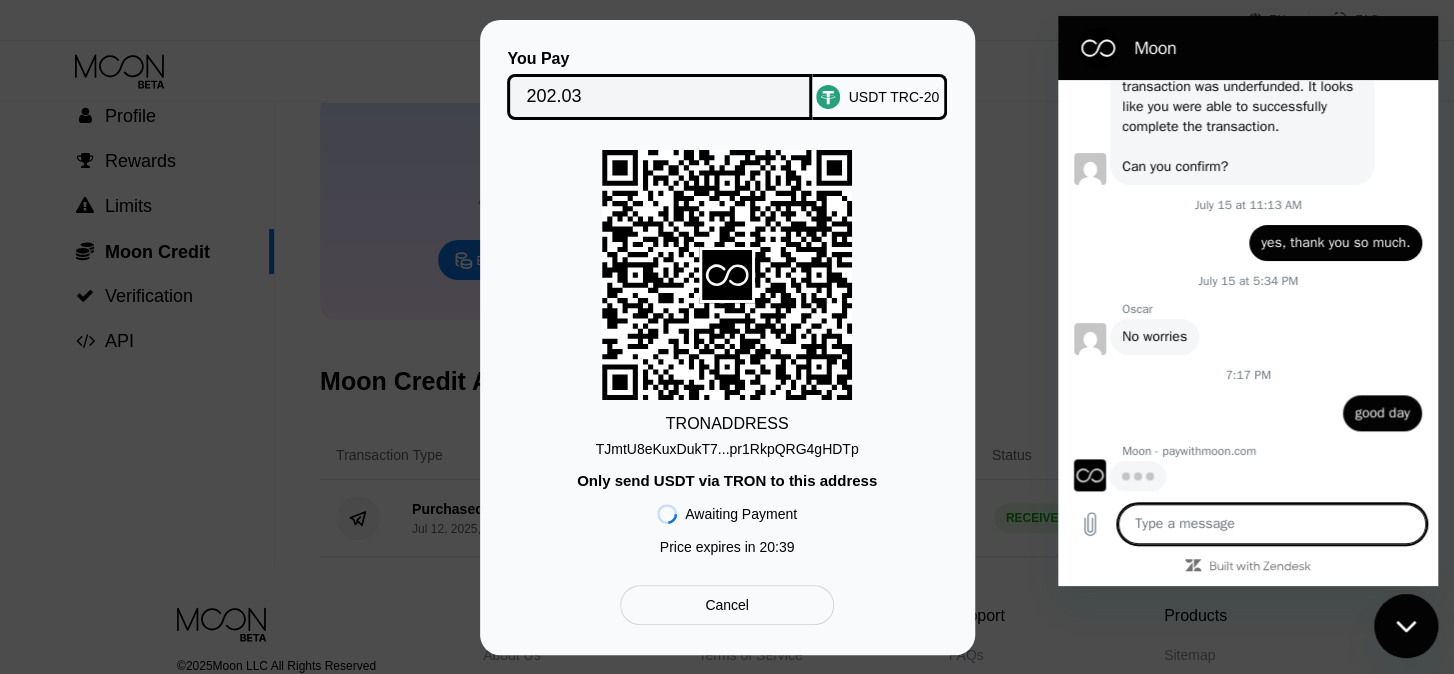 scroll, scrollTop: 988, scrollLeft: 0, axis: vertical 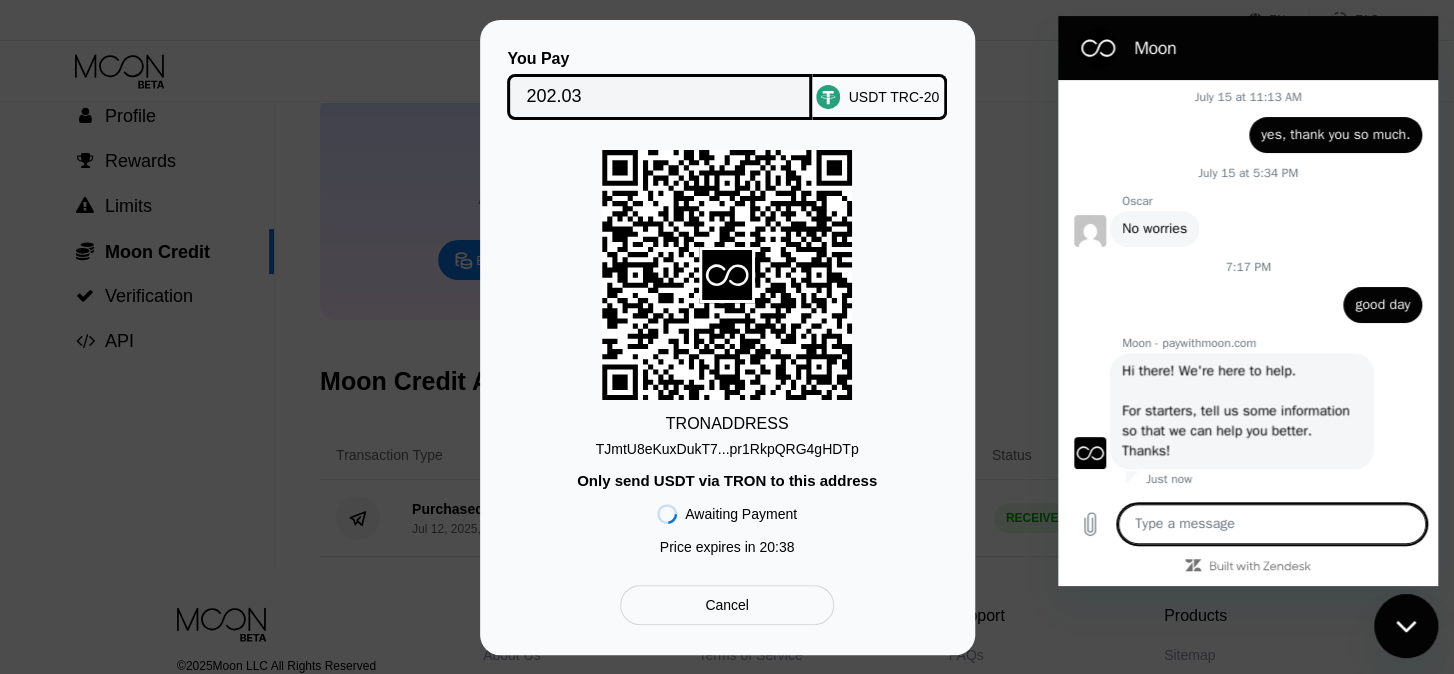 type on "x" 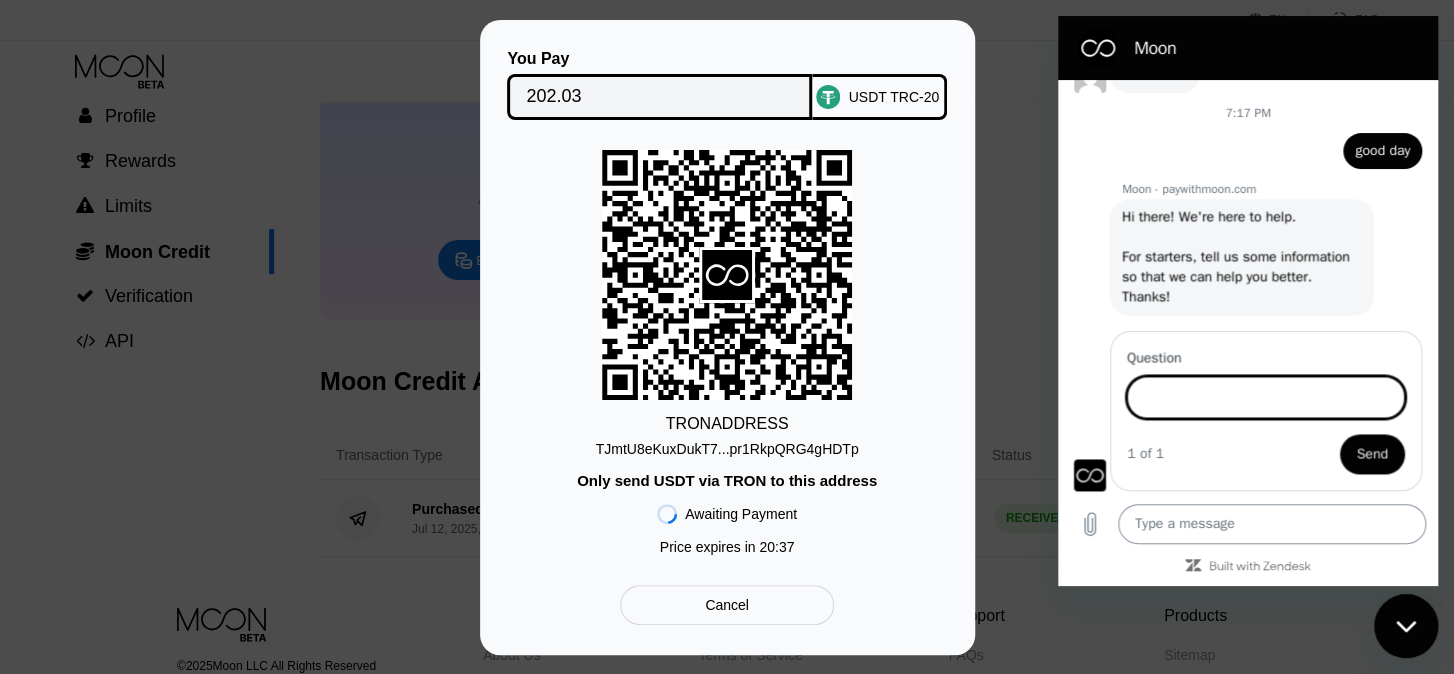 scroll, scrollTop: 1229, scrollLeft: 0, axis: vertical 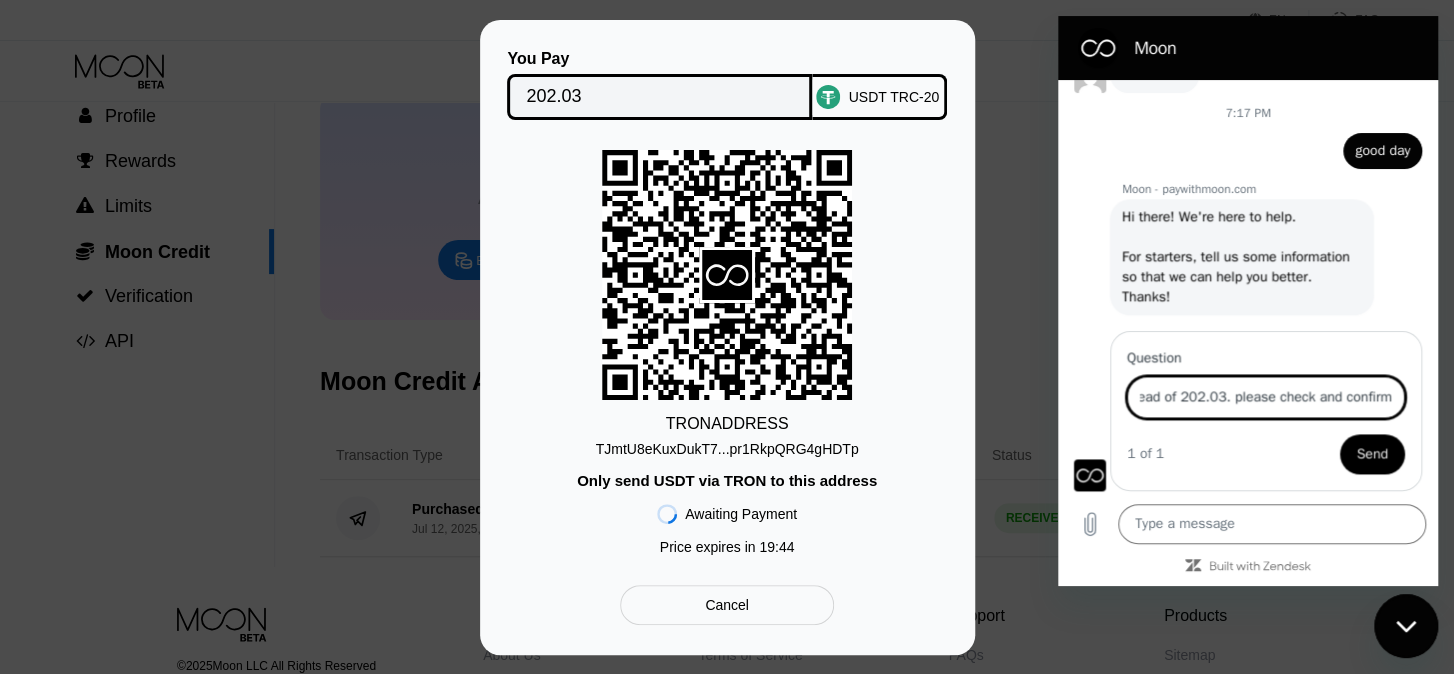 type on "please i mistakenly sent 203$ instead of 202.03. please check and confirm" 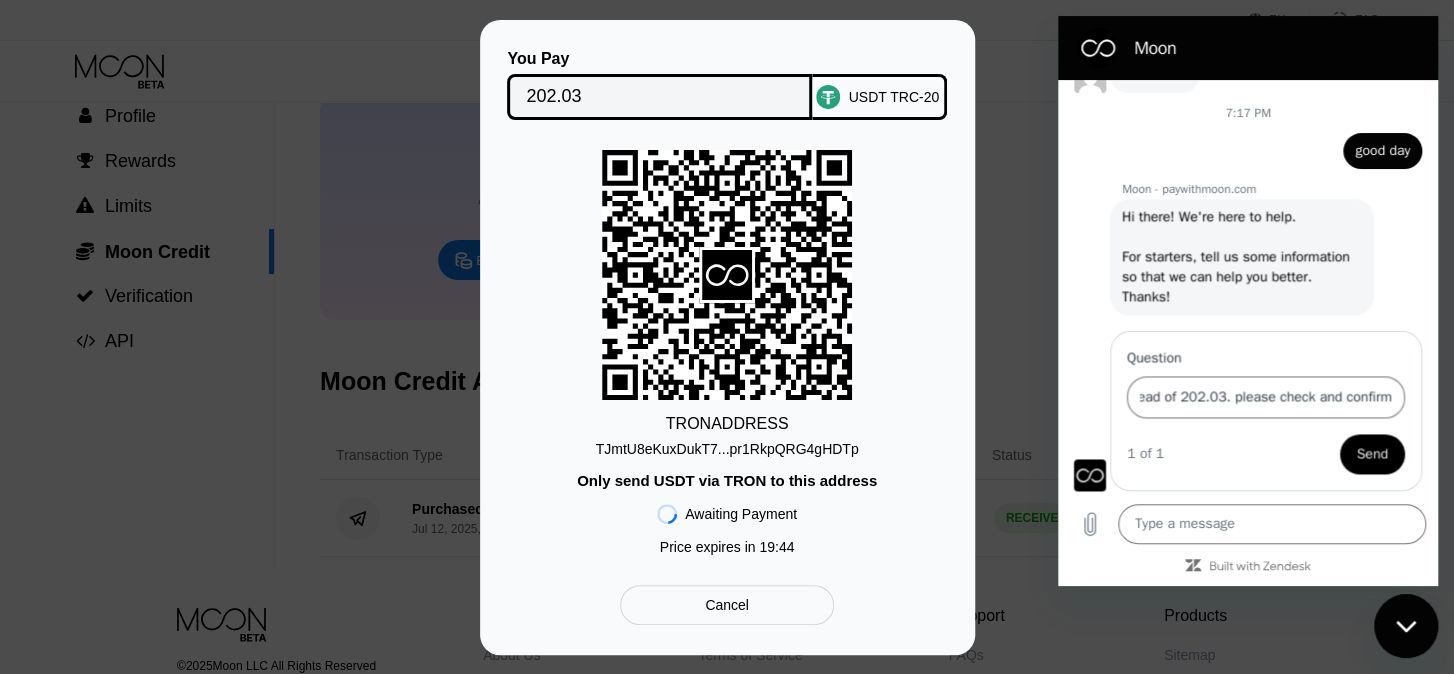 click on "Send" at bounding box center [1372, 454] 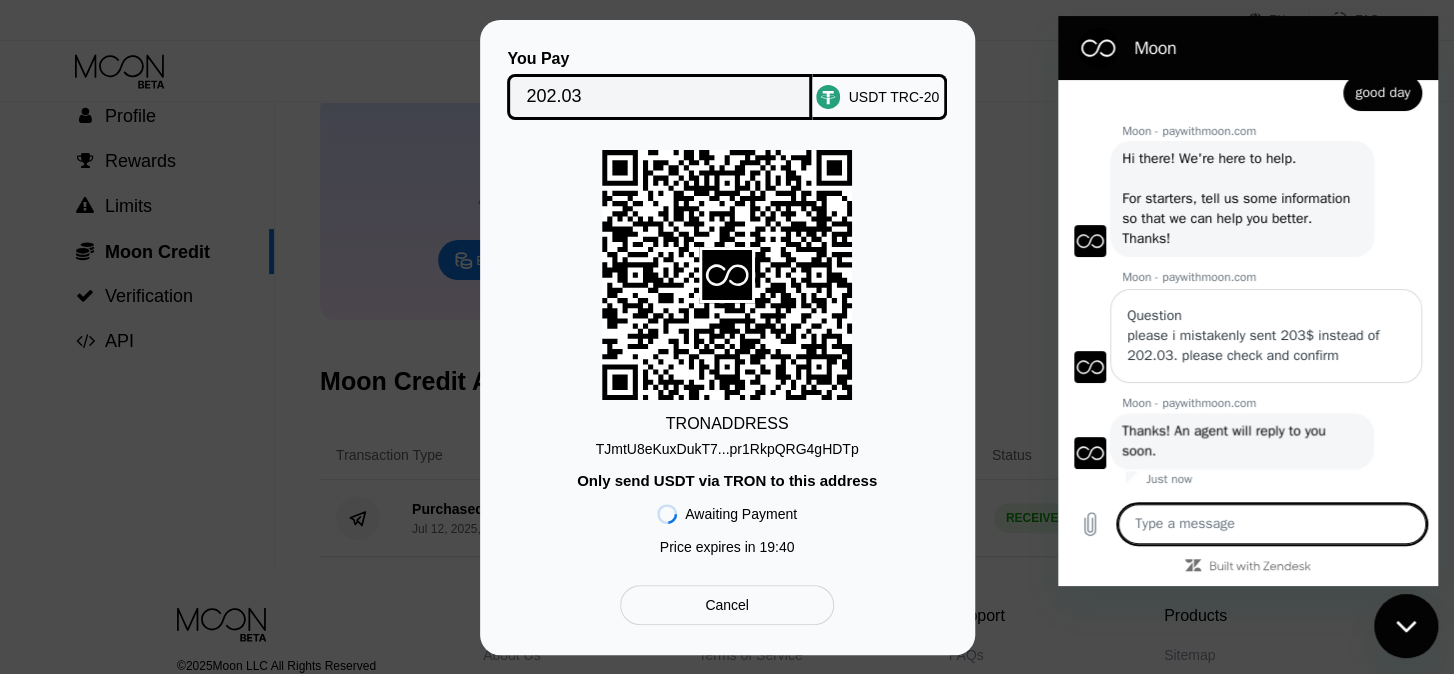 scroll, scrollTop: 1287, scrollLeft: 0, axis: vertical 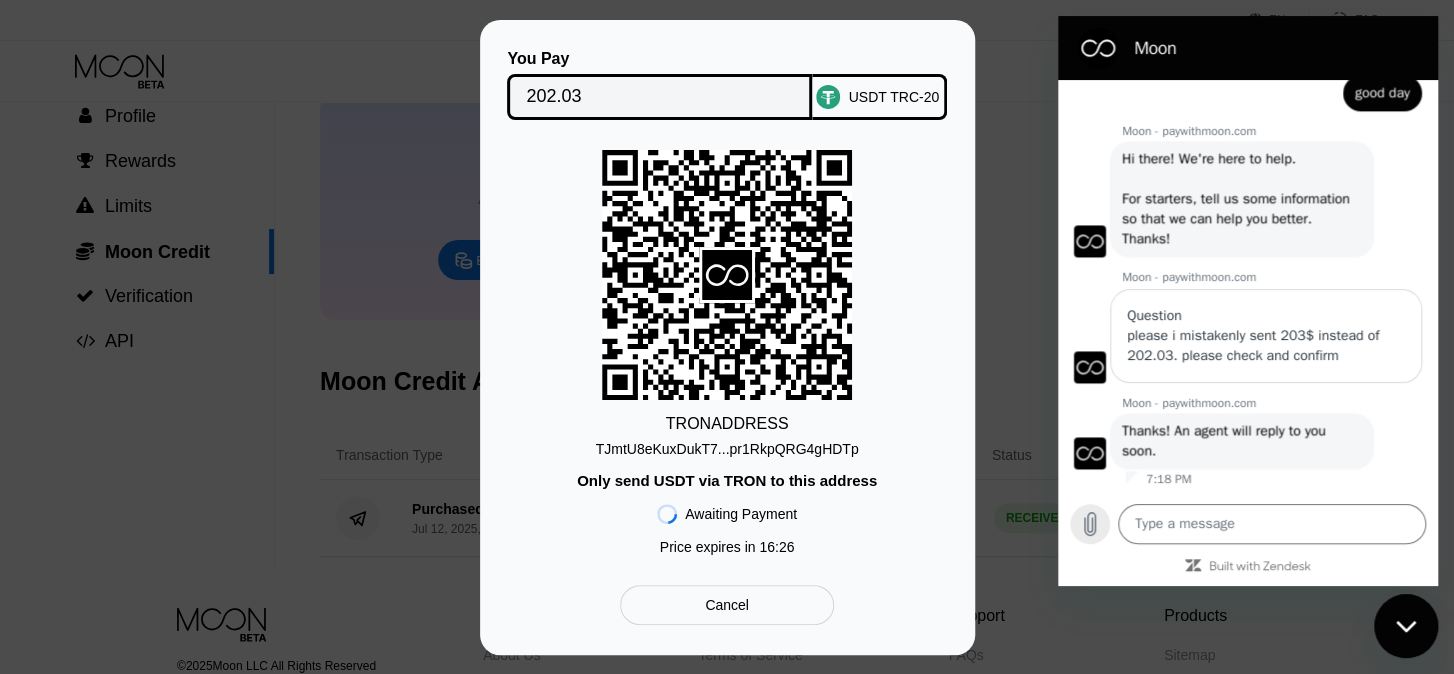 click 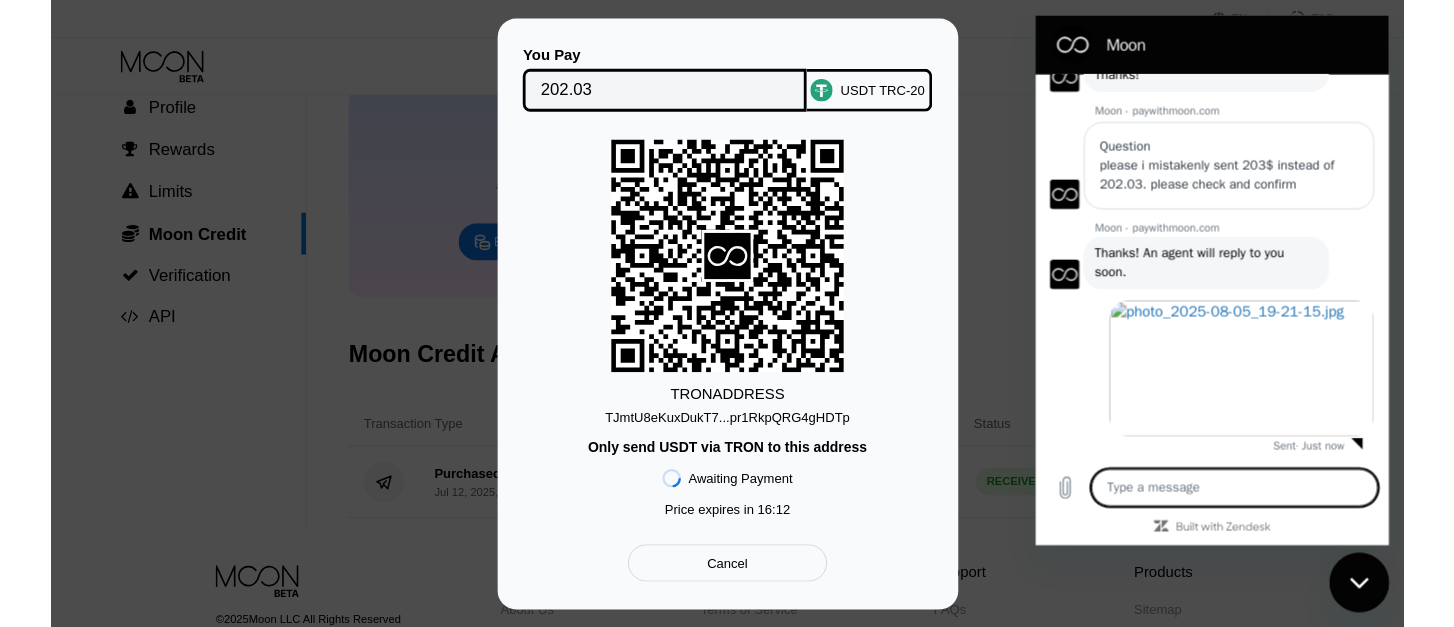 scroll, scrollTop: 1446, scrollLeft: 0, axis: vertical 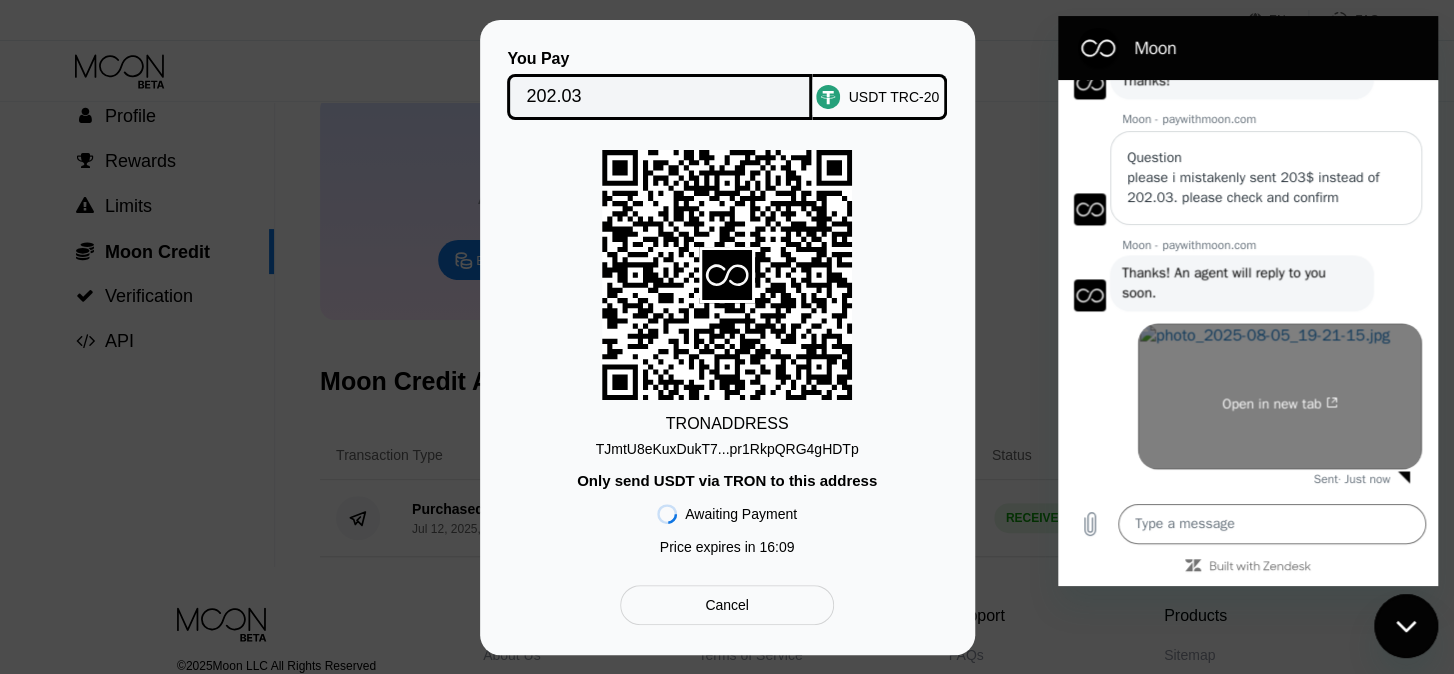 click at bounding box center [1280, 396] 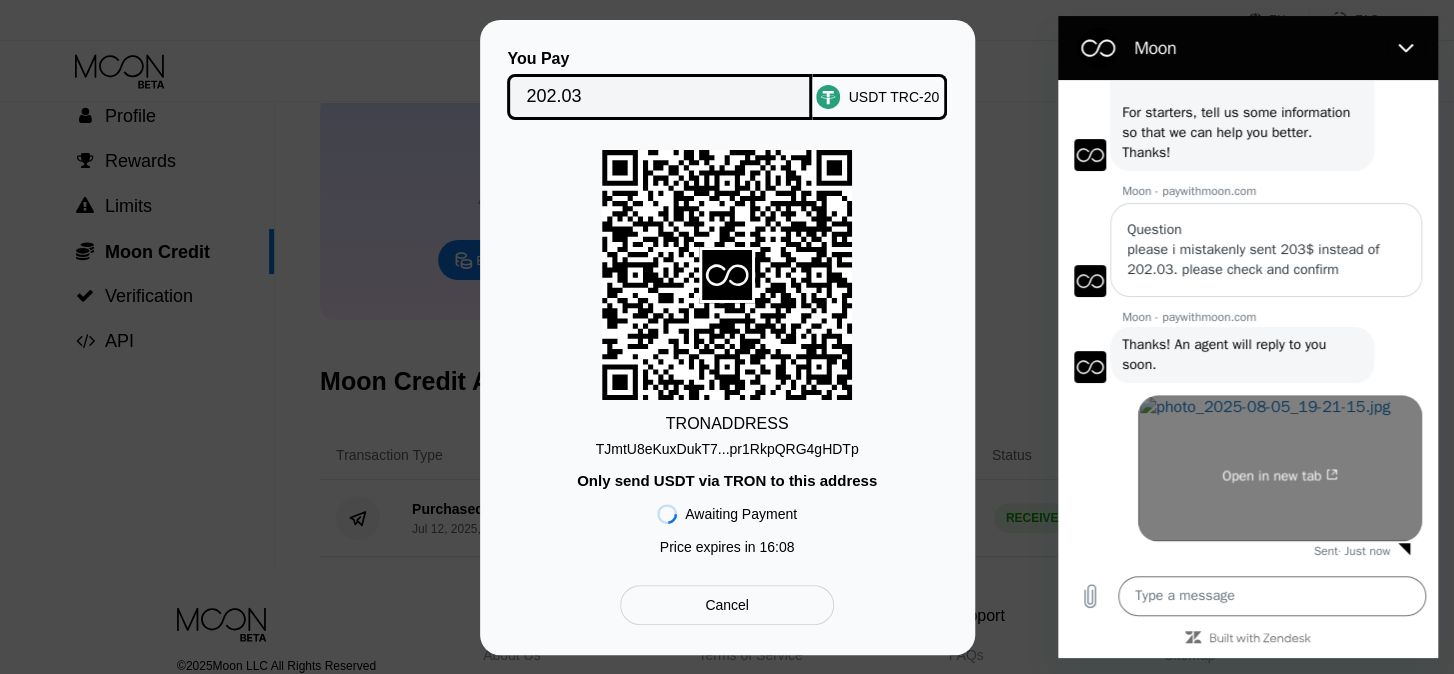 type on "x" 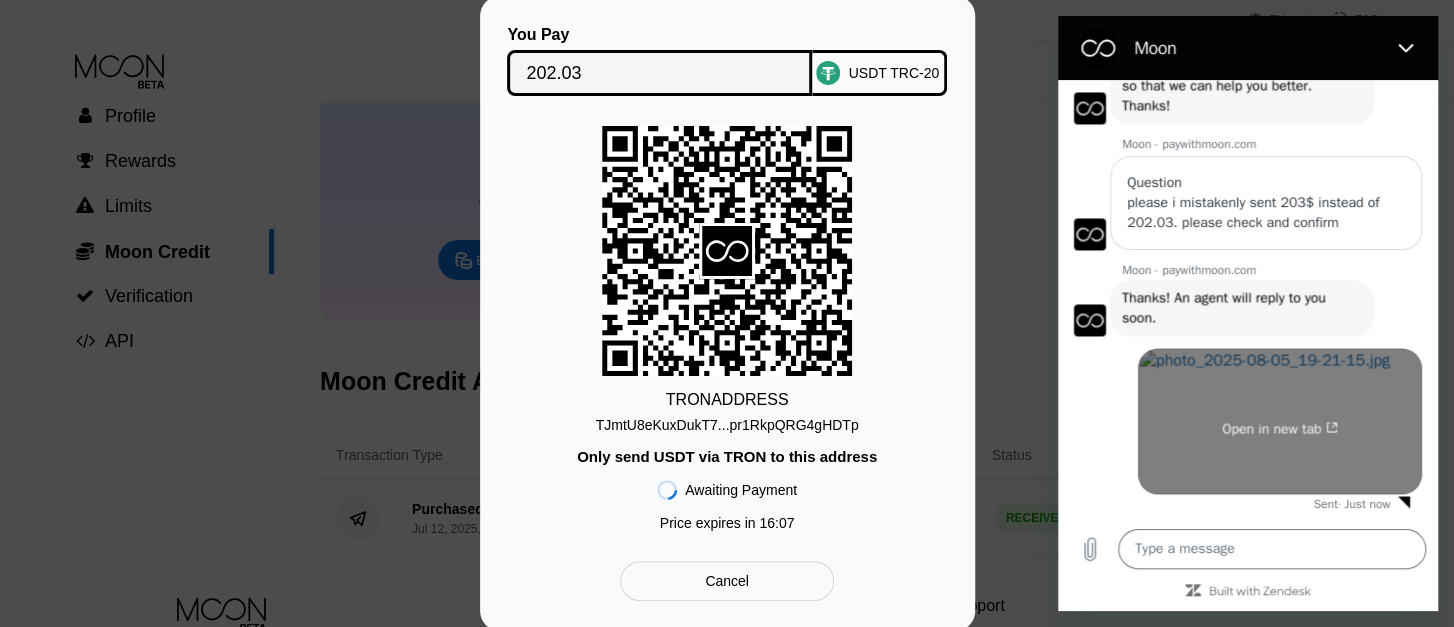 scroll, scrollTop: 1421, scrollLeft: 0, axis: vertical 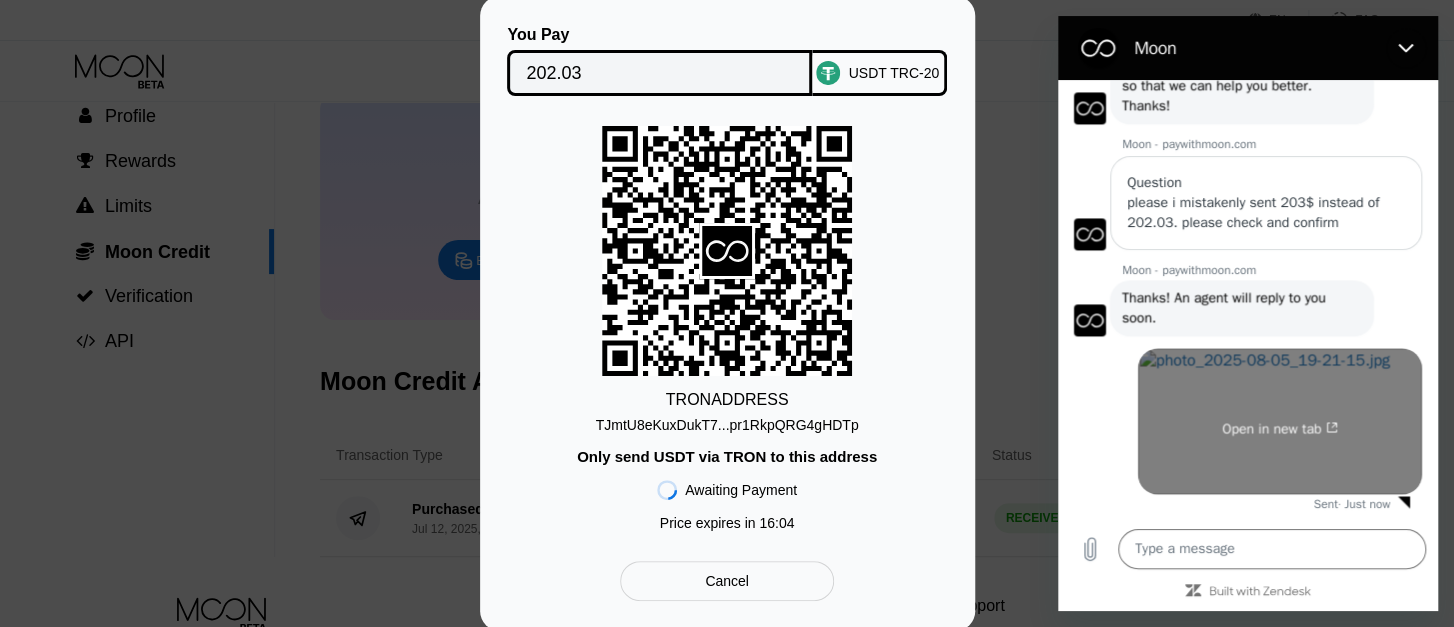 click at bounding box center [1280, 421] 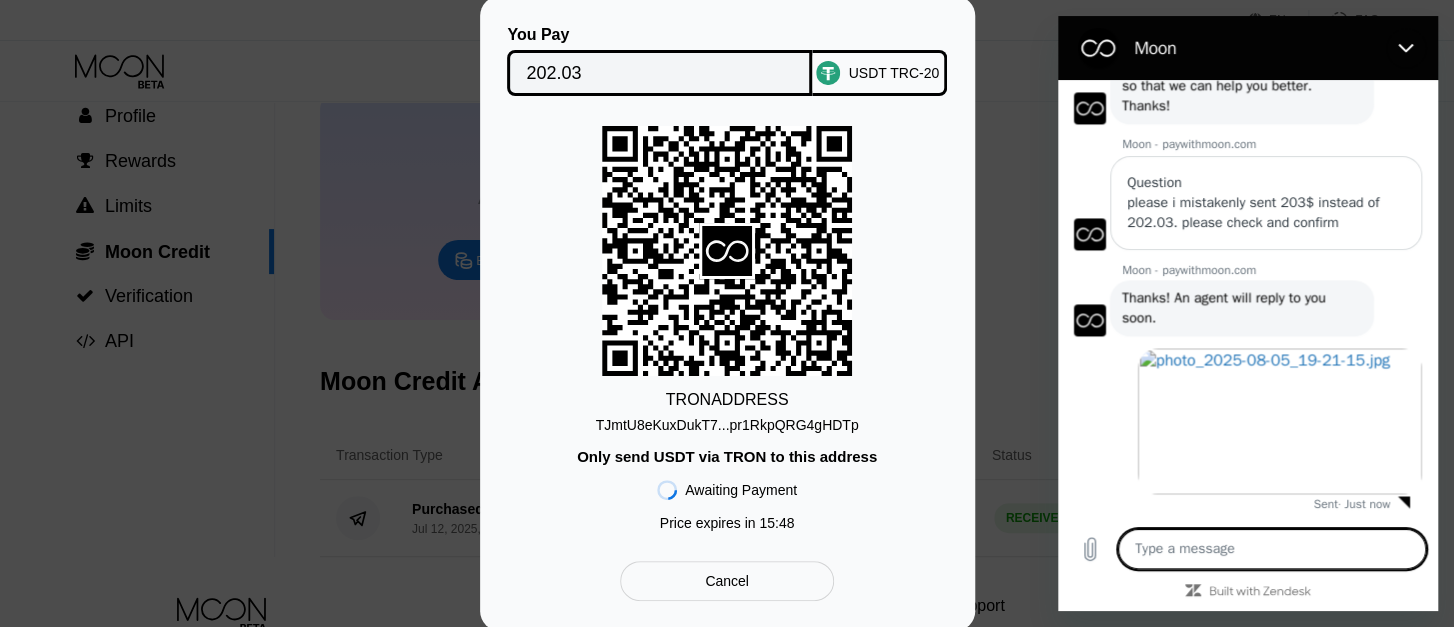 click at bounding box center (1272, 549) 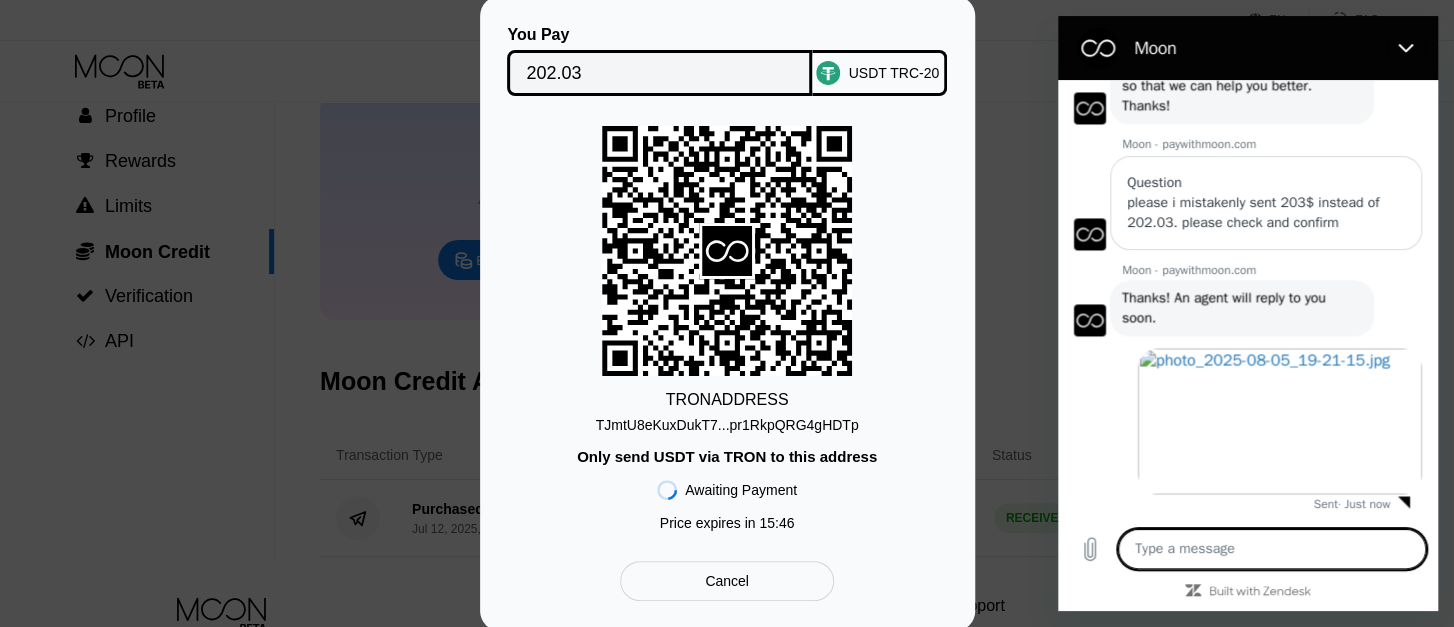 type on "a" 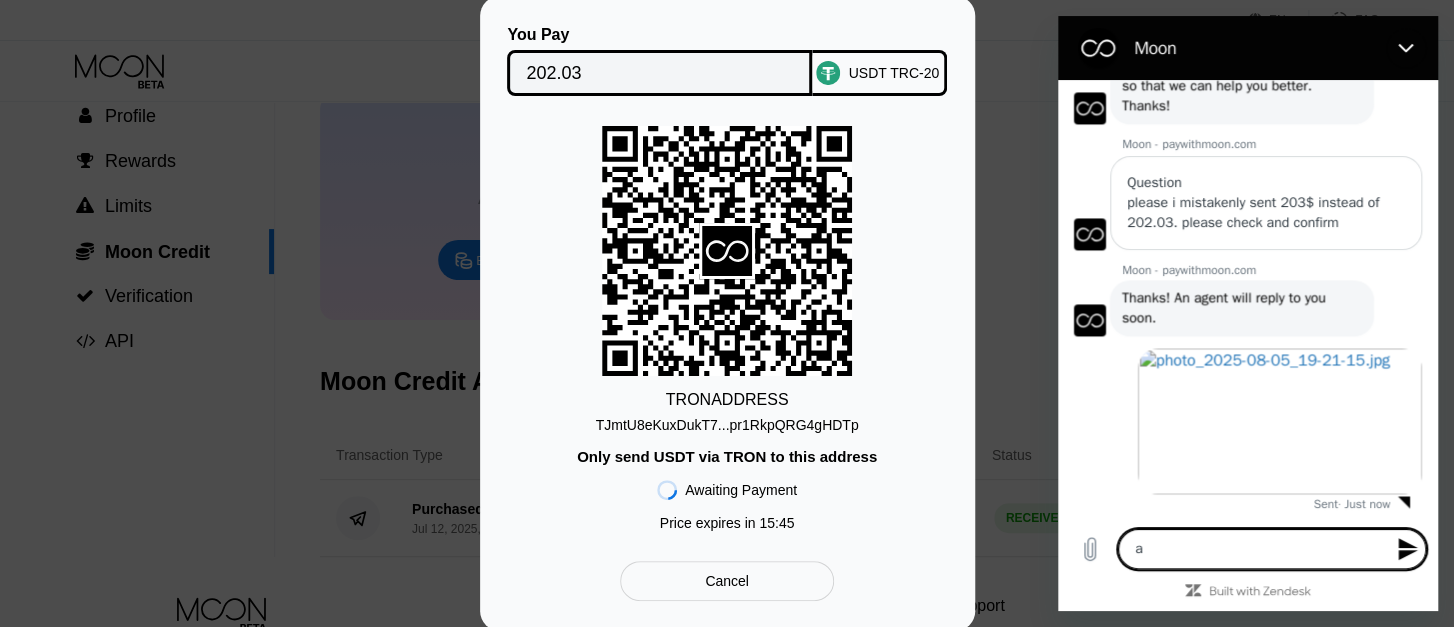 type on "at" 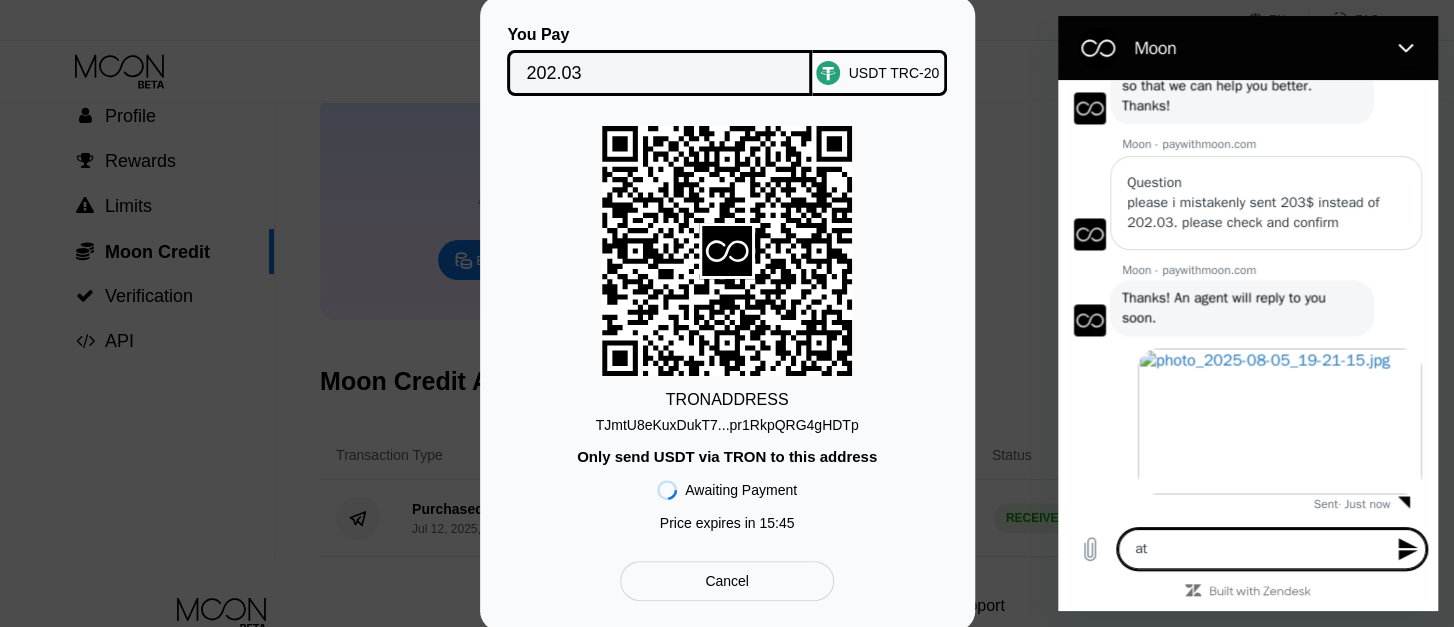 type on "att" 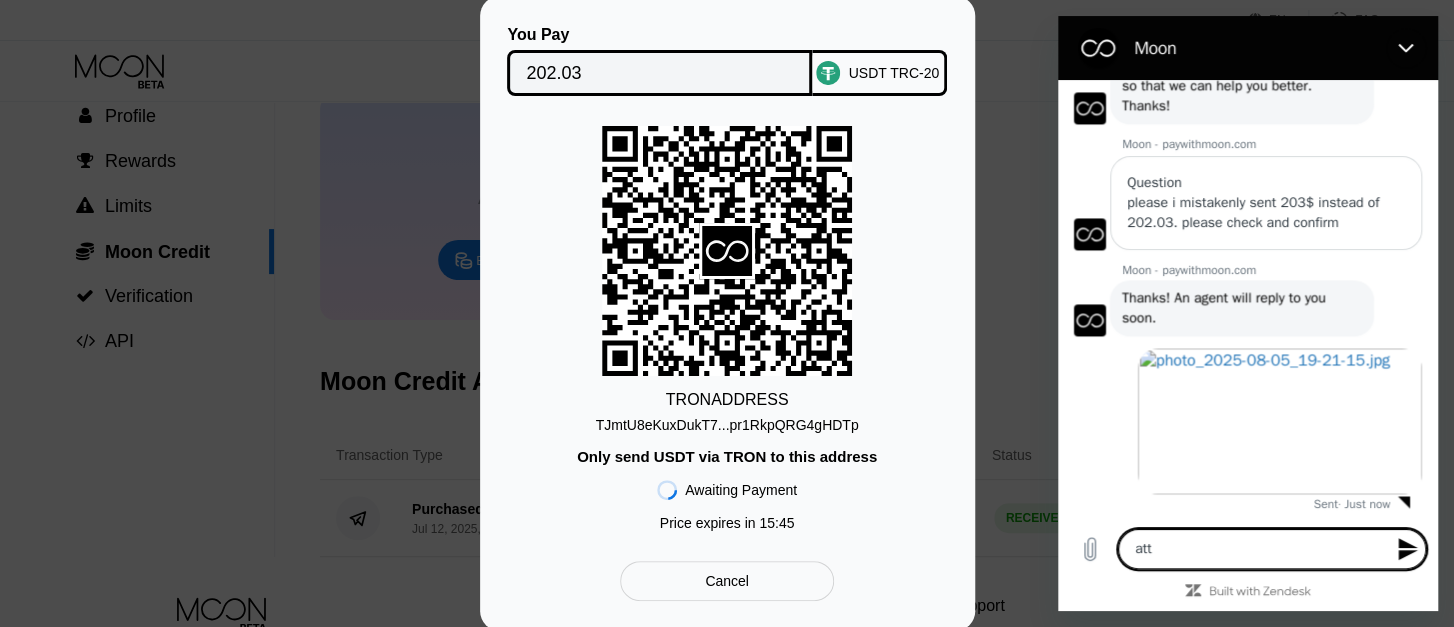 type on "atta" 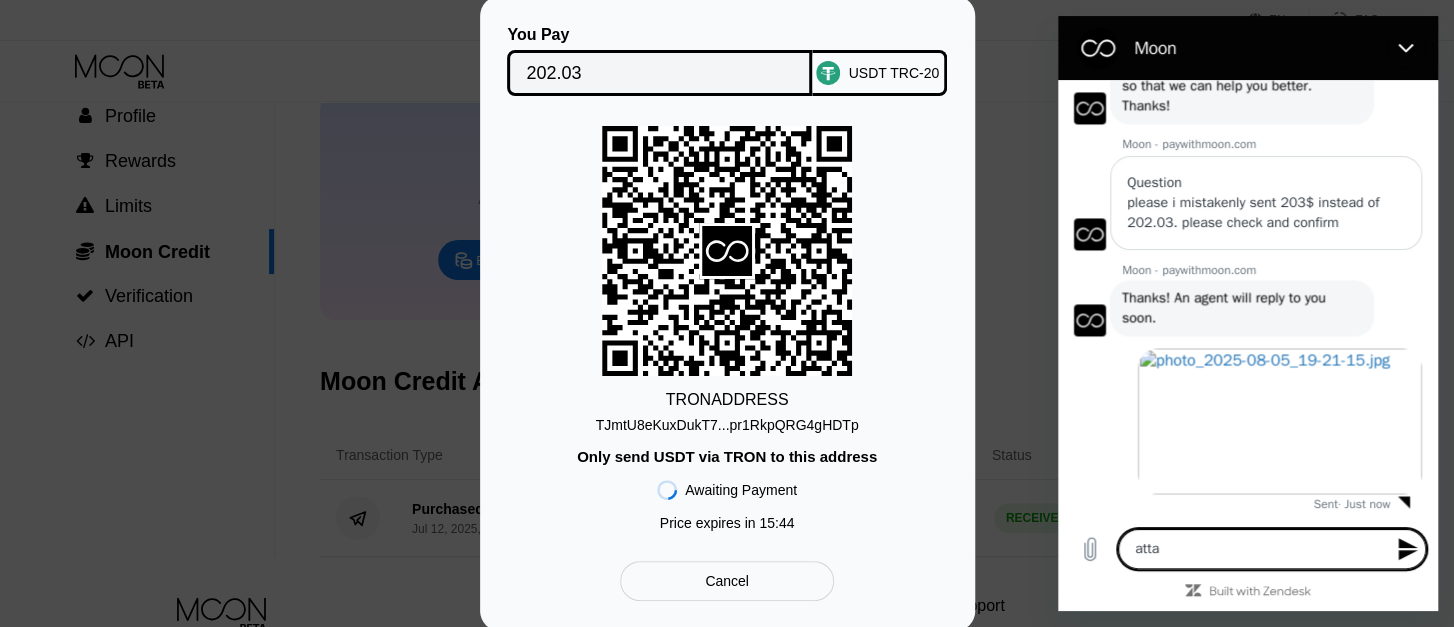 type on "attac" 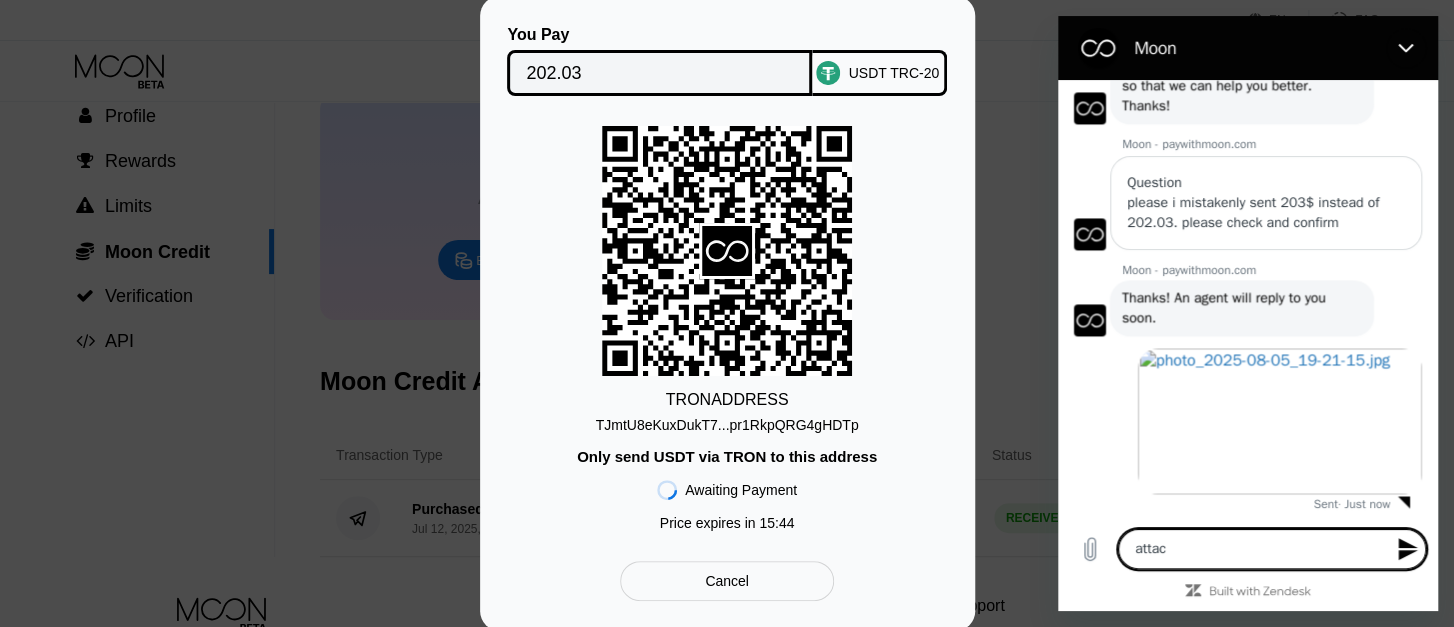 type on "x" 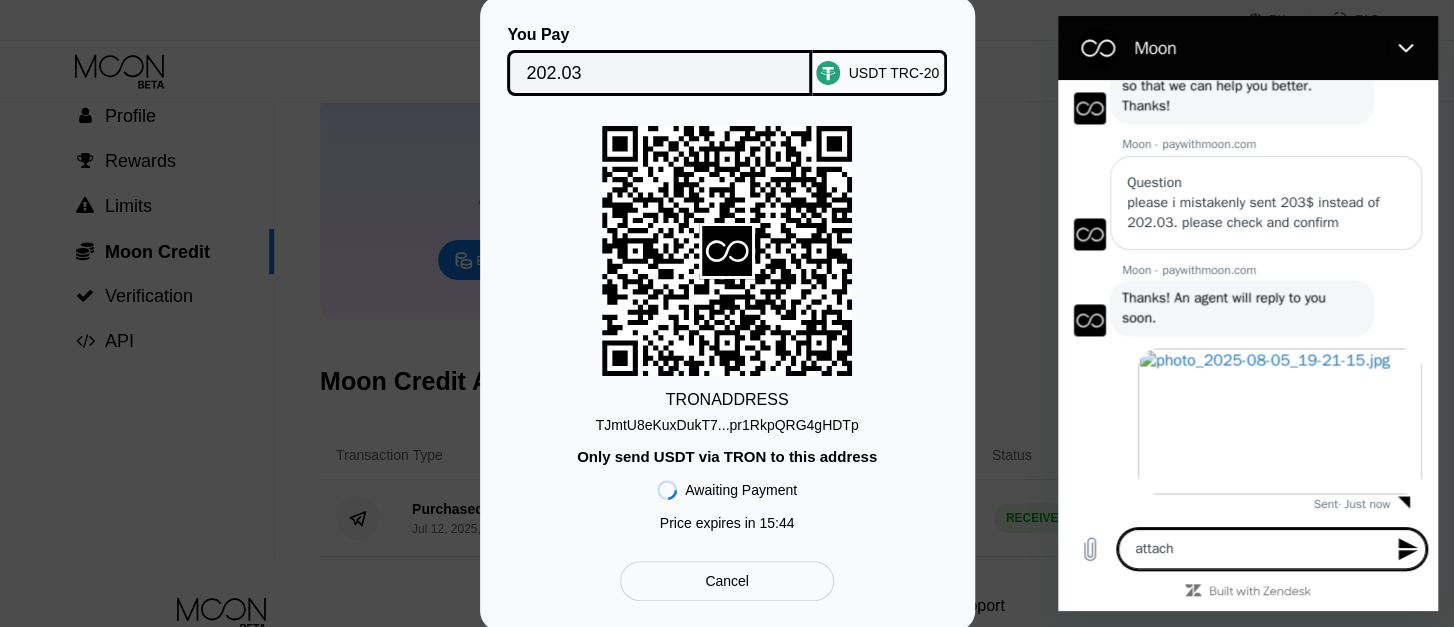 type on "attache" 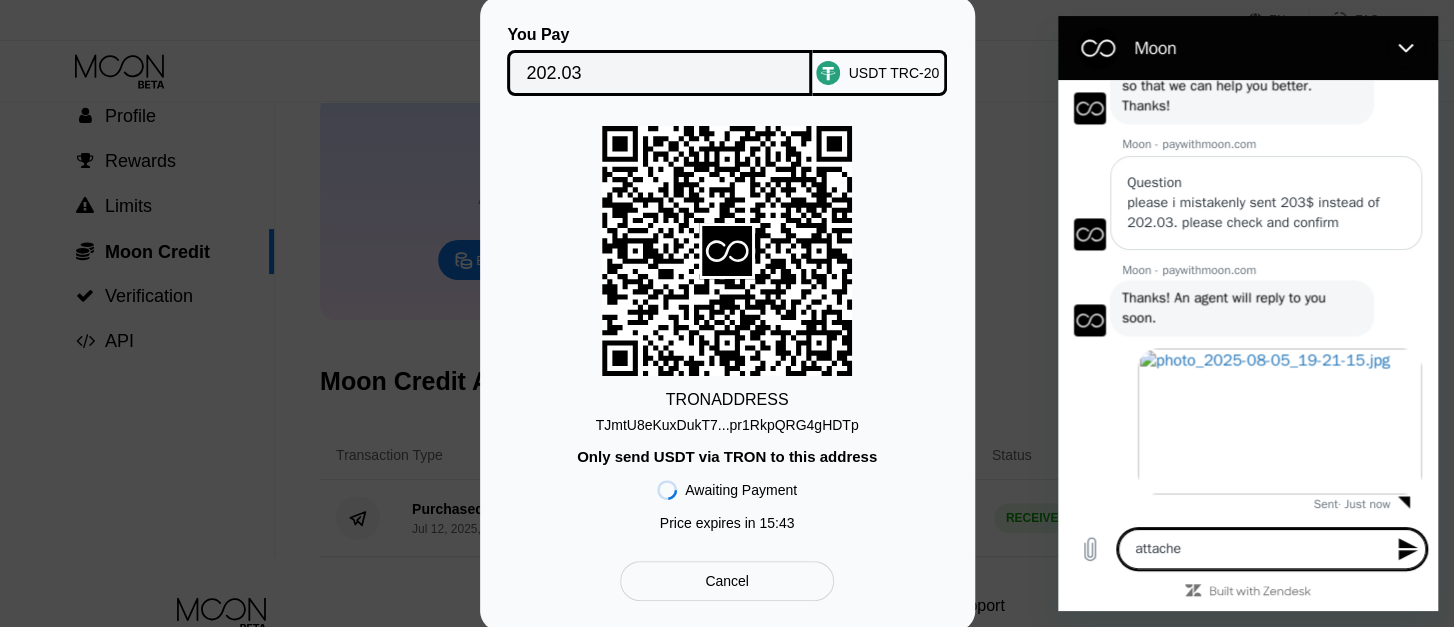 type on "attached" 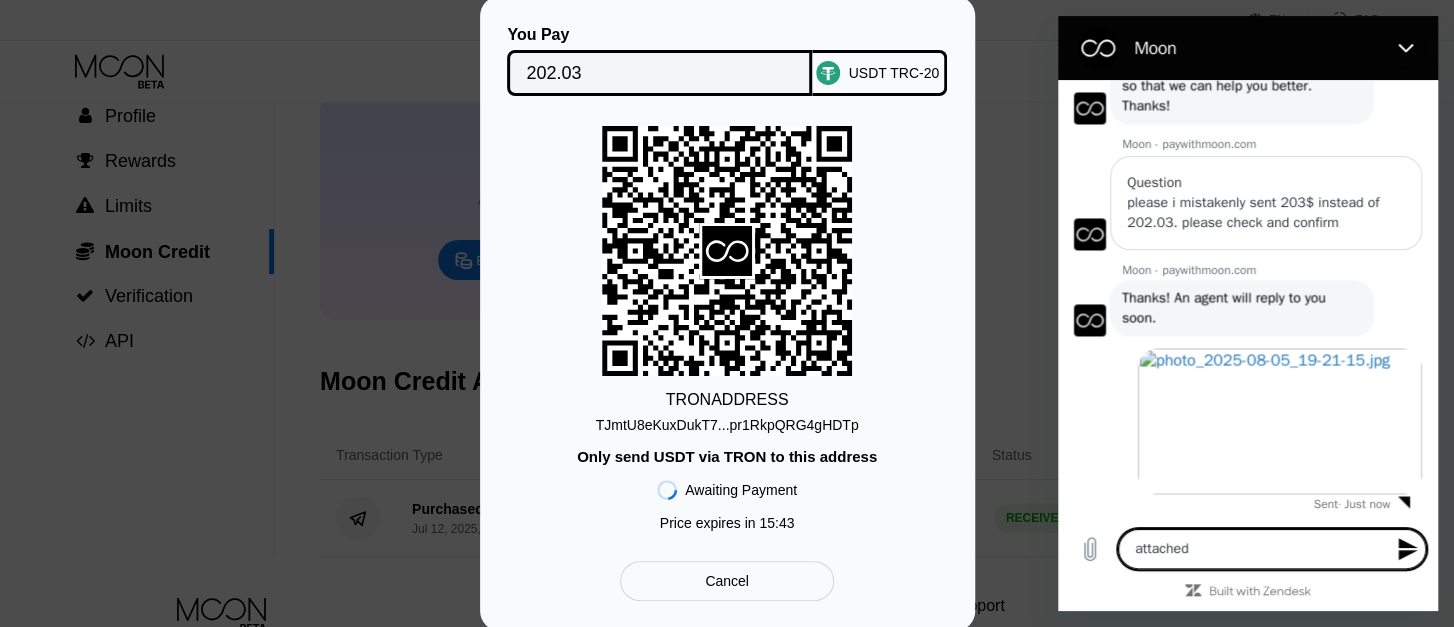 type on "attached" 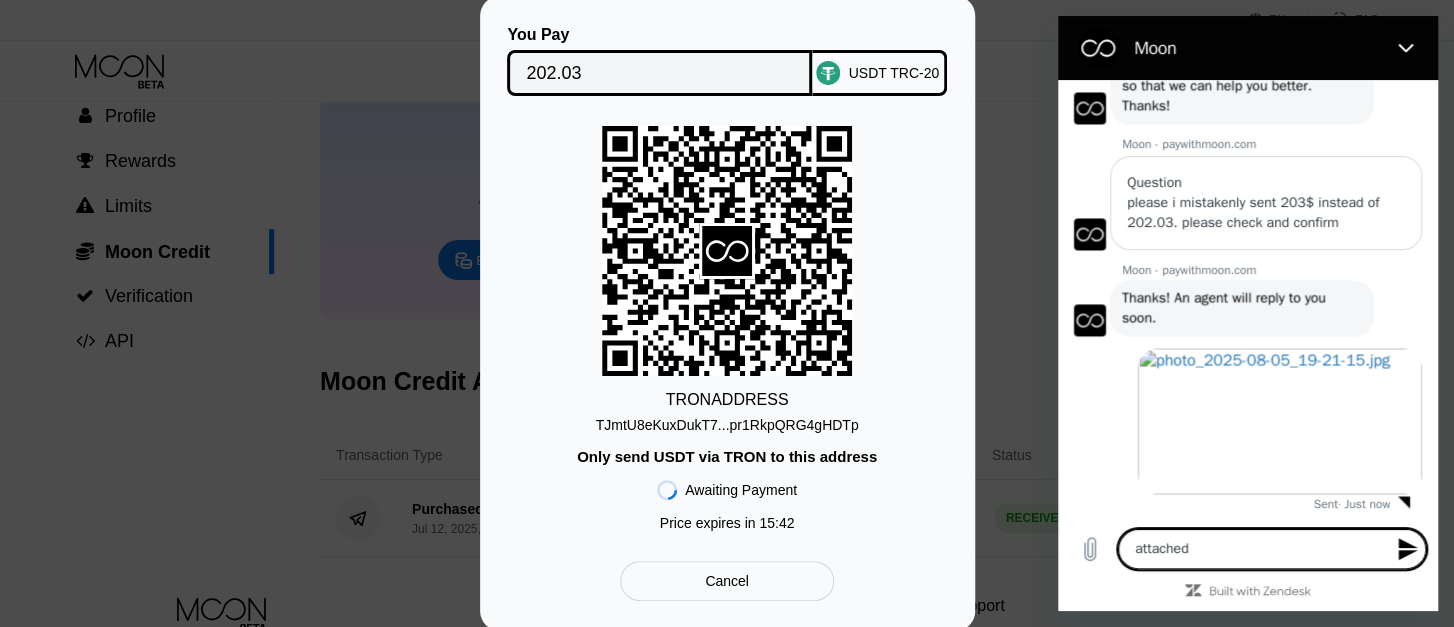 type on "attached i" 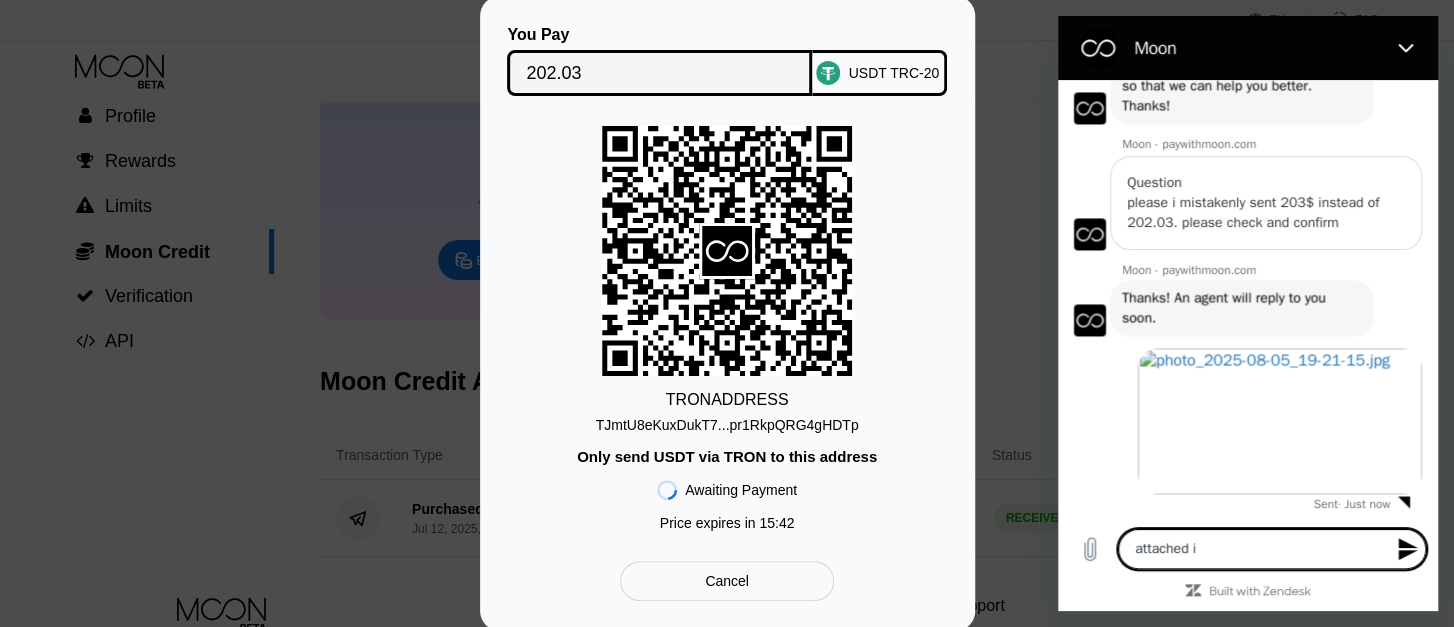 type on "attached is" 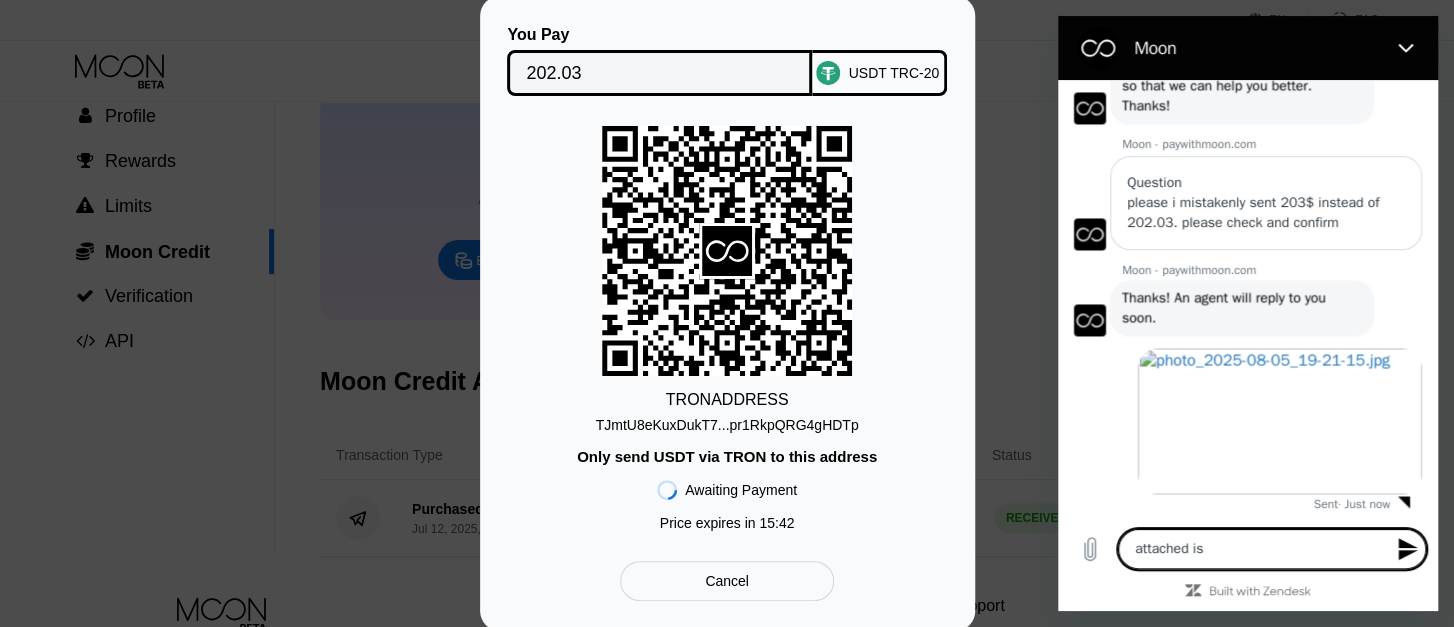 type on "attached is" 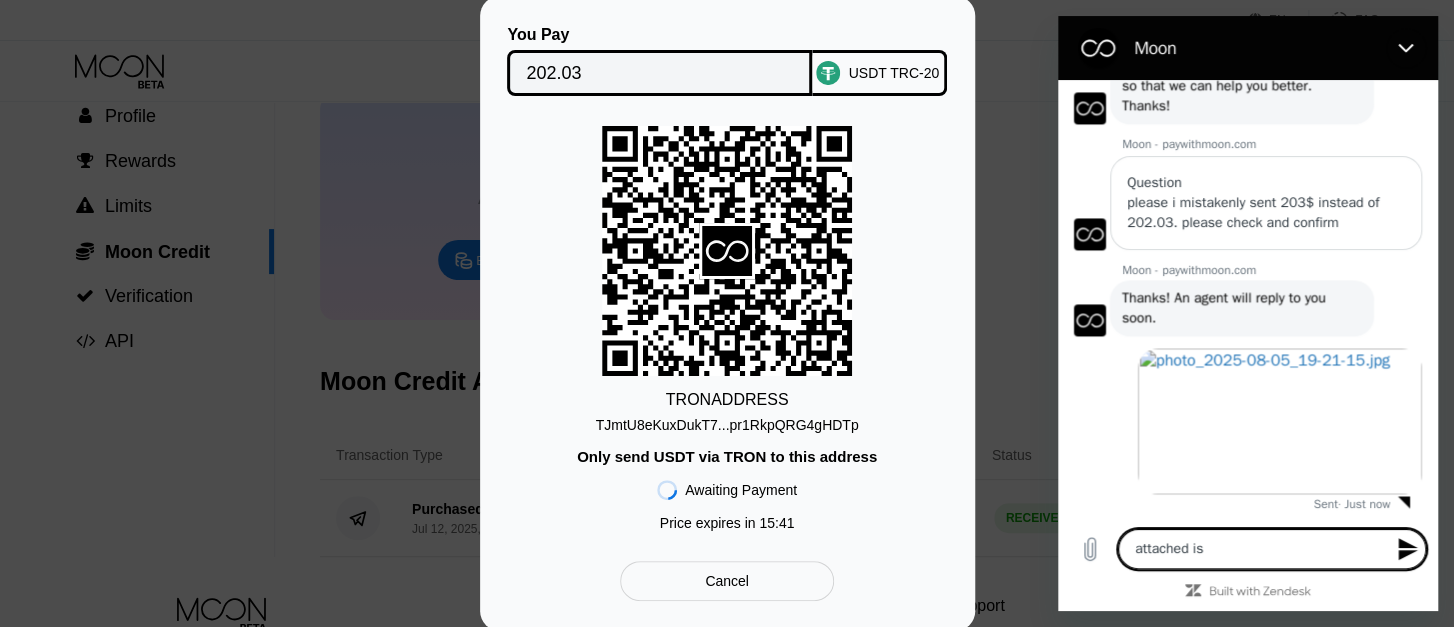 type on "attached is t" 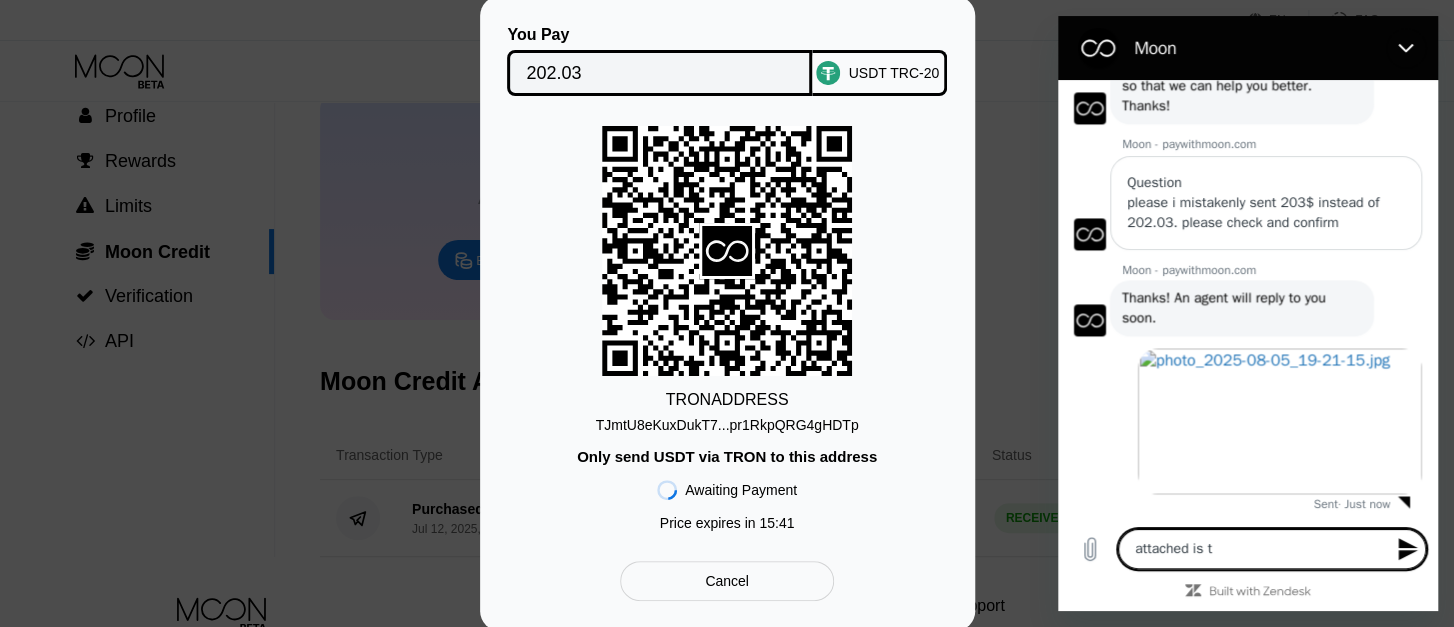 type on "attached is th" 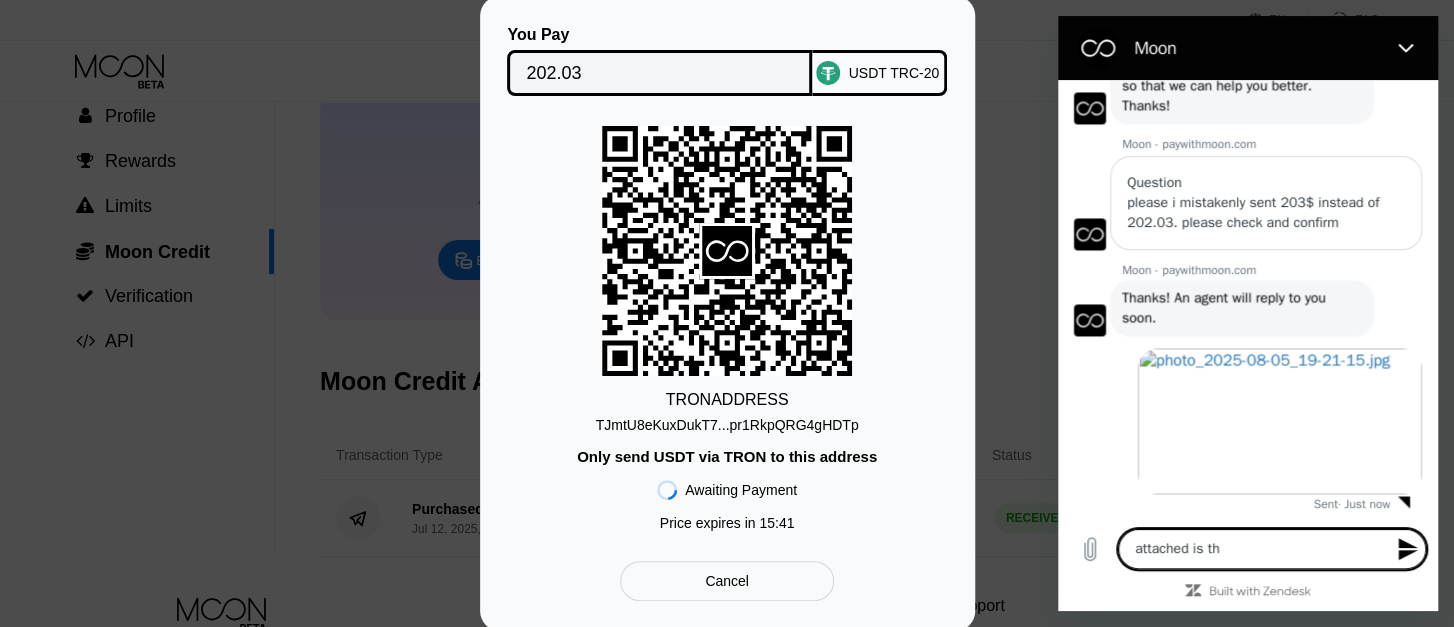 type on "attached is the" 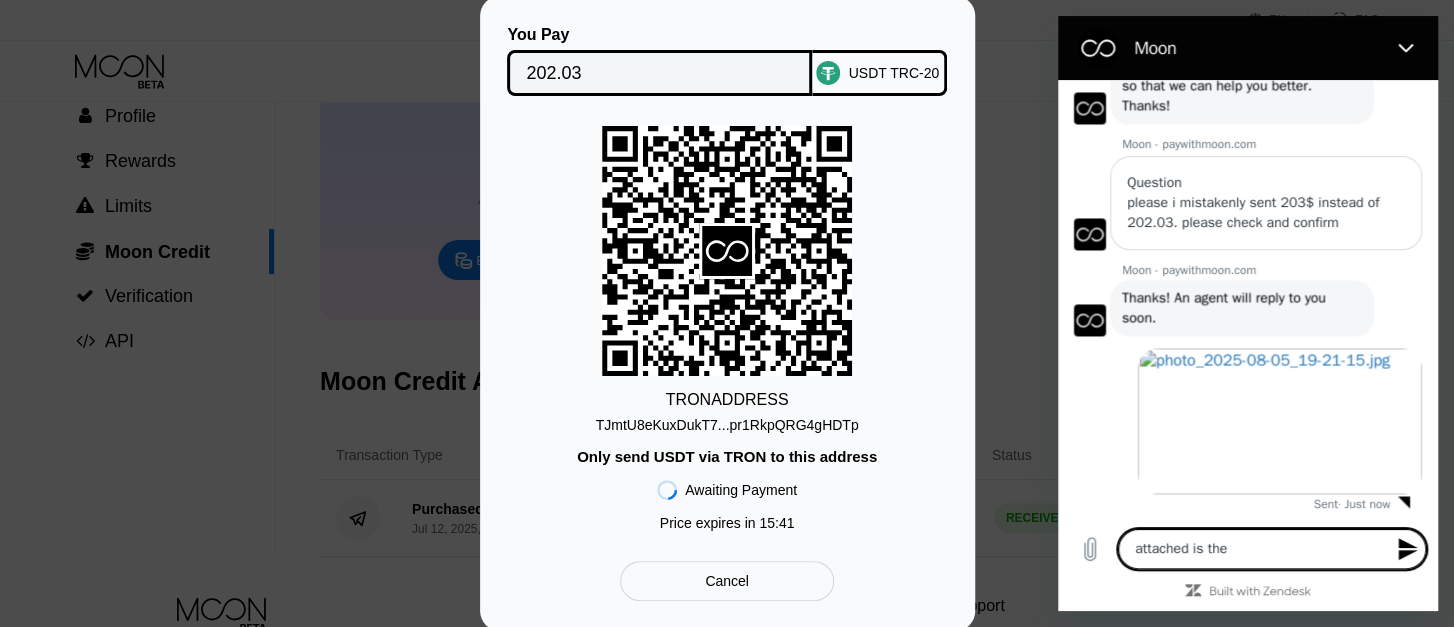 type on "x" 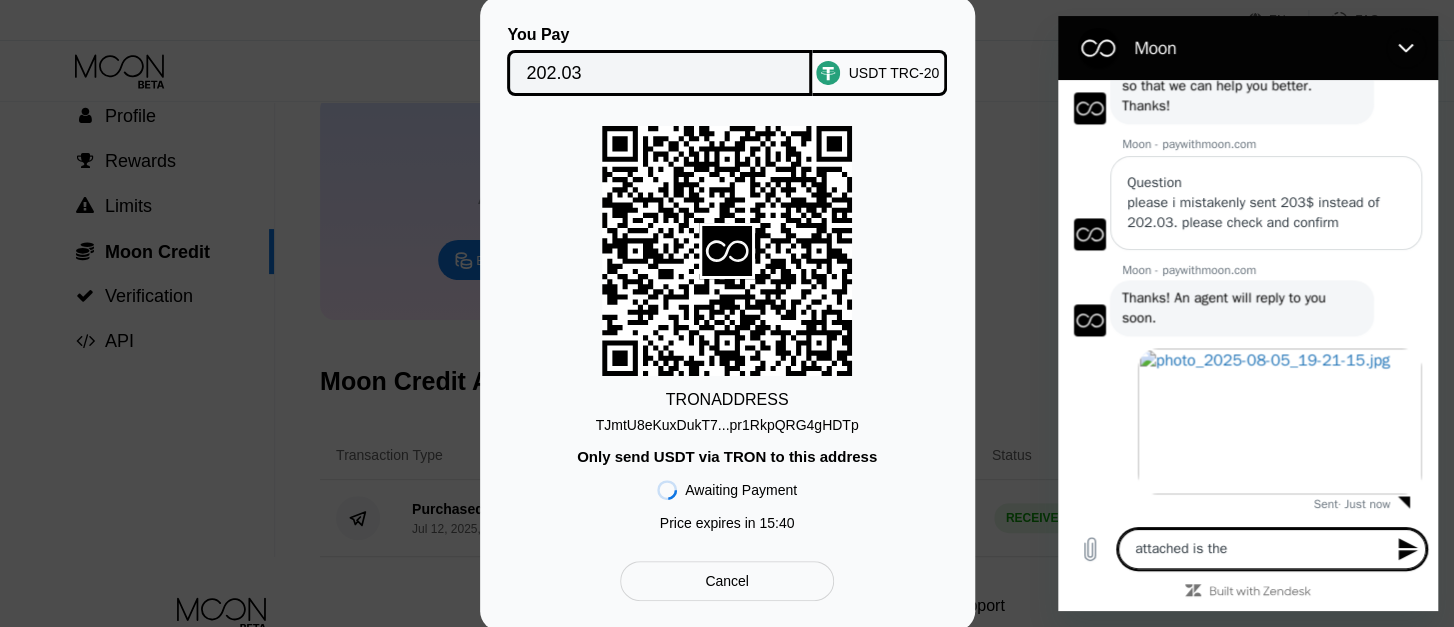 type on "attached is the p" 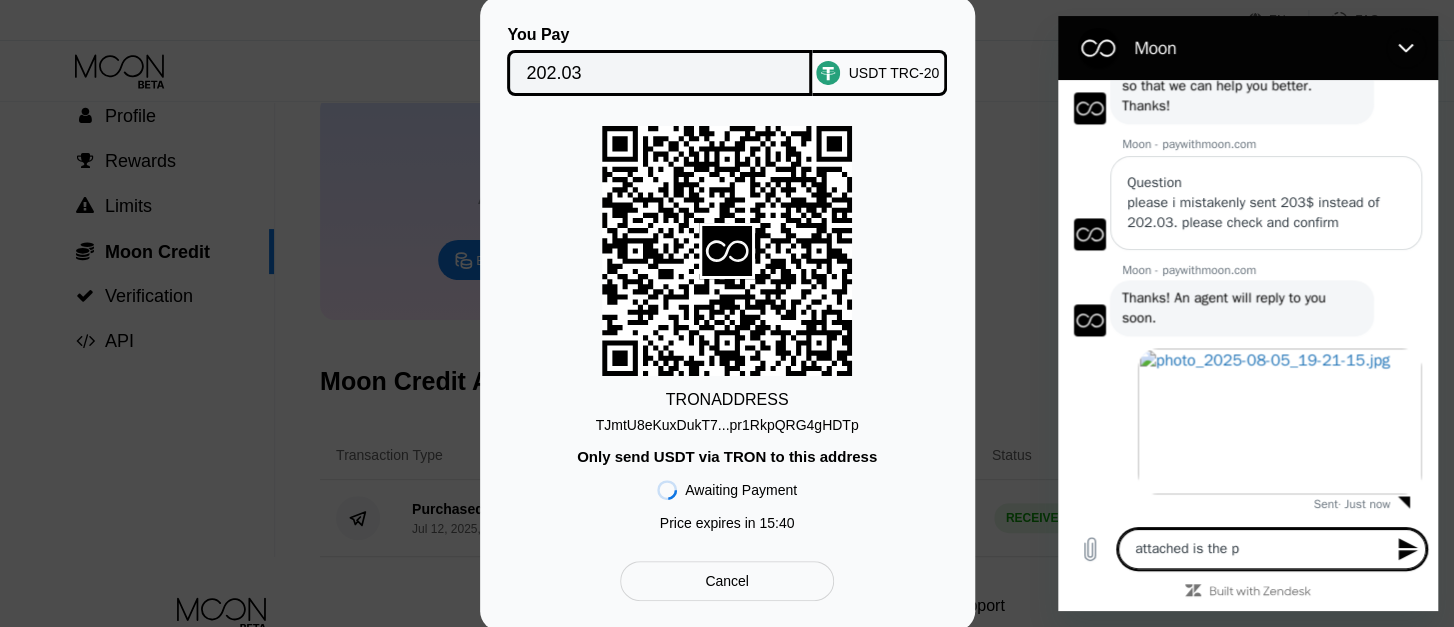 type on "attached is the pa" 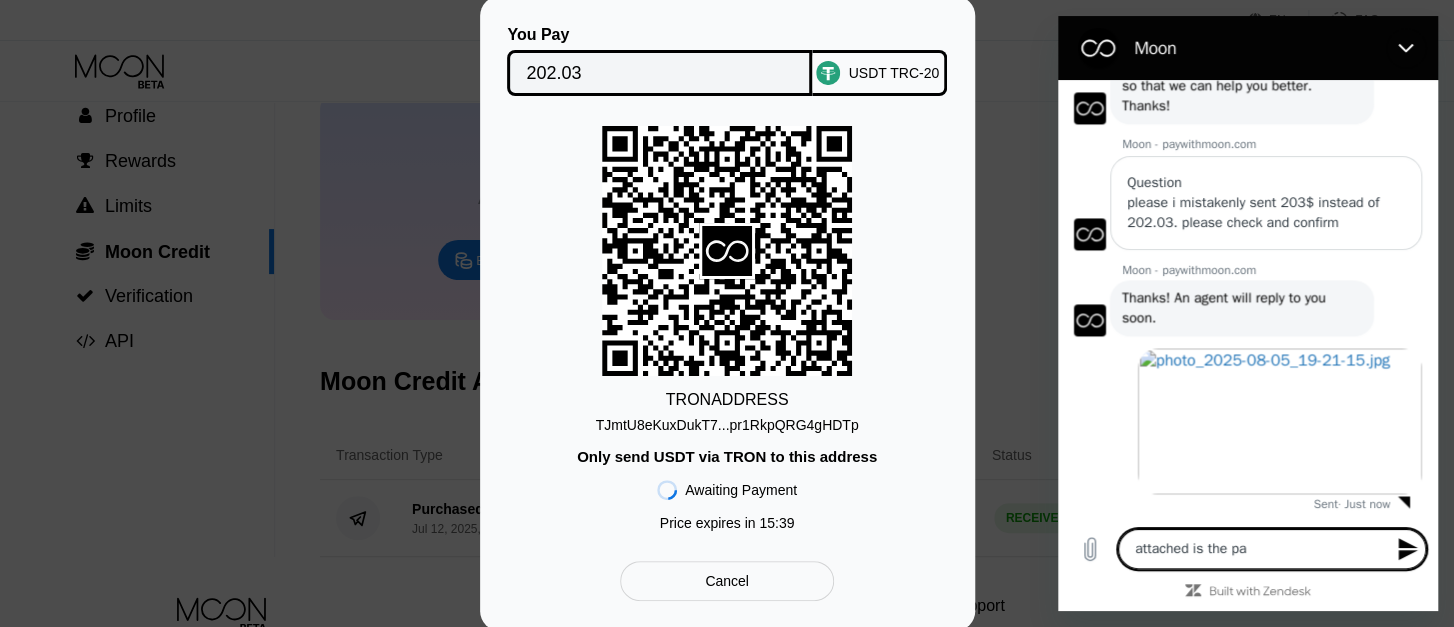 type on "attached is the pay" 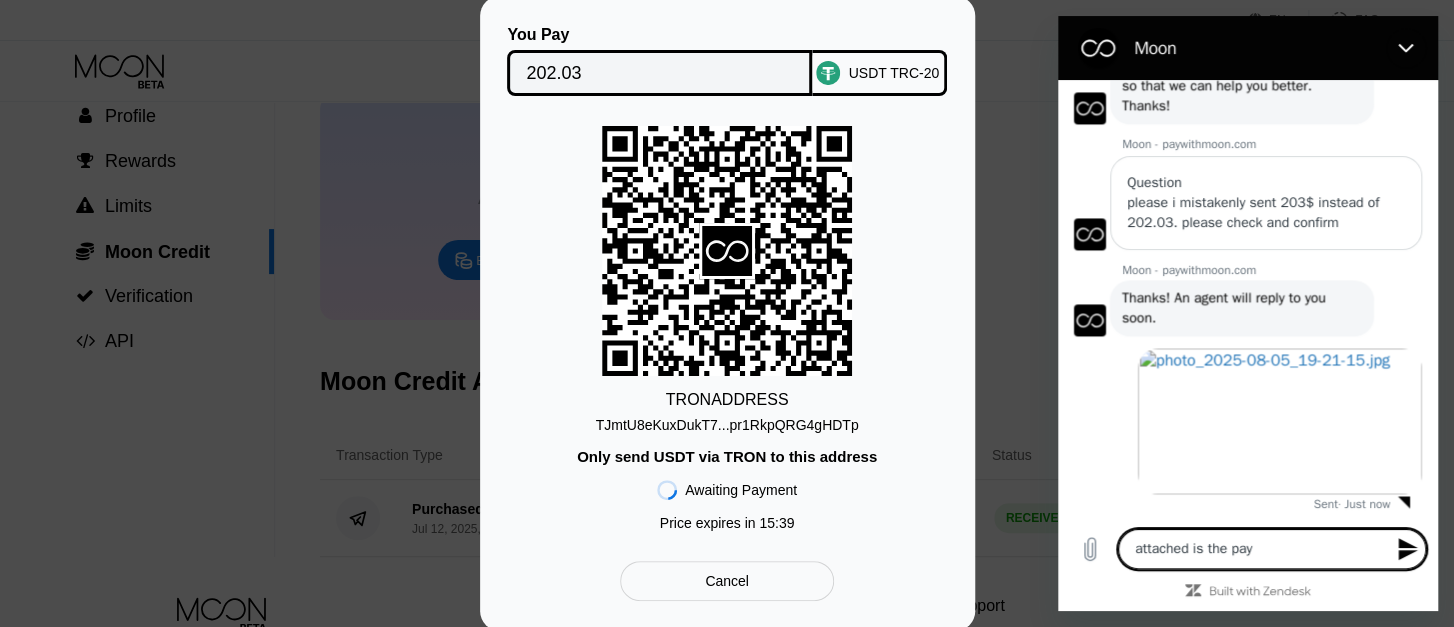 type on "x" 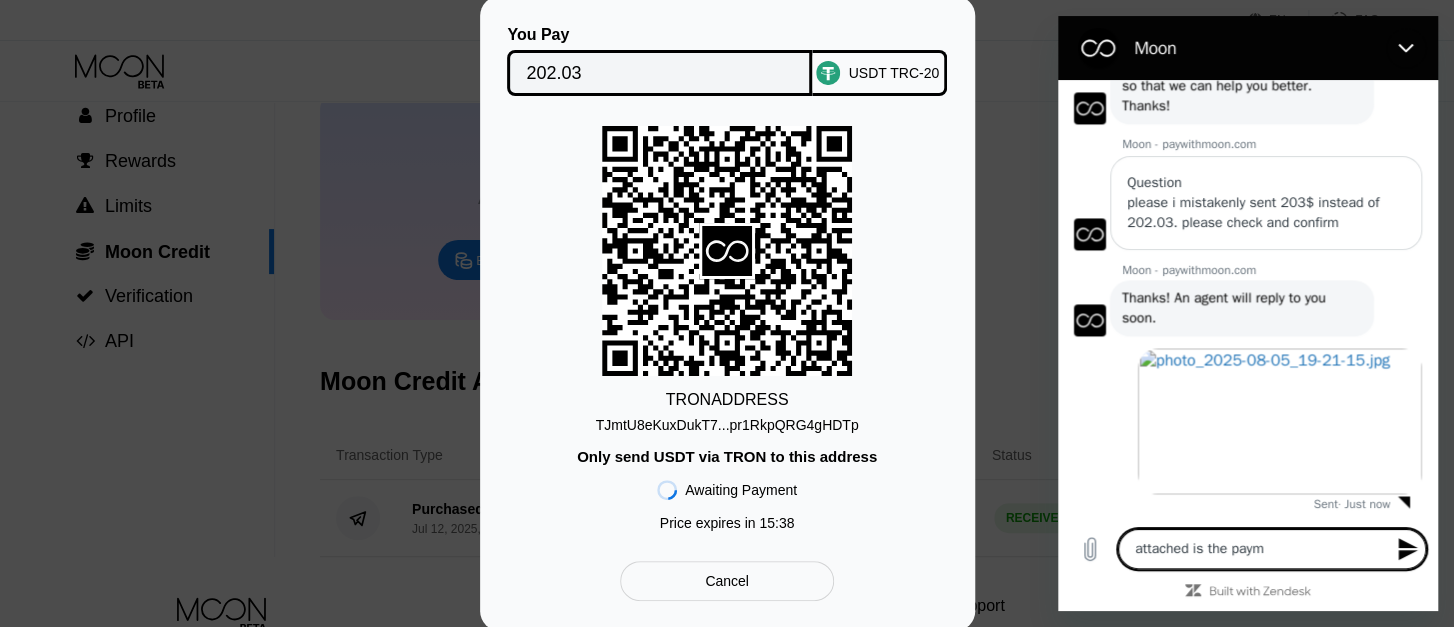 type on "attached is the payme" 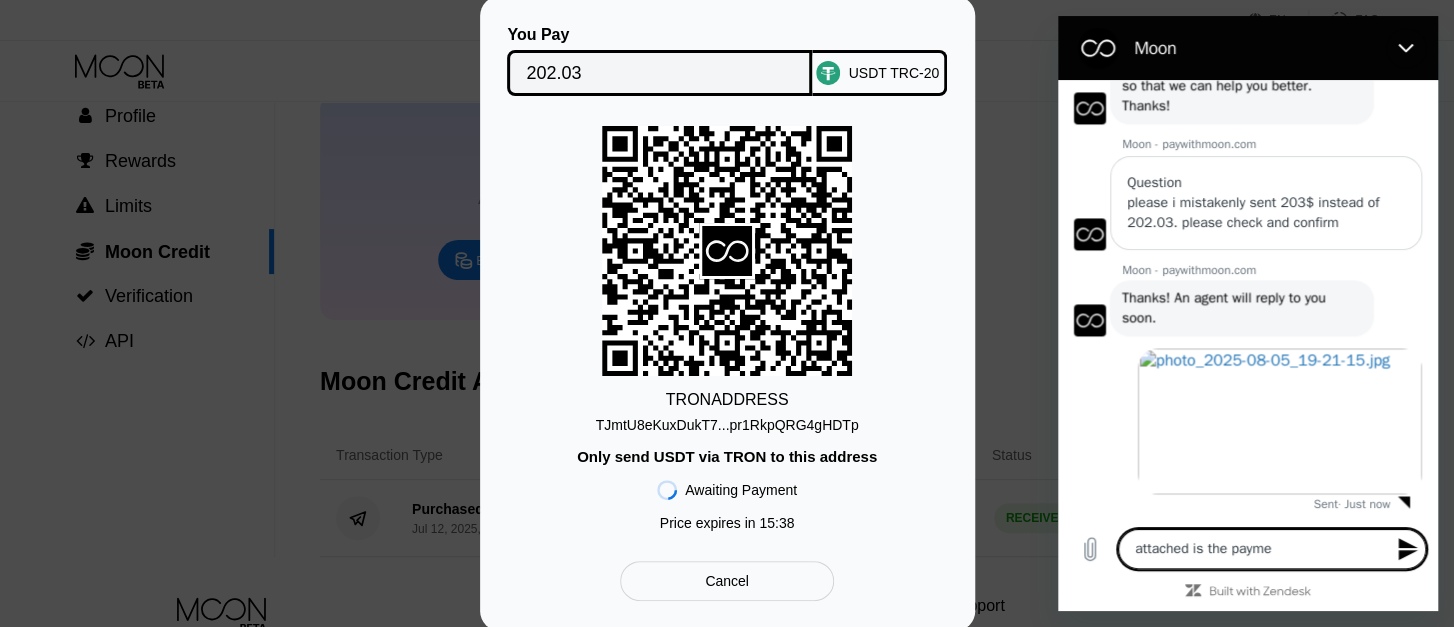 type on "attached is the paymen" 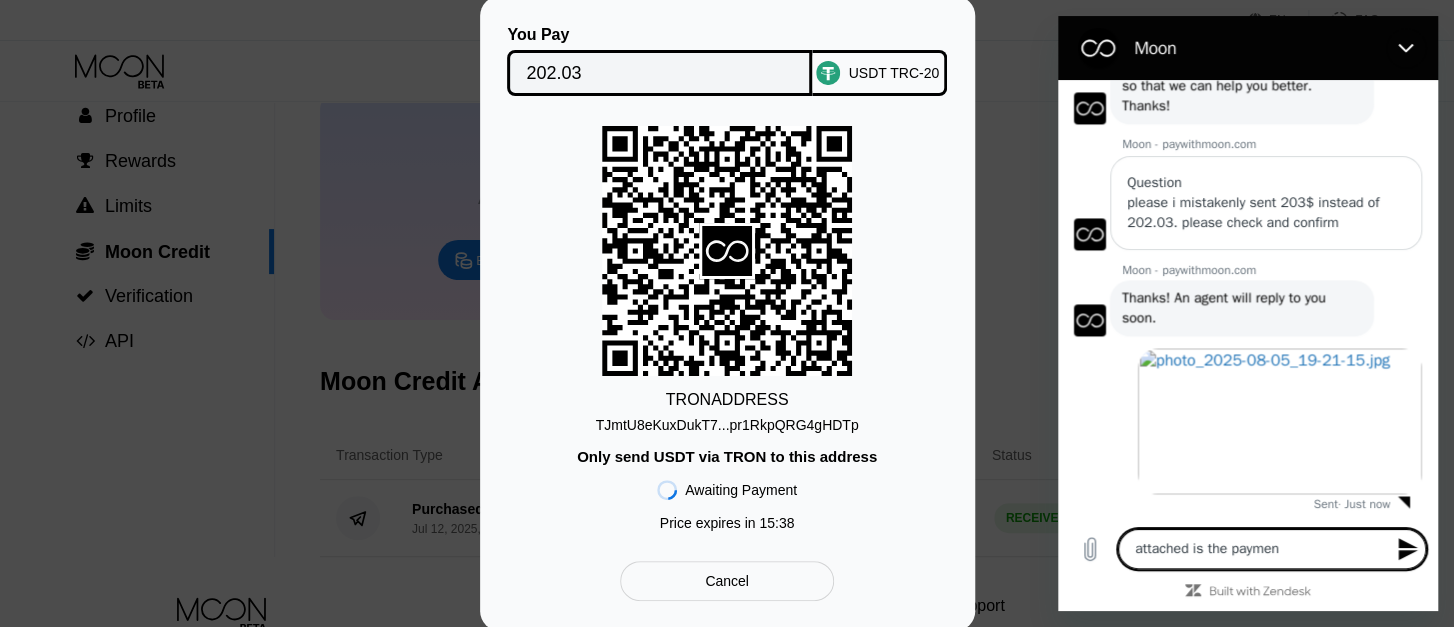 type on "attached is the payment" 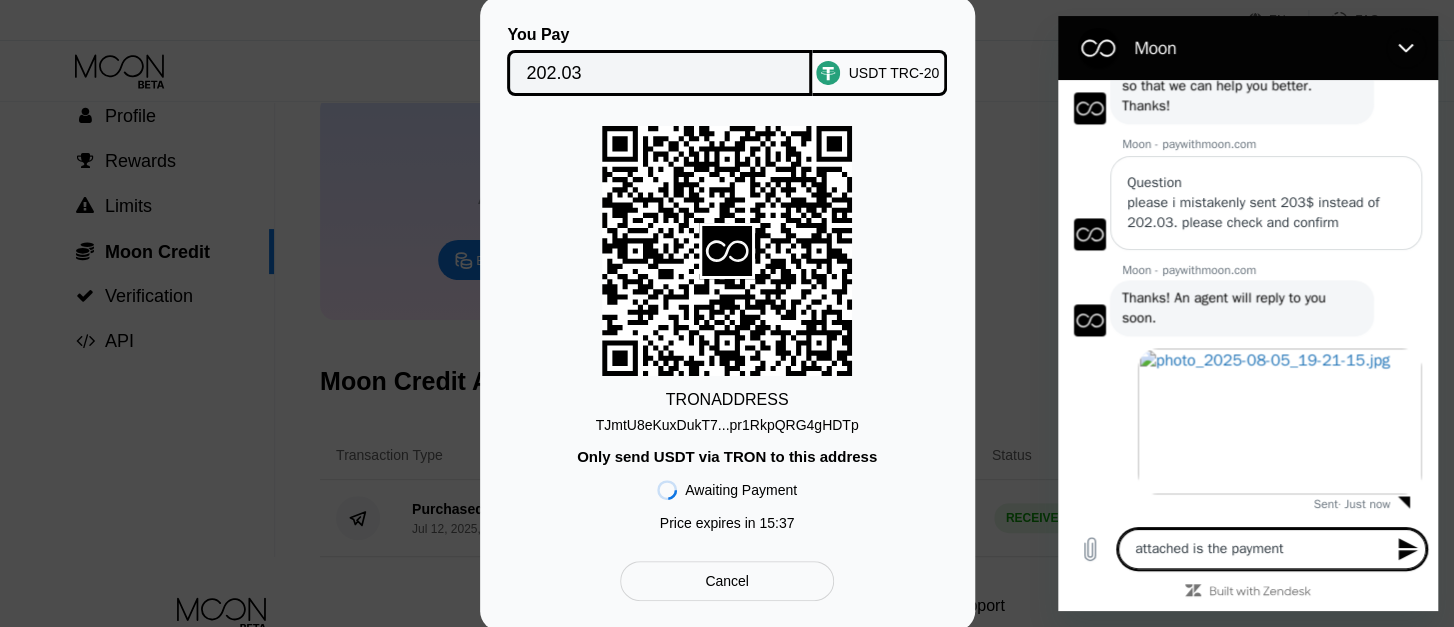 type on "attached is the payment" 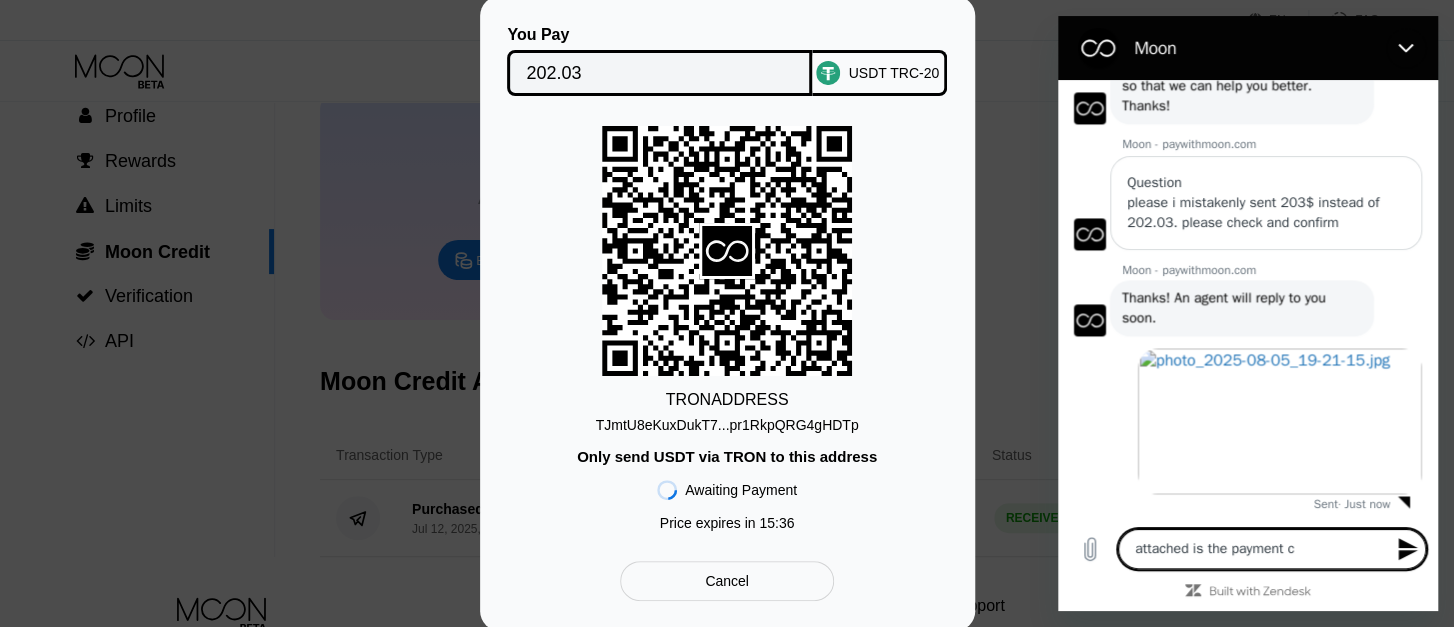 type on "attached is the payment co" 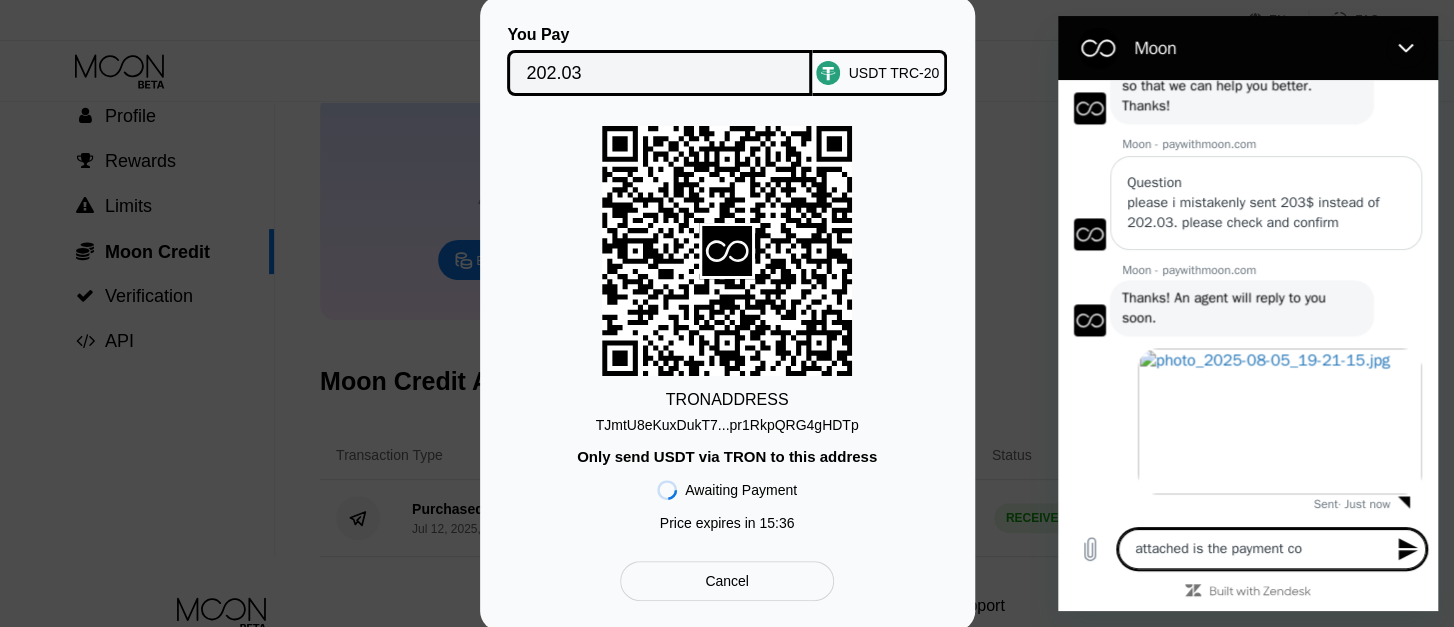 type on "attached is the payment cop" 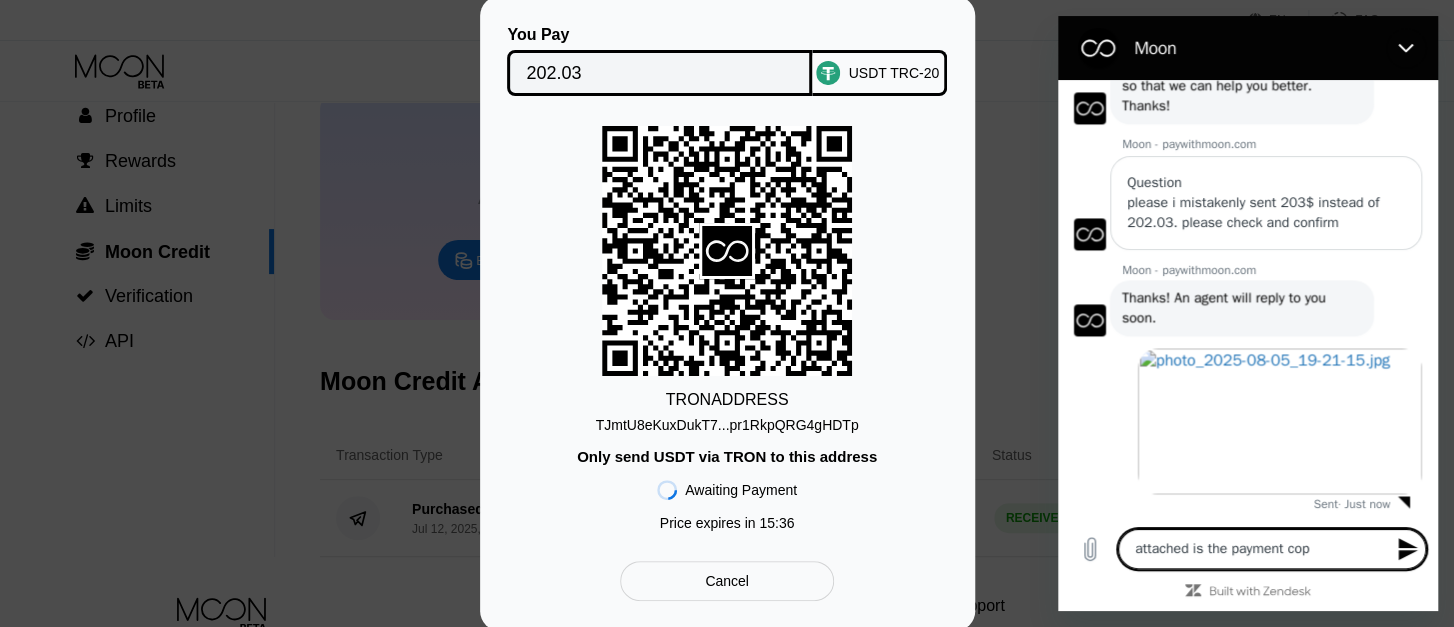 type on "attached is the payment copy" 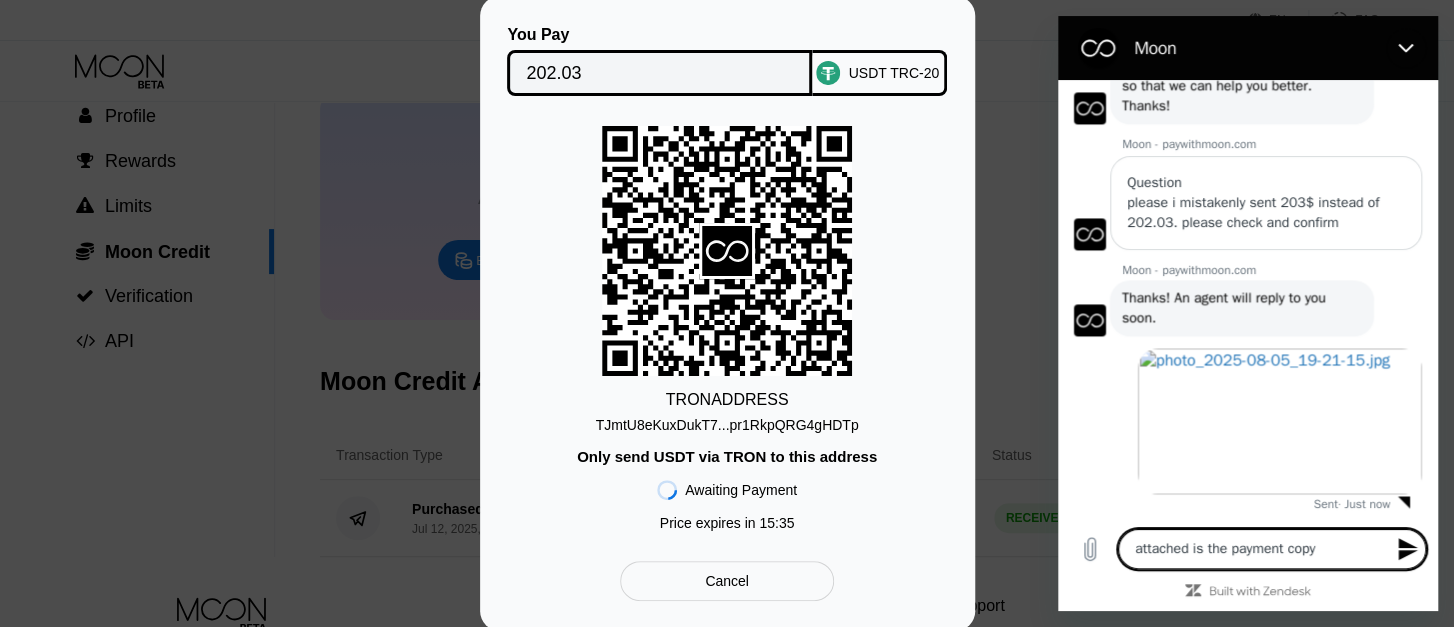type on "attached is the payment copy" 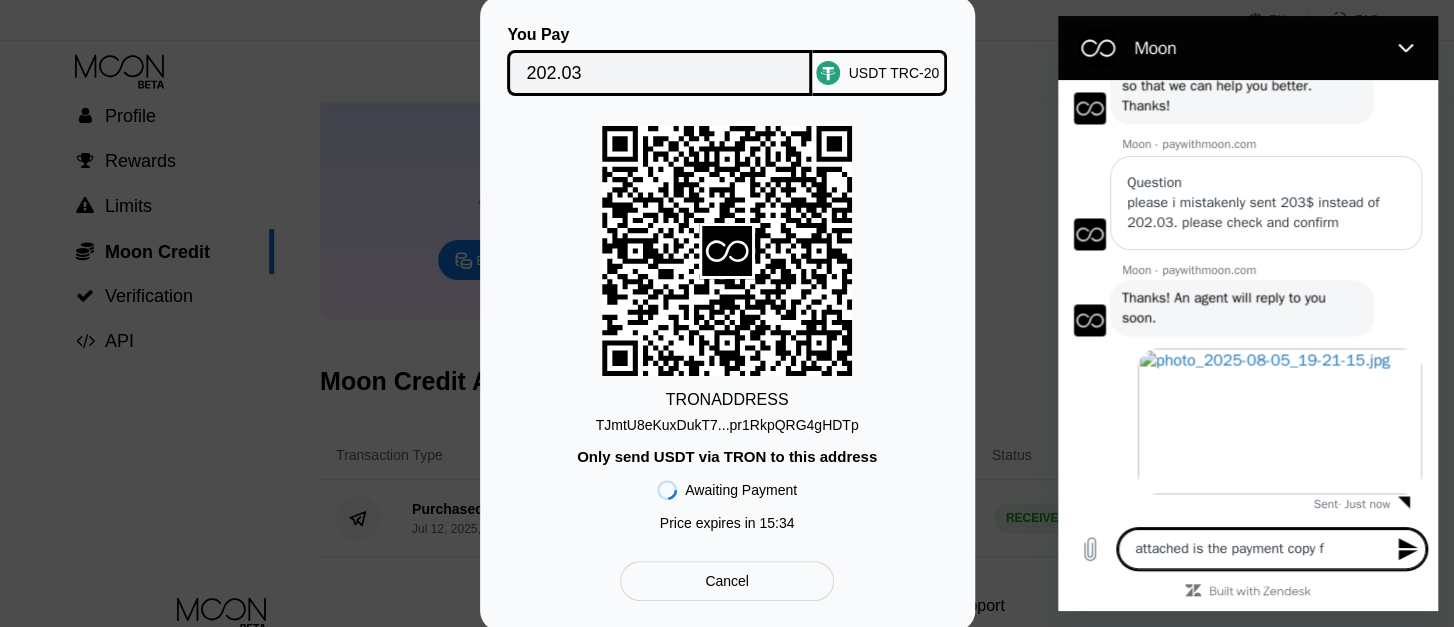 type on "attached is the payment copy fo" 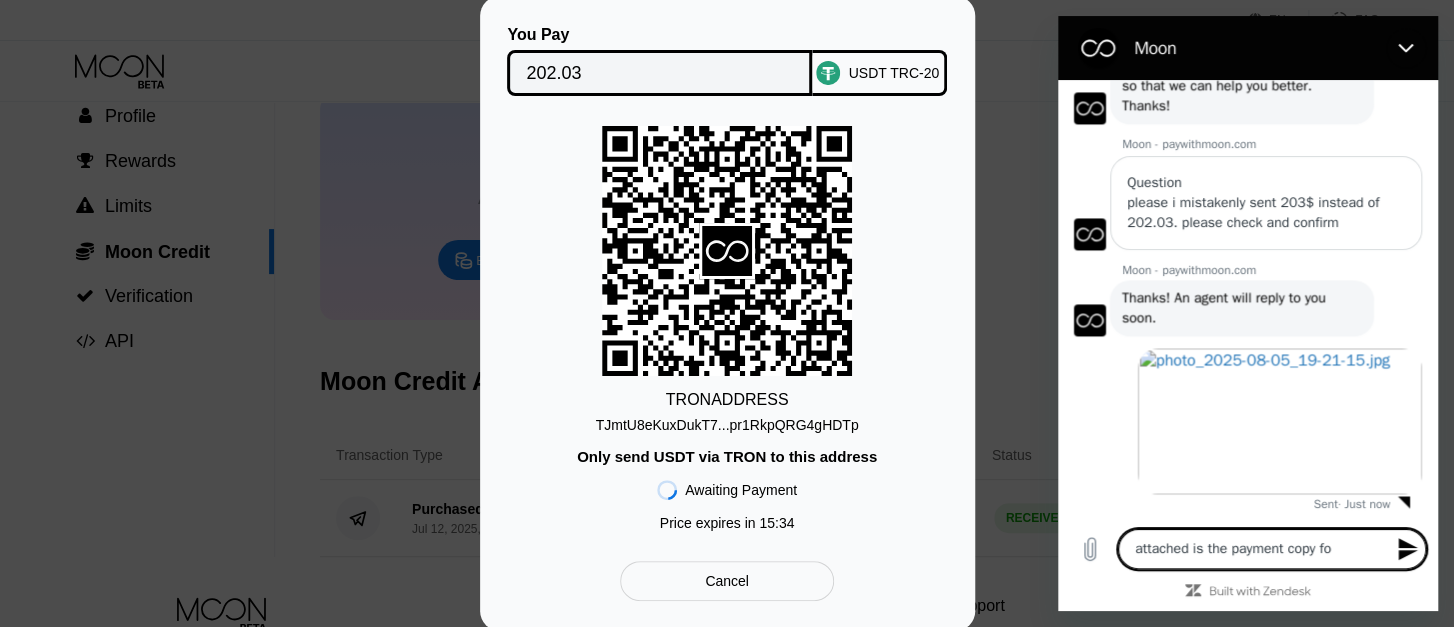 type on "attached is the payment copy for" 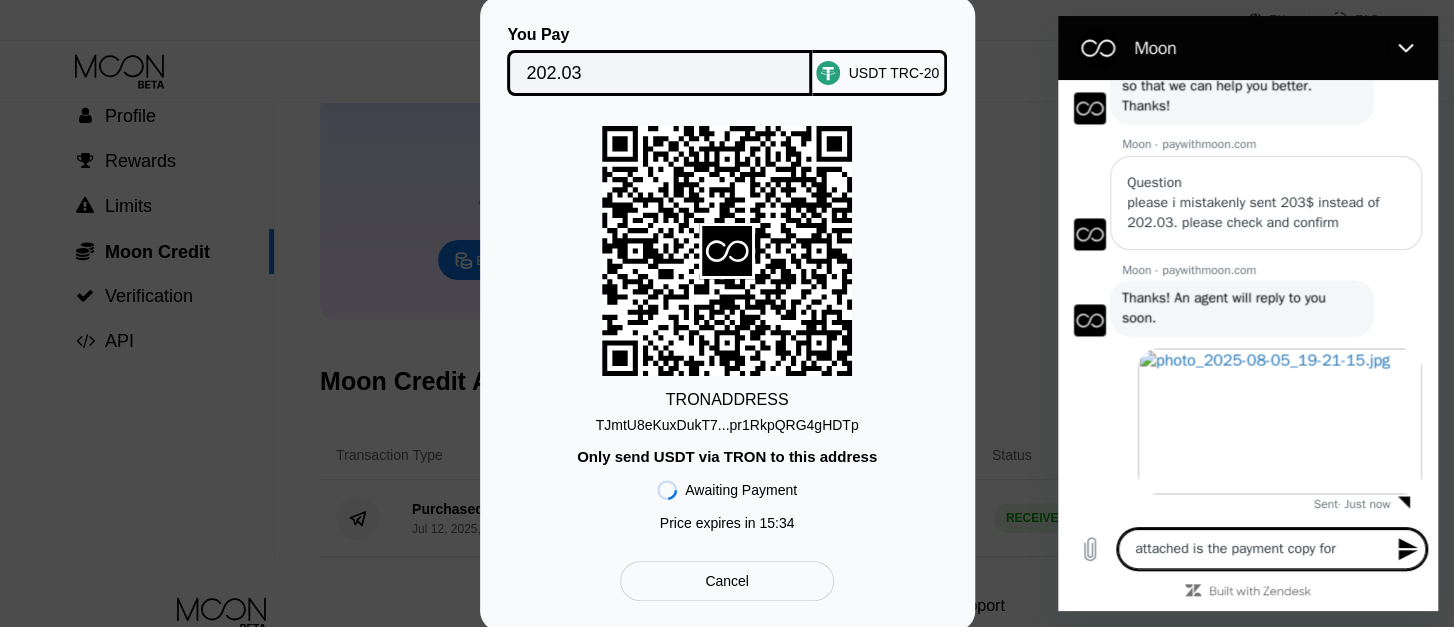 type on "attached is the payment copy for" 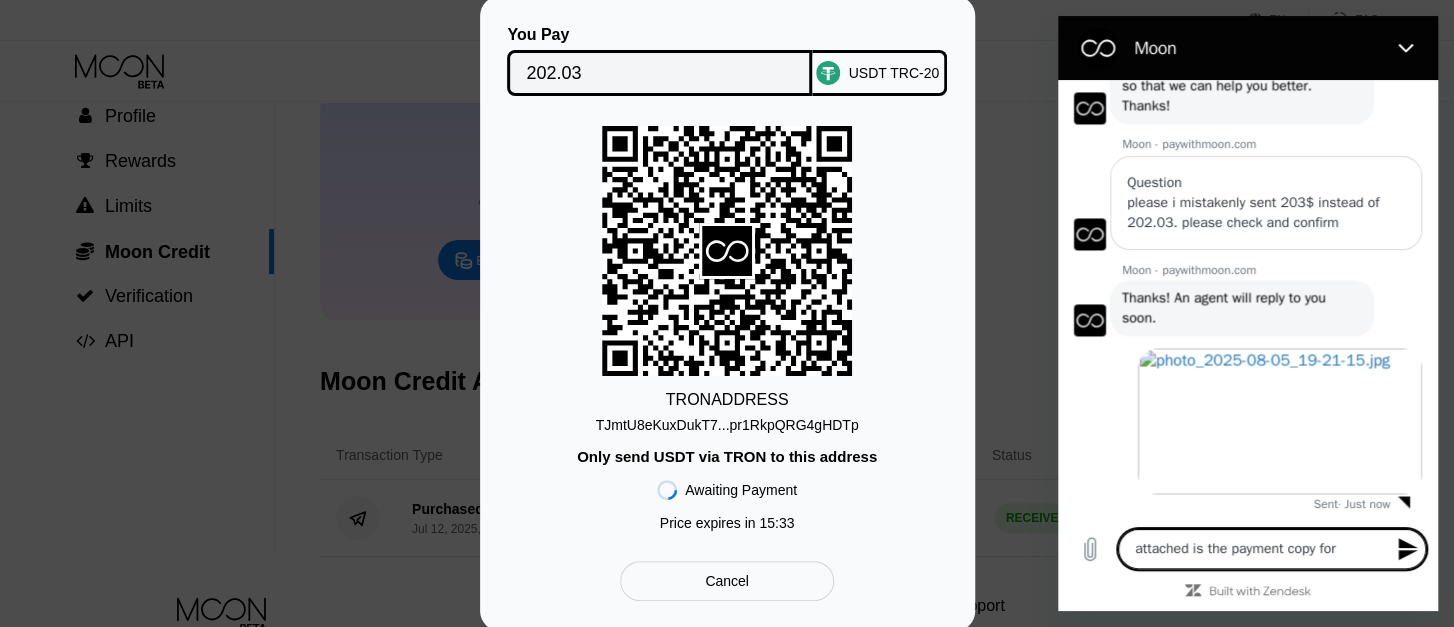 type on "attached is the payment copy for c" 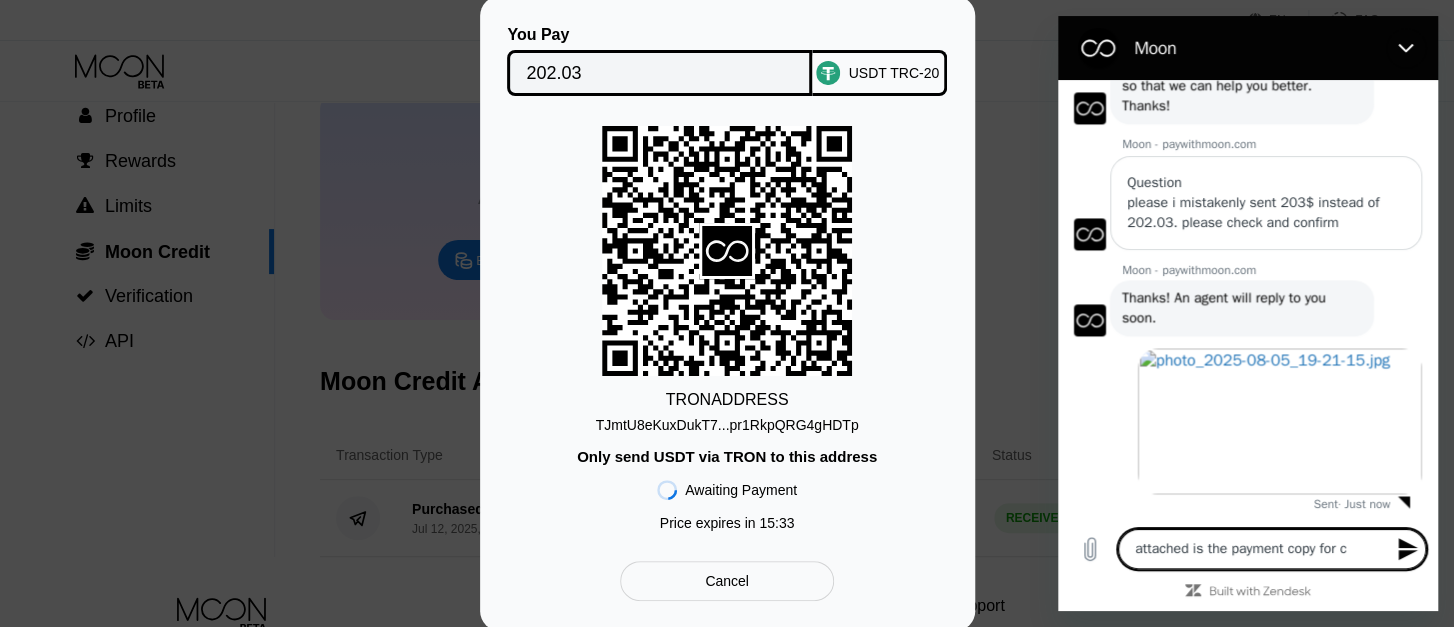 type on "attached is the payment copy for co" 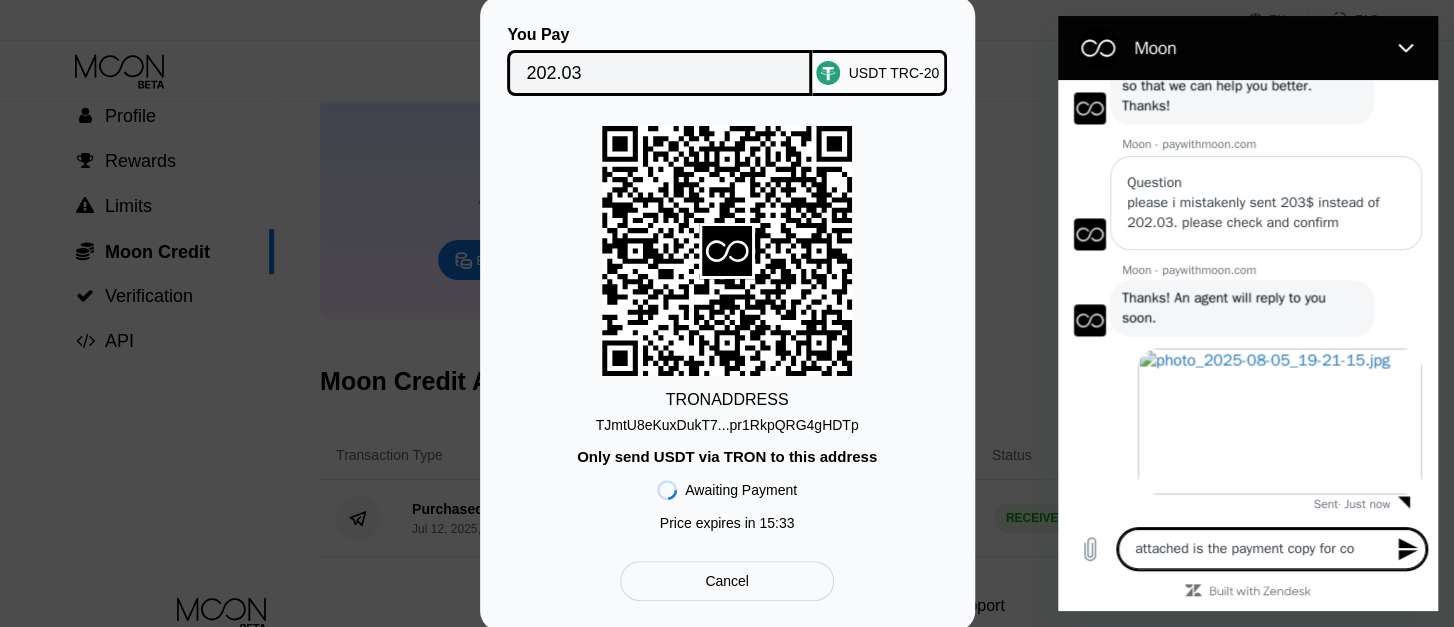 type on "attached is the payment copy for con" 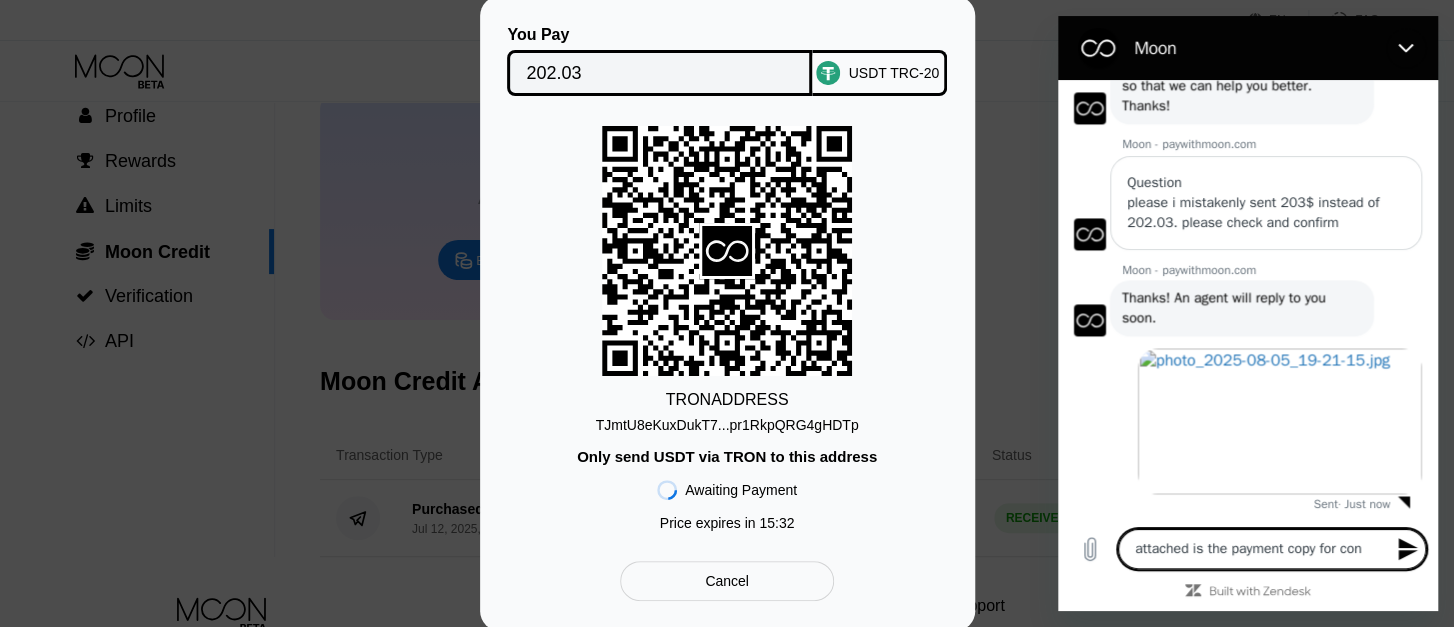 type on "attached is the payment copy for conf" 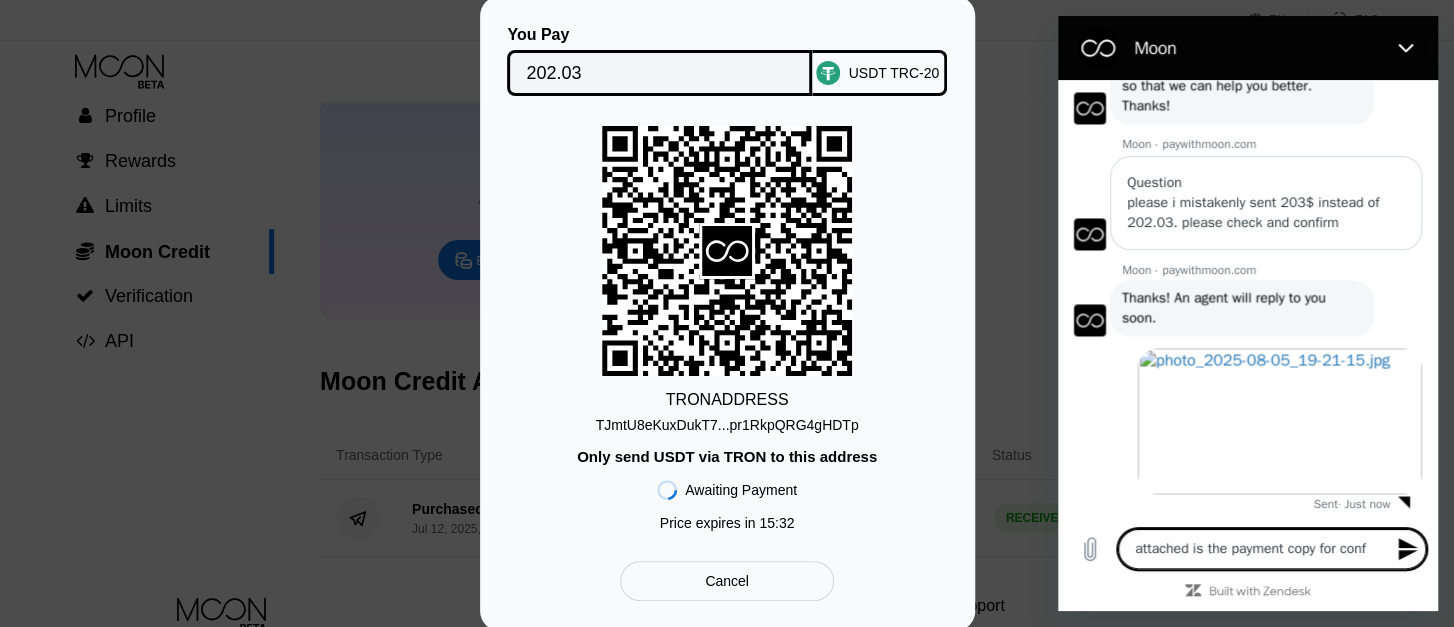 type on "attached is the payment copy for confi" 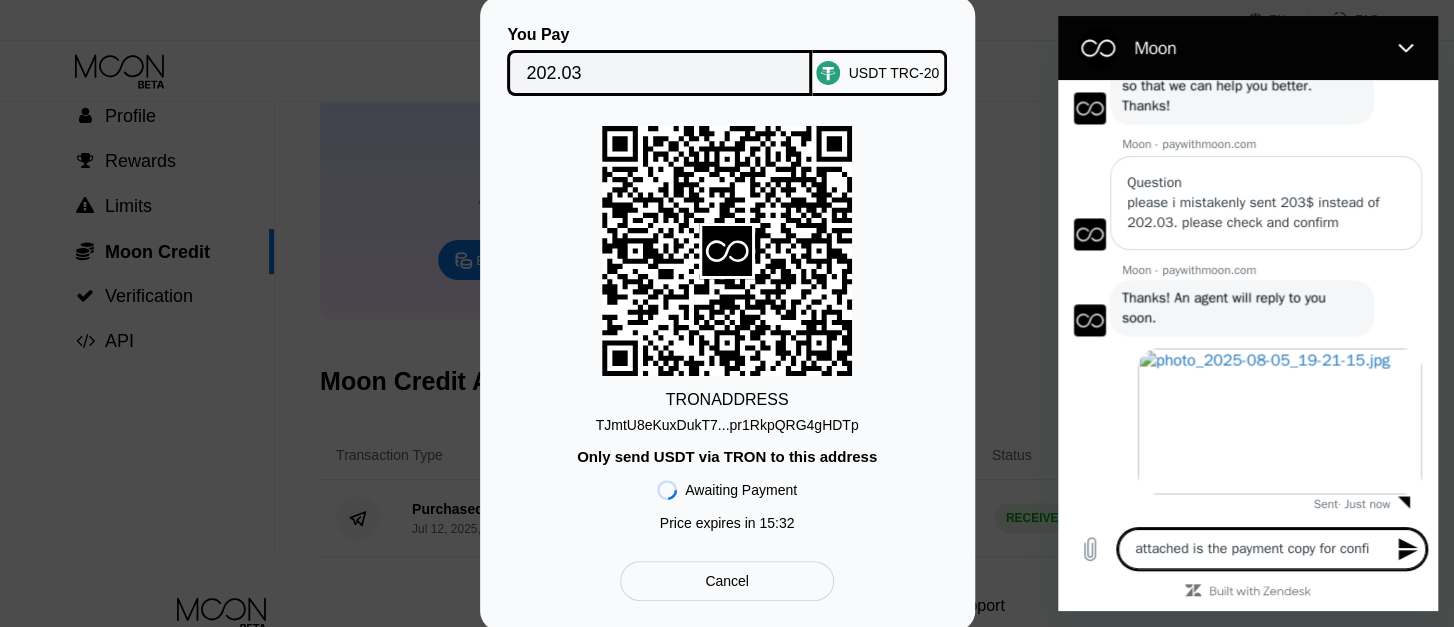 type on "attached is the payment copy for confir" 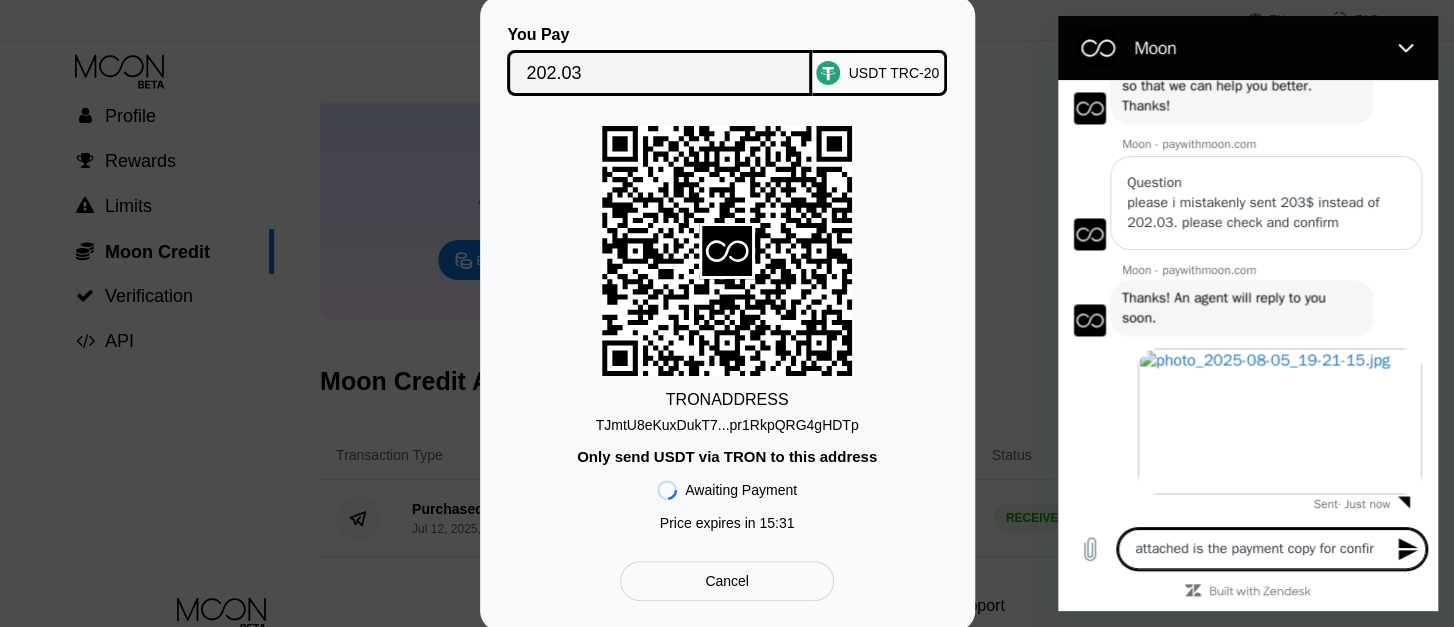 type on "attached is the payment copy for confirm" 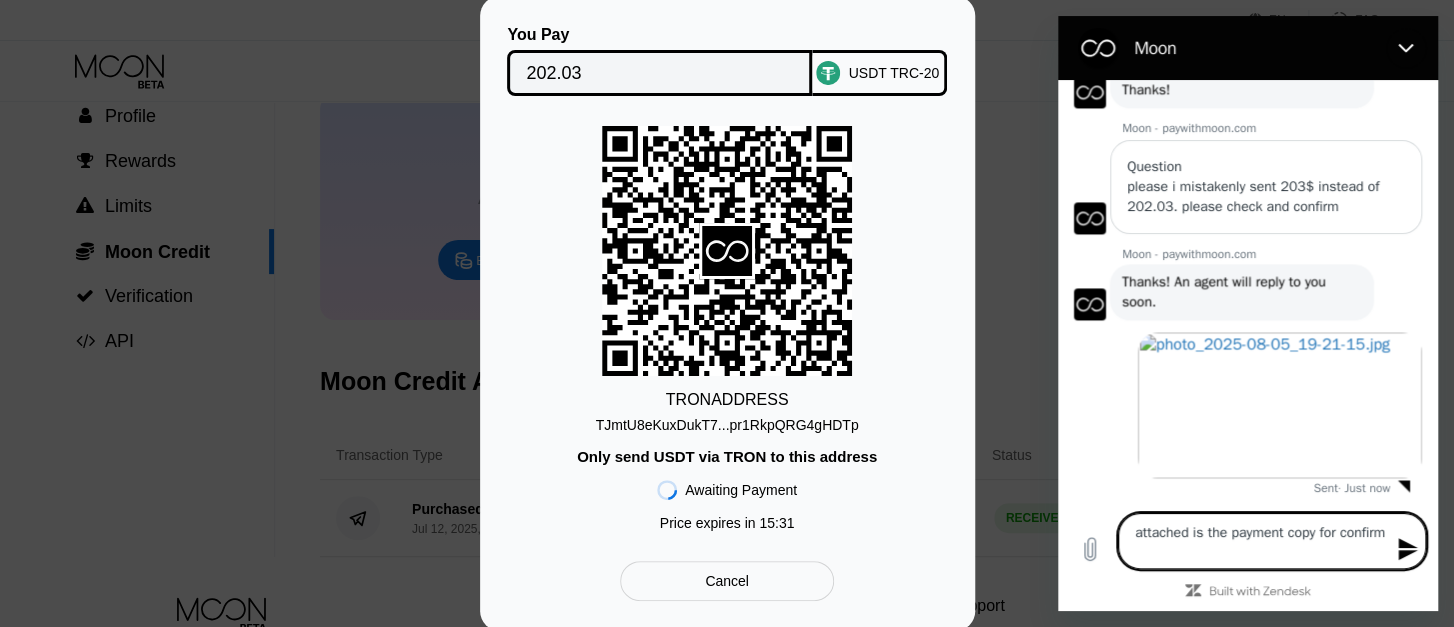 type on "attached is the payment copy for confirma" 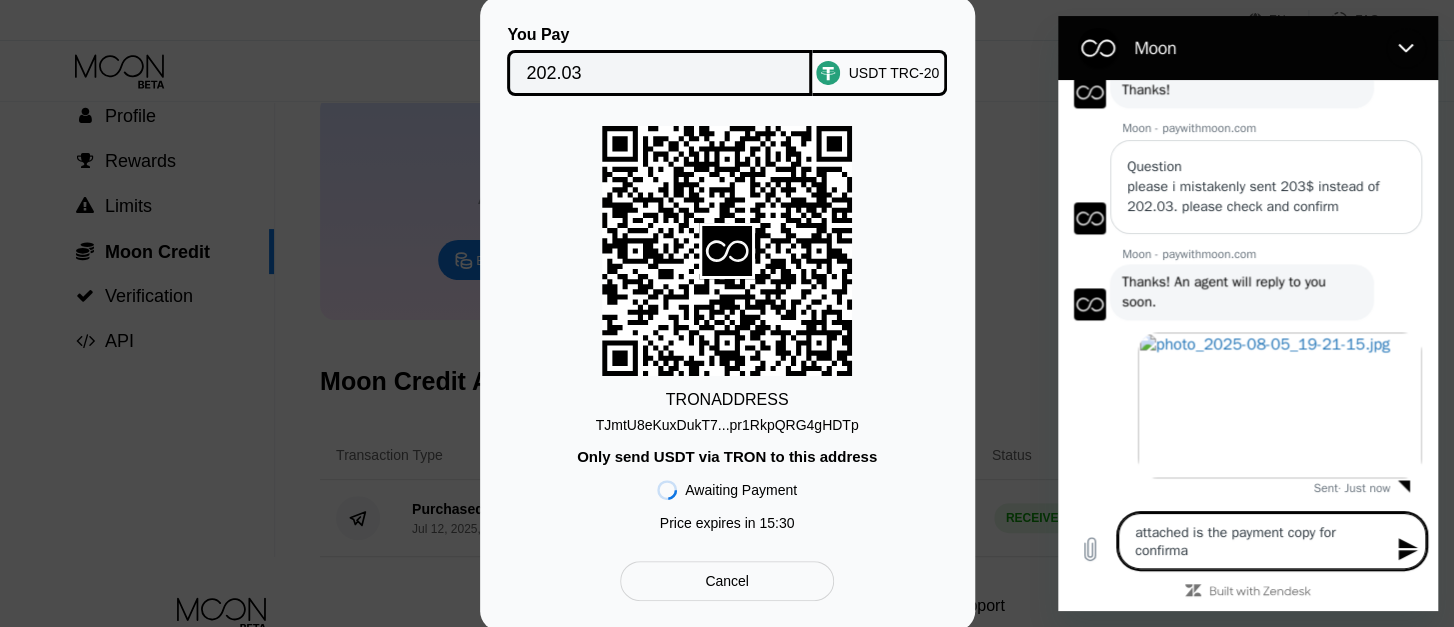 type on "attached is the payment copy for confirmat" 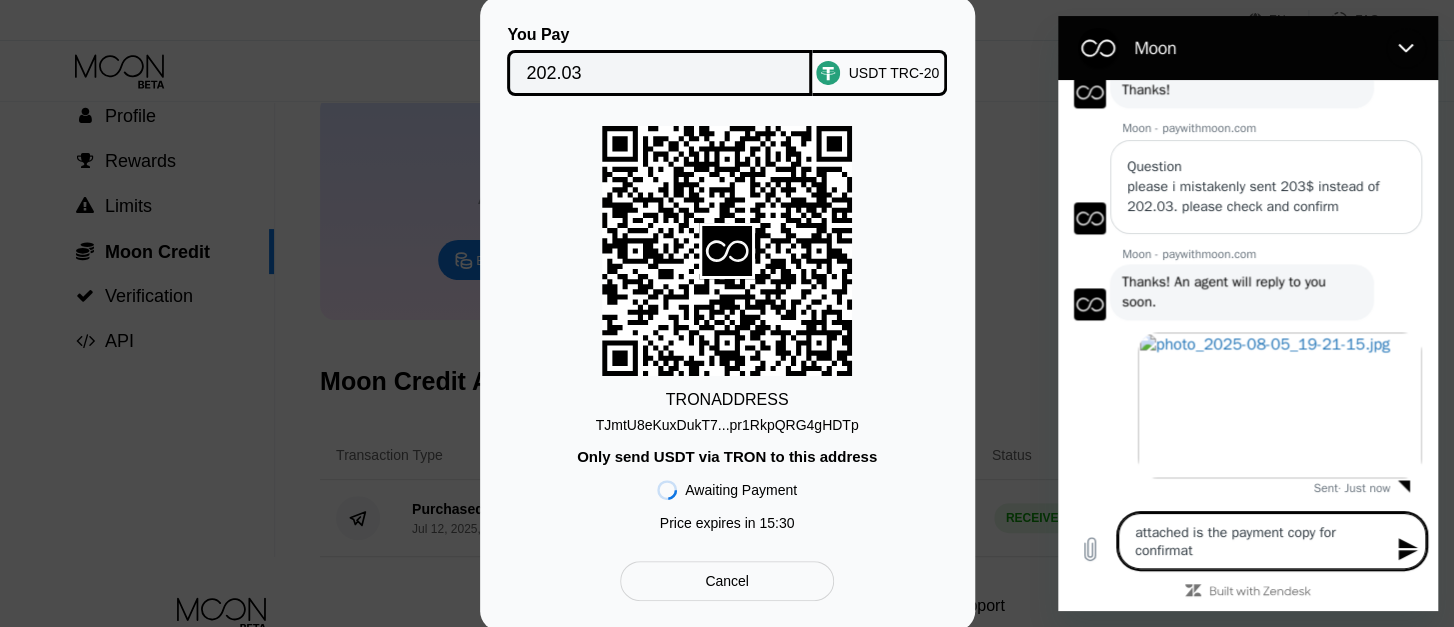 type on "attached is the payment copy for confirmati" 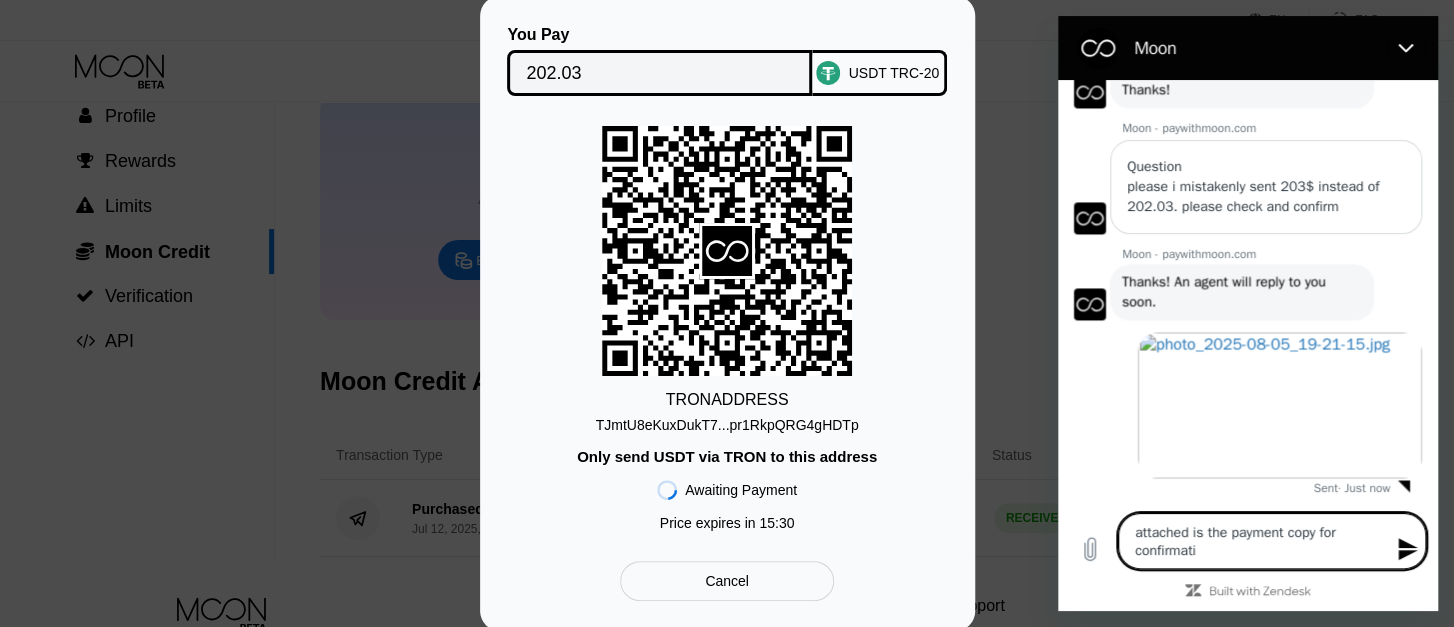 type on "attached is the payment copy for confirmatio" 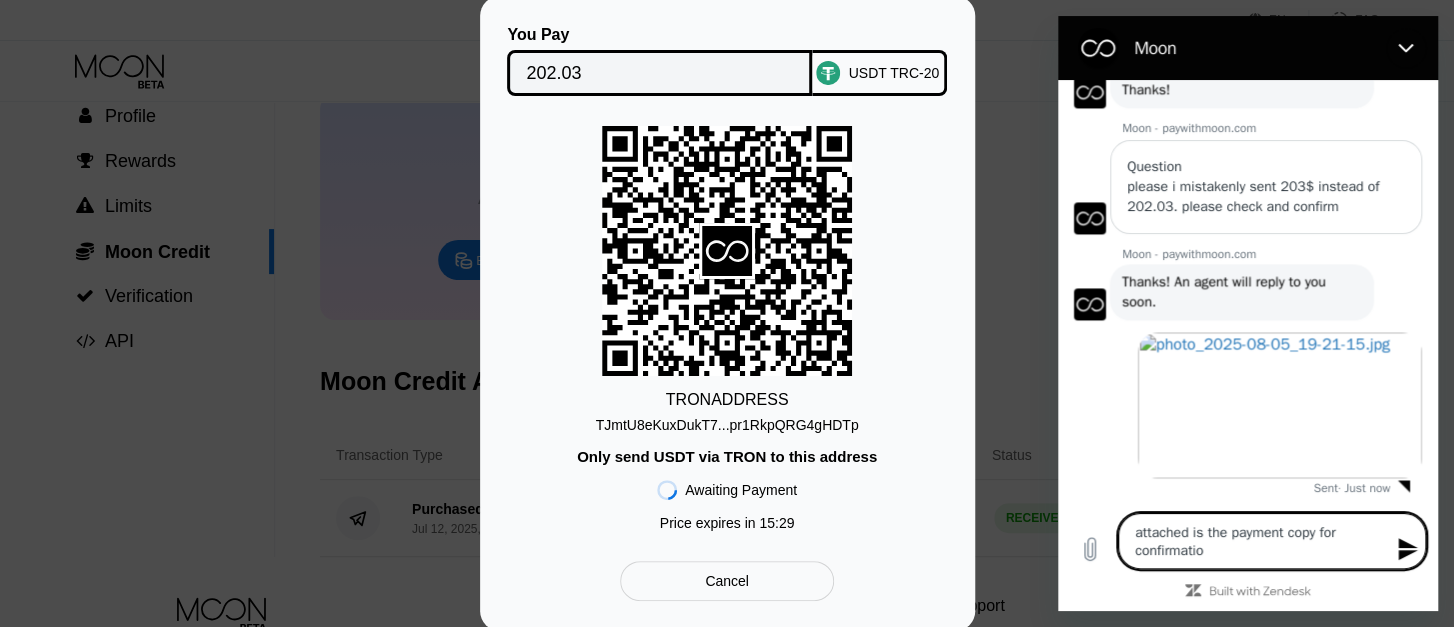 type on "attached is the payment copy for confirmation" 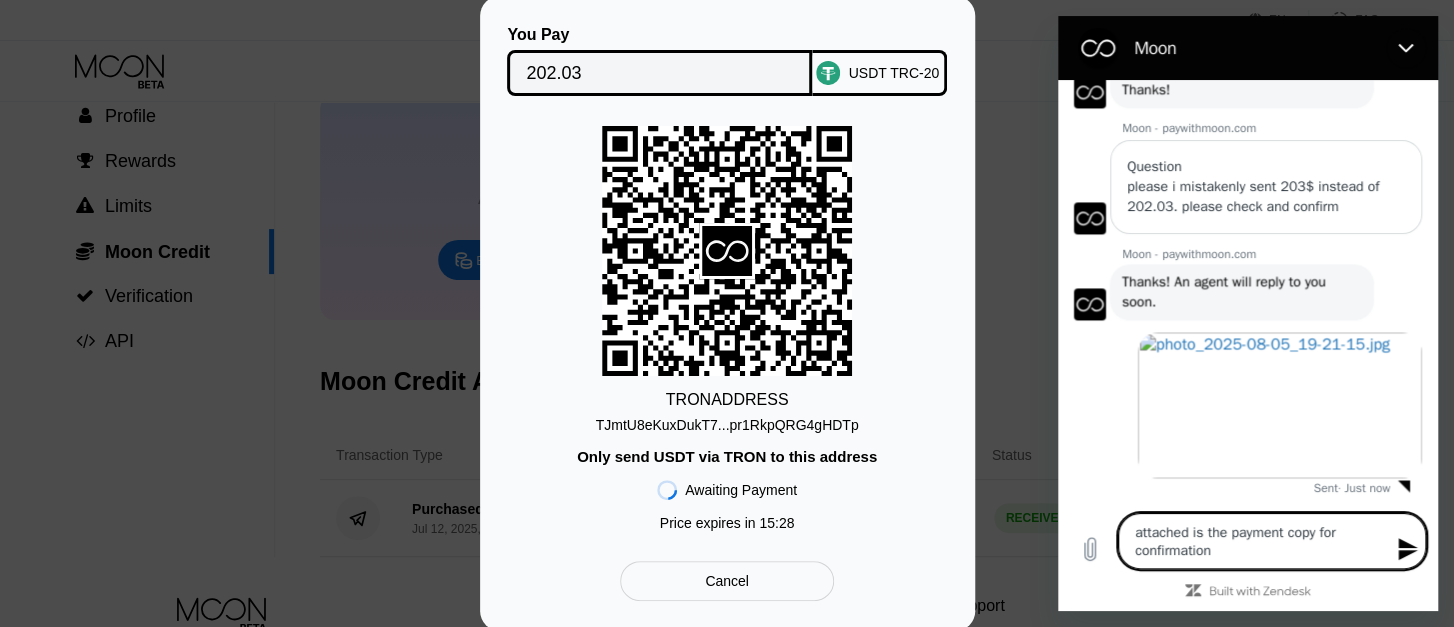 type on "attached is the payment copy for confirmation." 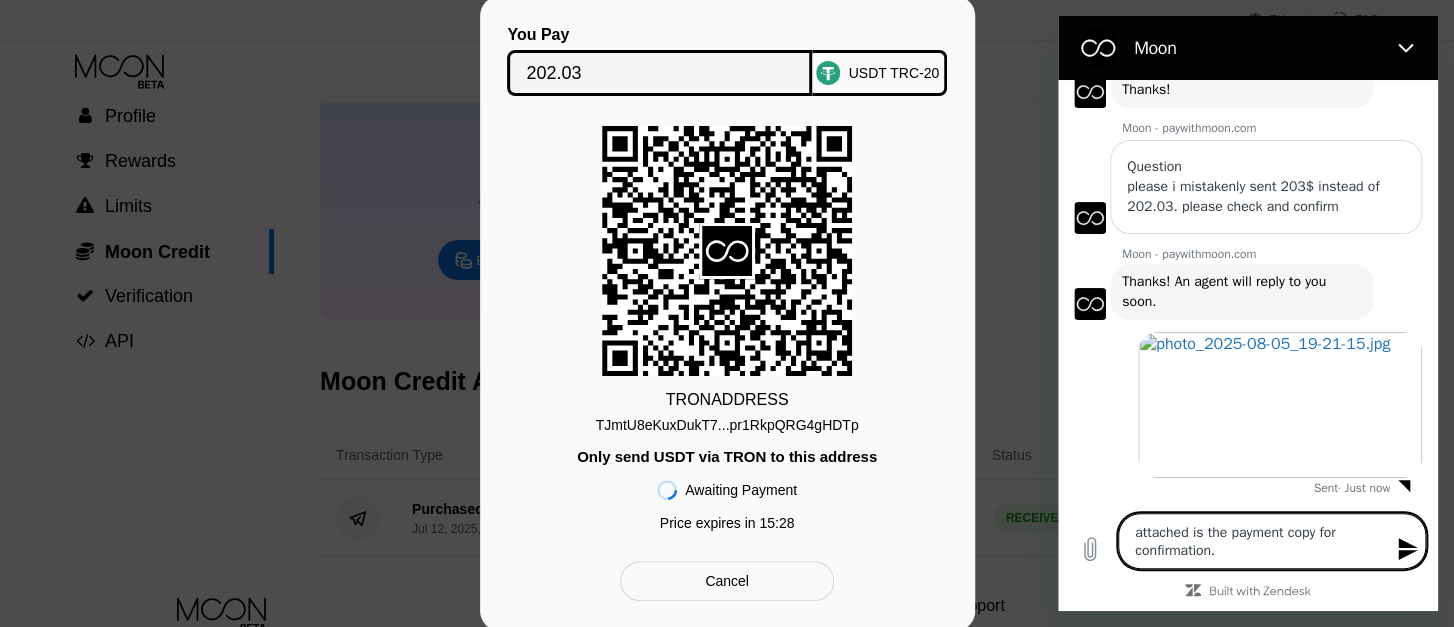 type 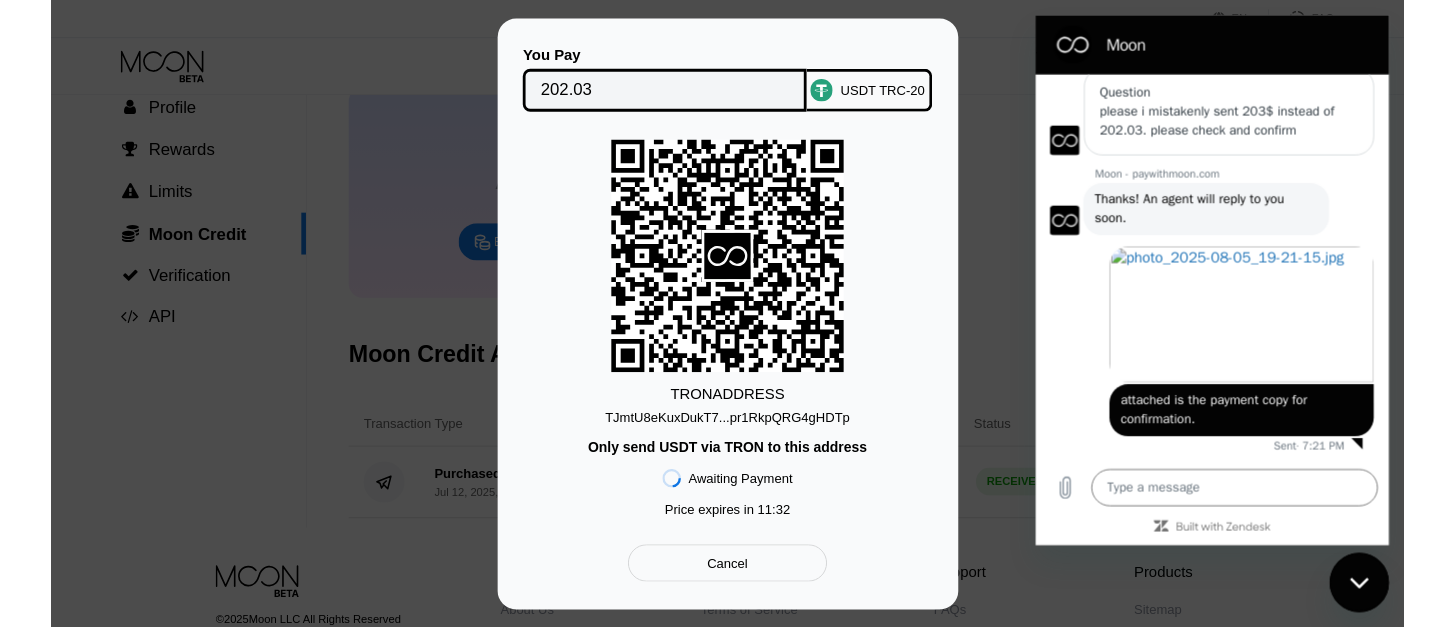scroll, scrollTop: 1503, scrollLeft: 0, axis: vertical 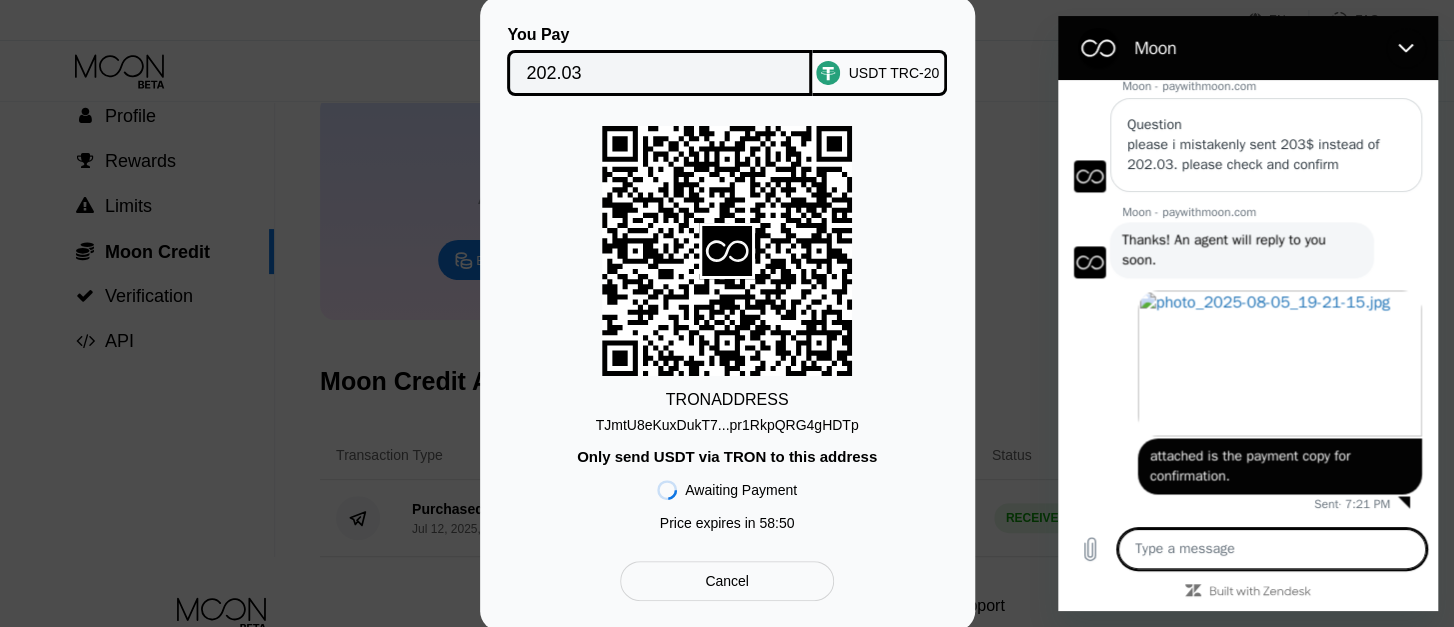 type on "x" 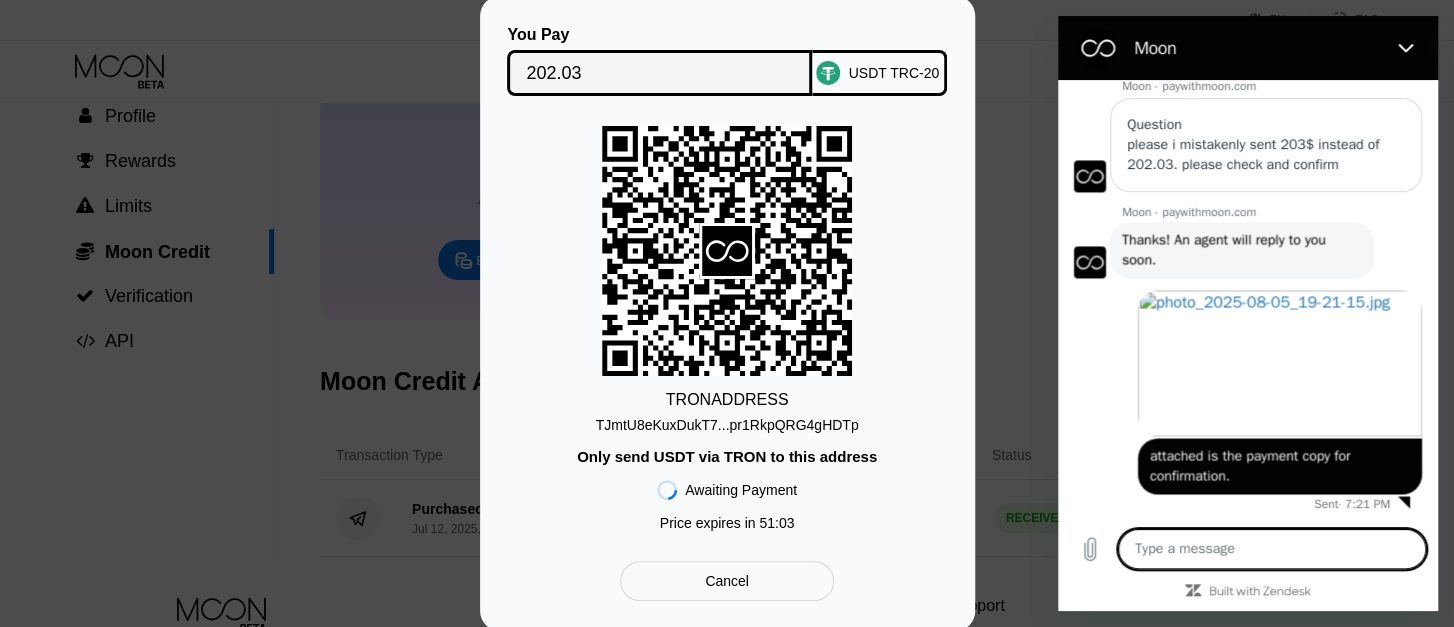 type 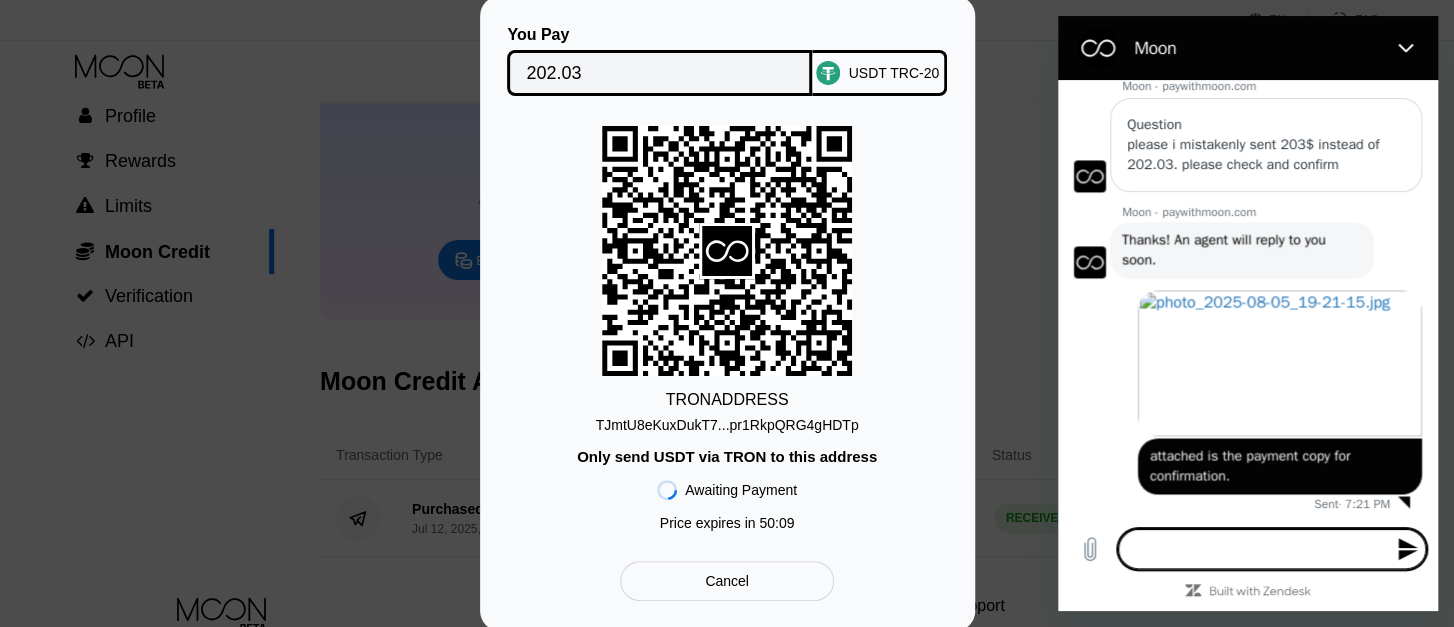 type 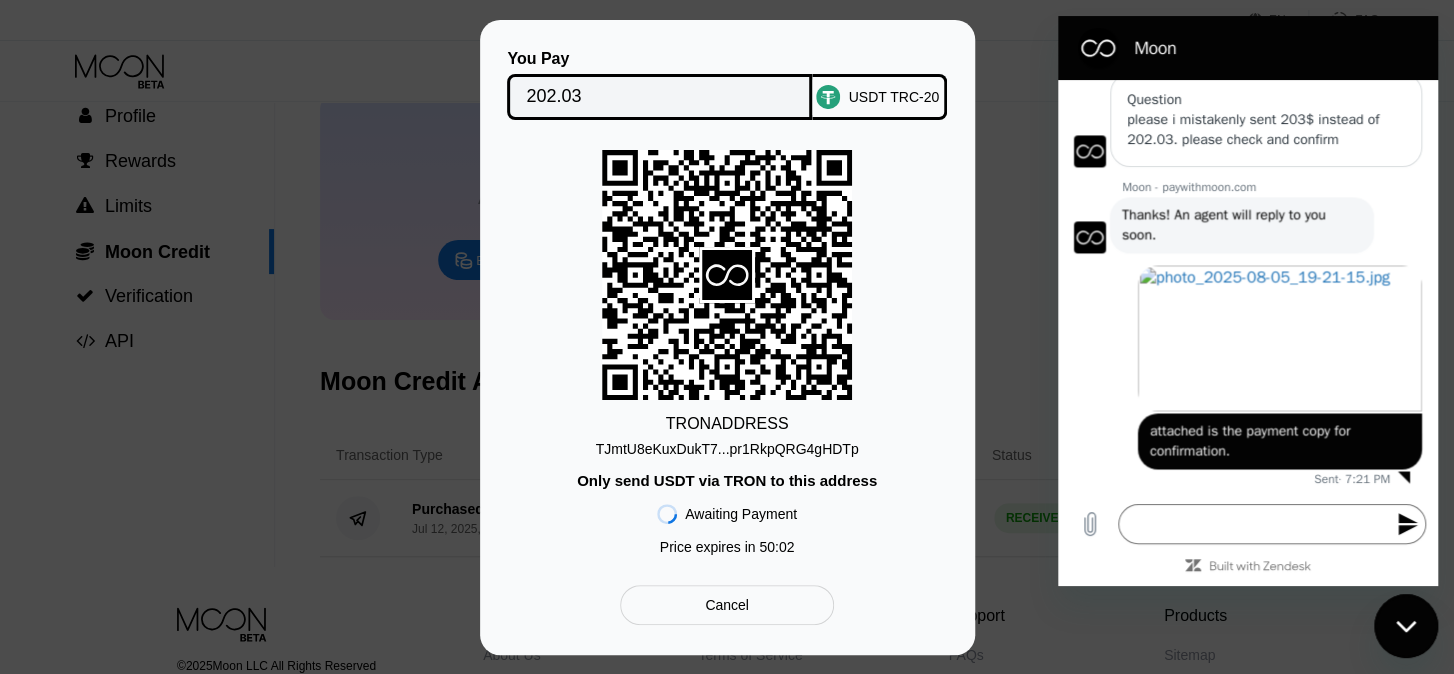 scroll, scrollTop: 1503, scrollLeft: 0, axis: vertical 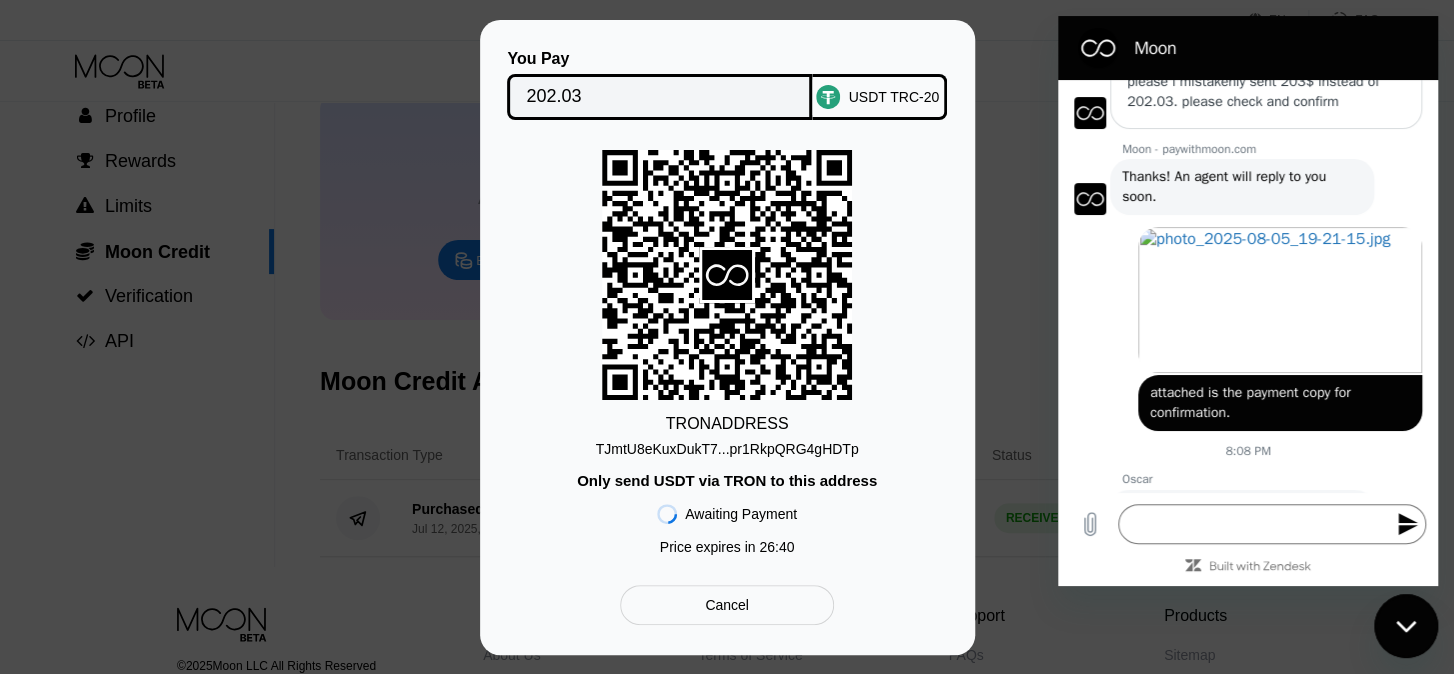 type on "x" 